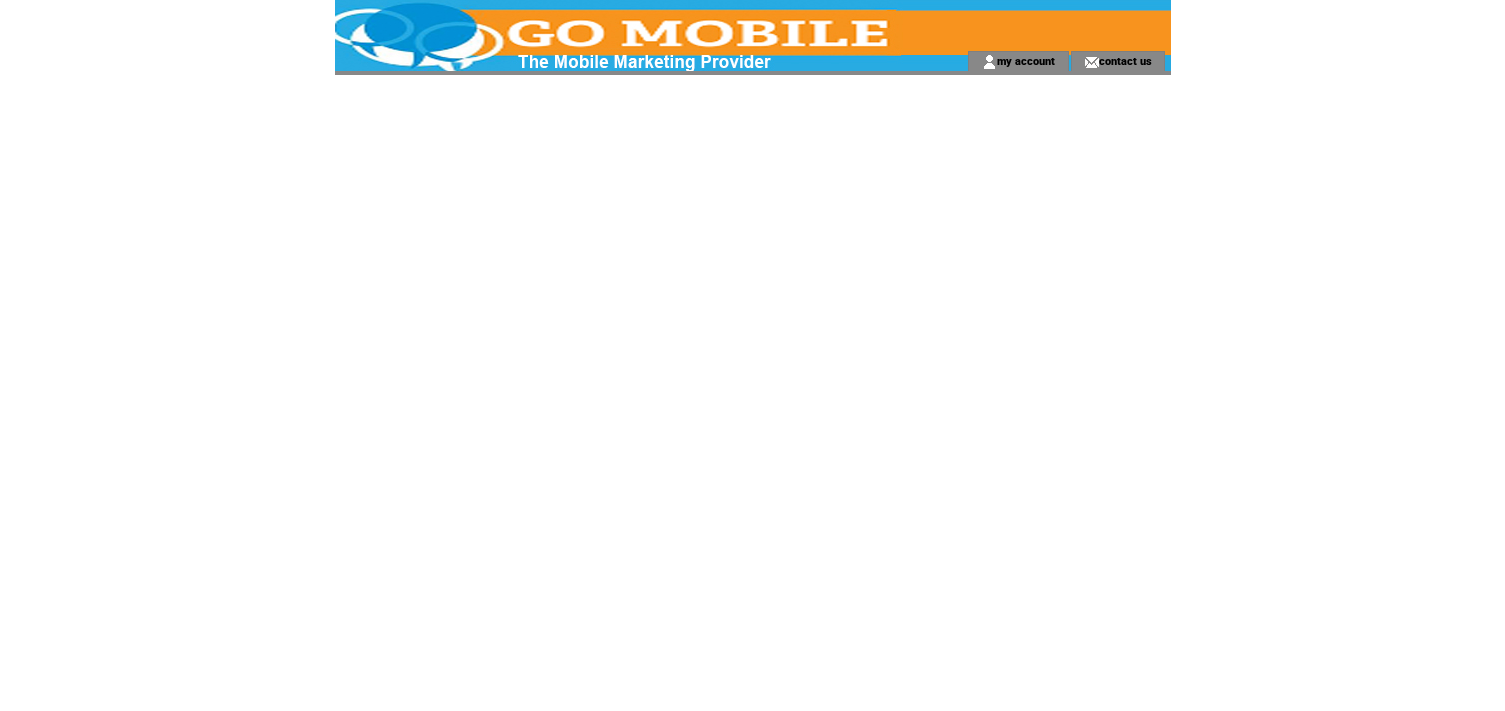 scroll, scrollTop: 0, scrollLeft: 0, axis: both 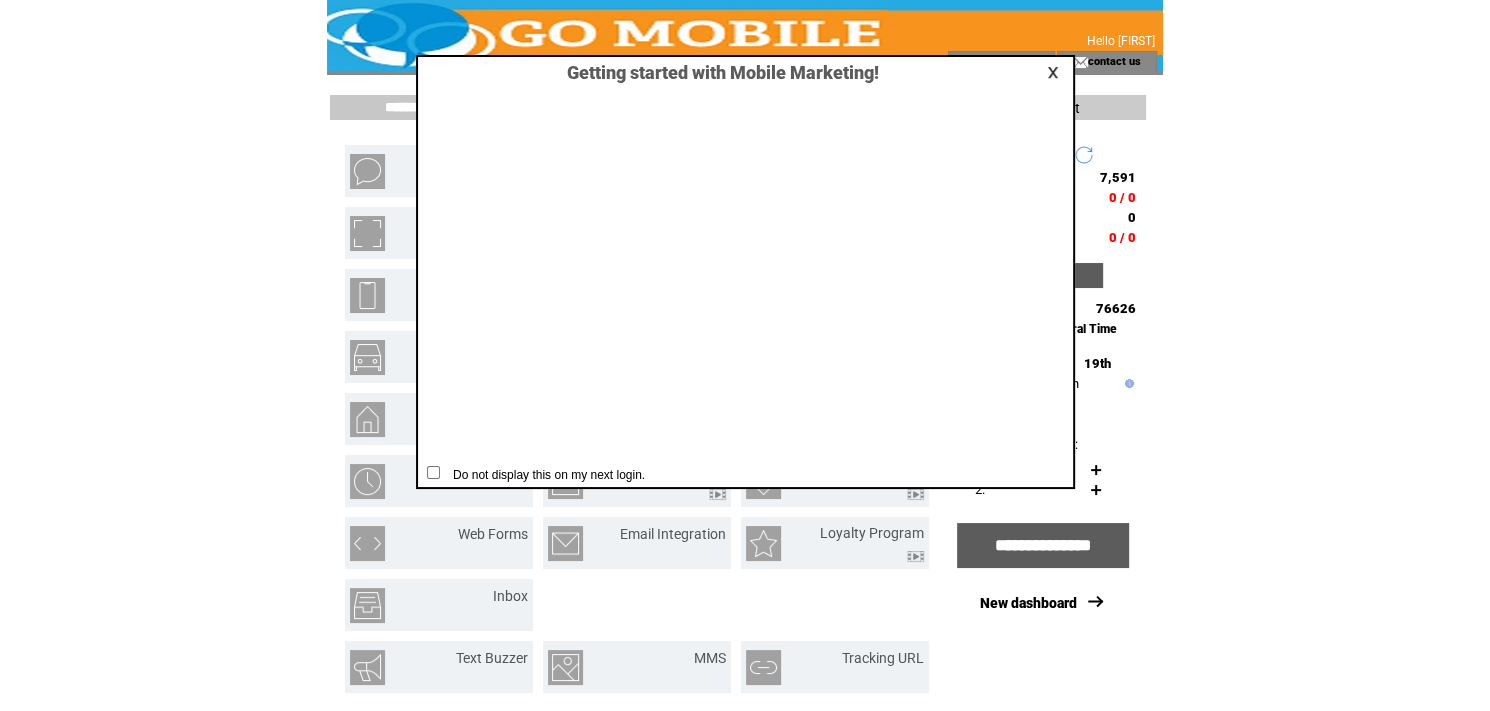 click at bounding box center [1056, 72] 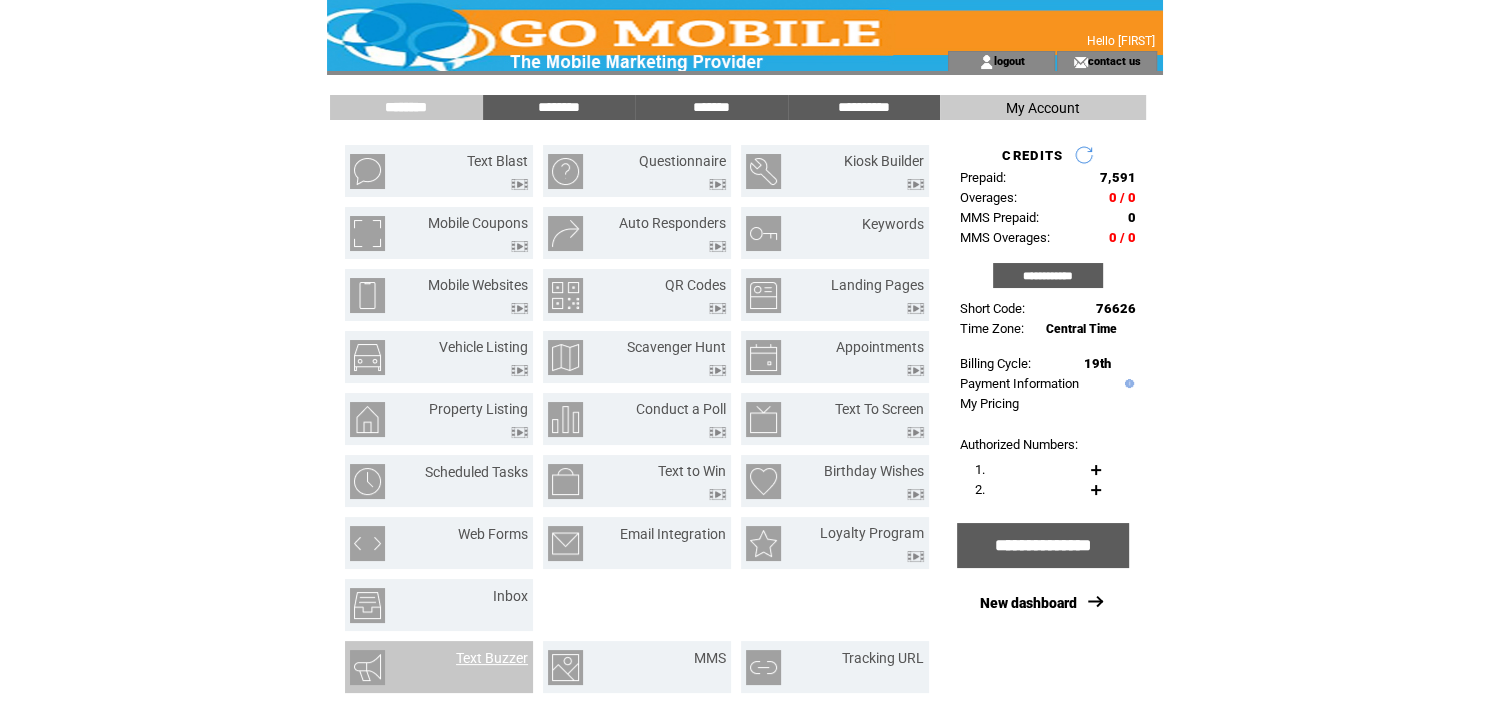 click on "Text Buzzer" at bounding box center (492, 658) 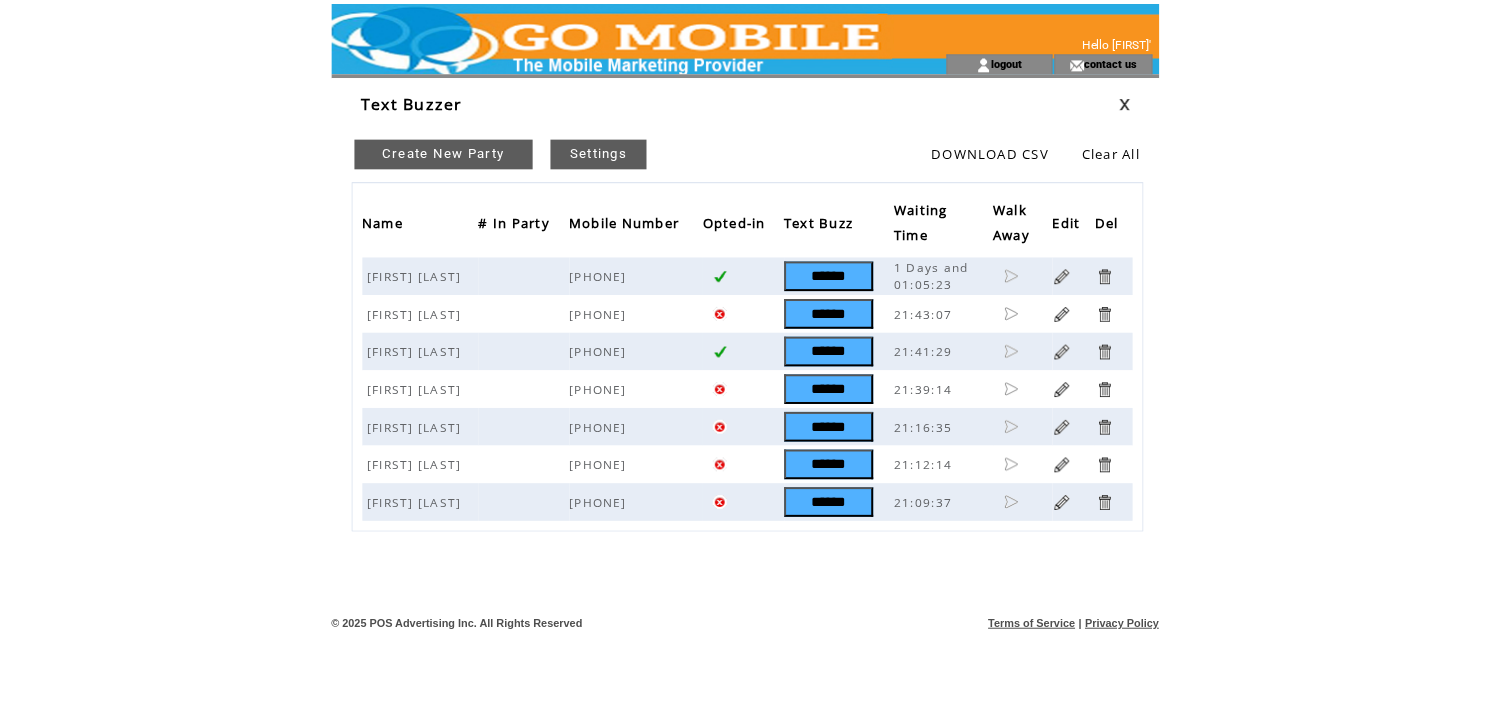 scroll, scrollTop: 0, scrollLeft: 0, axis: both 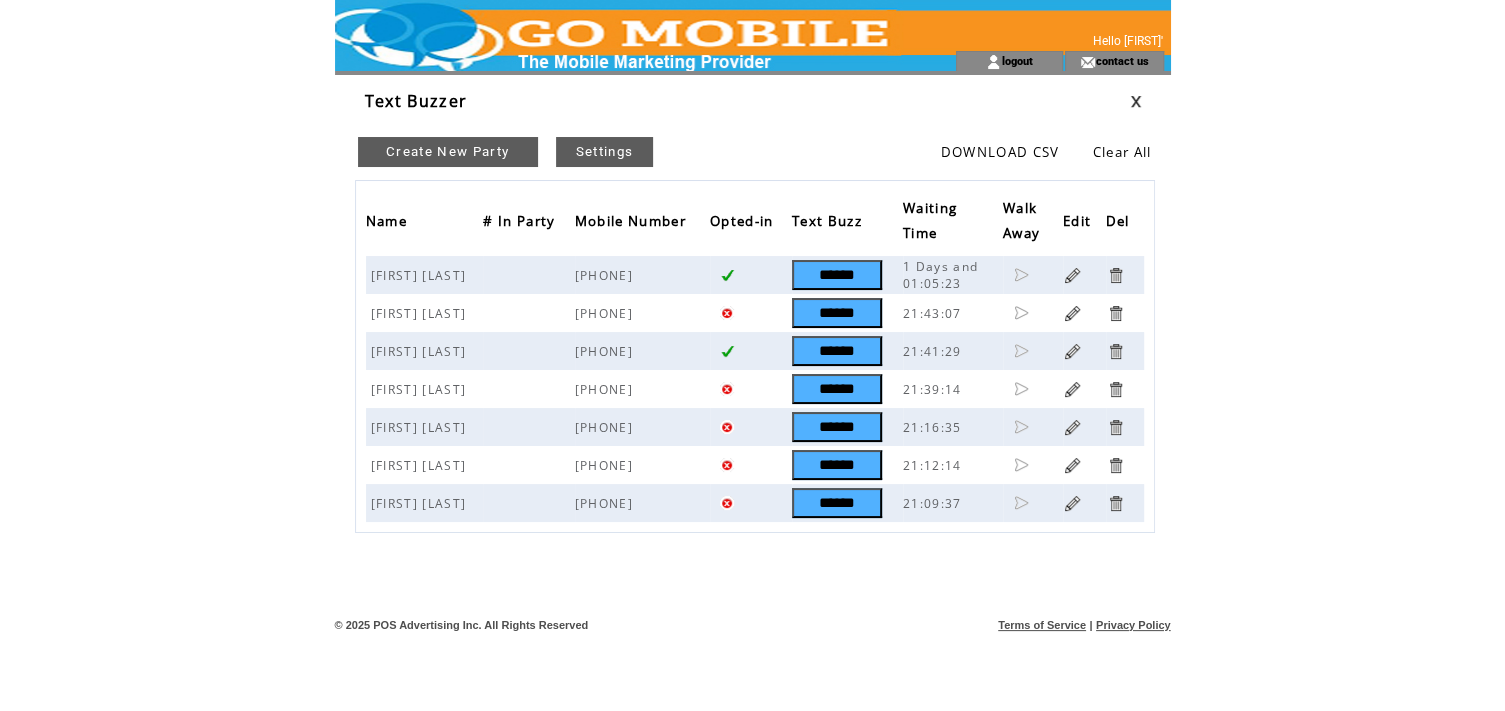 click on "Create New Party" at bounding box center (448, 152) 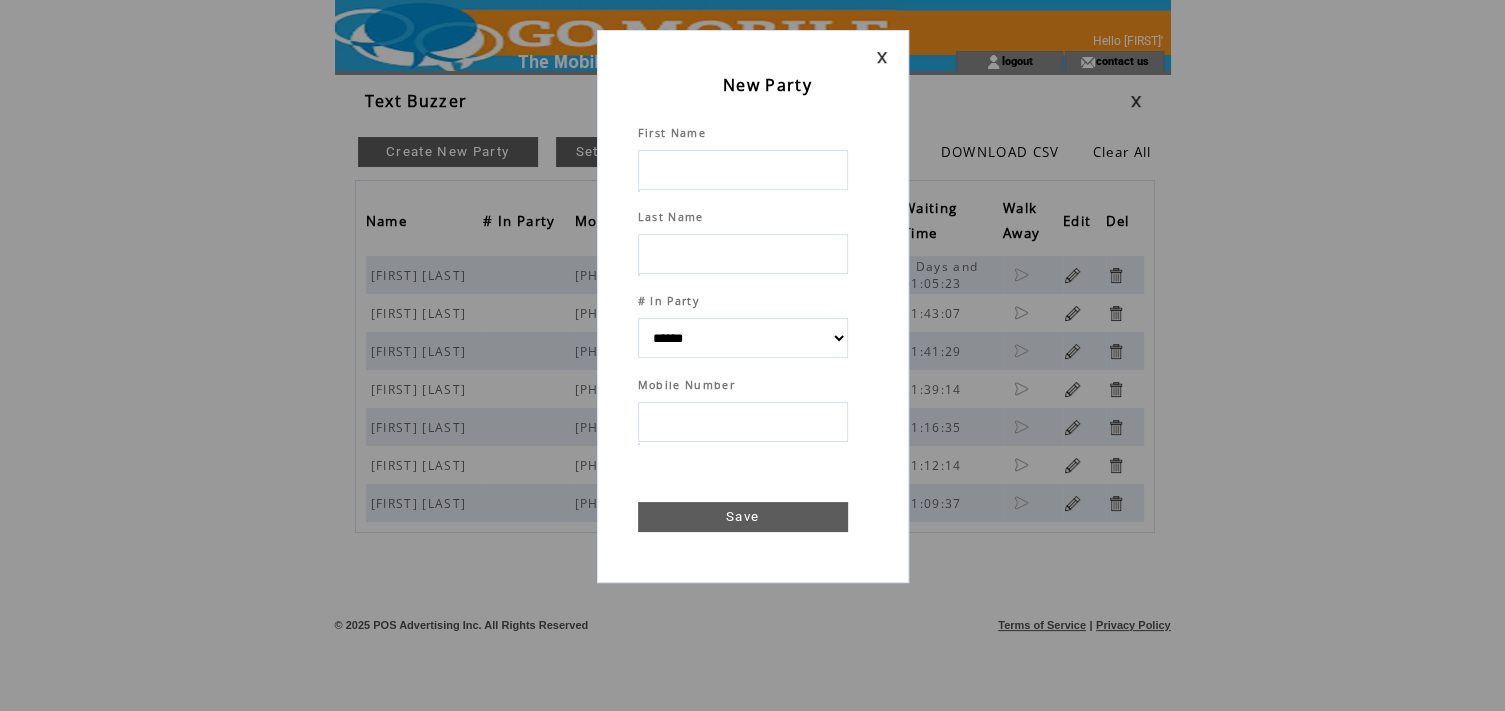 click at bounding box center [743, 170] 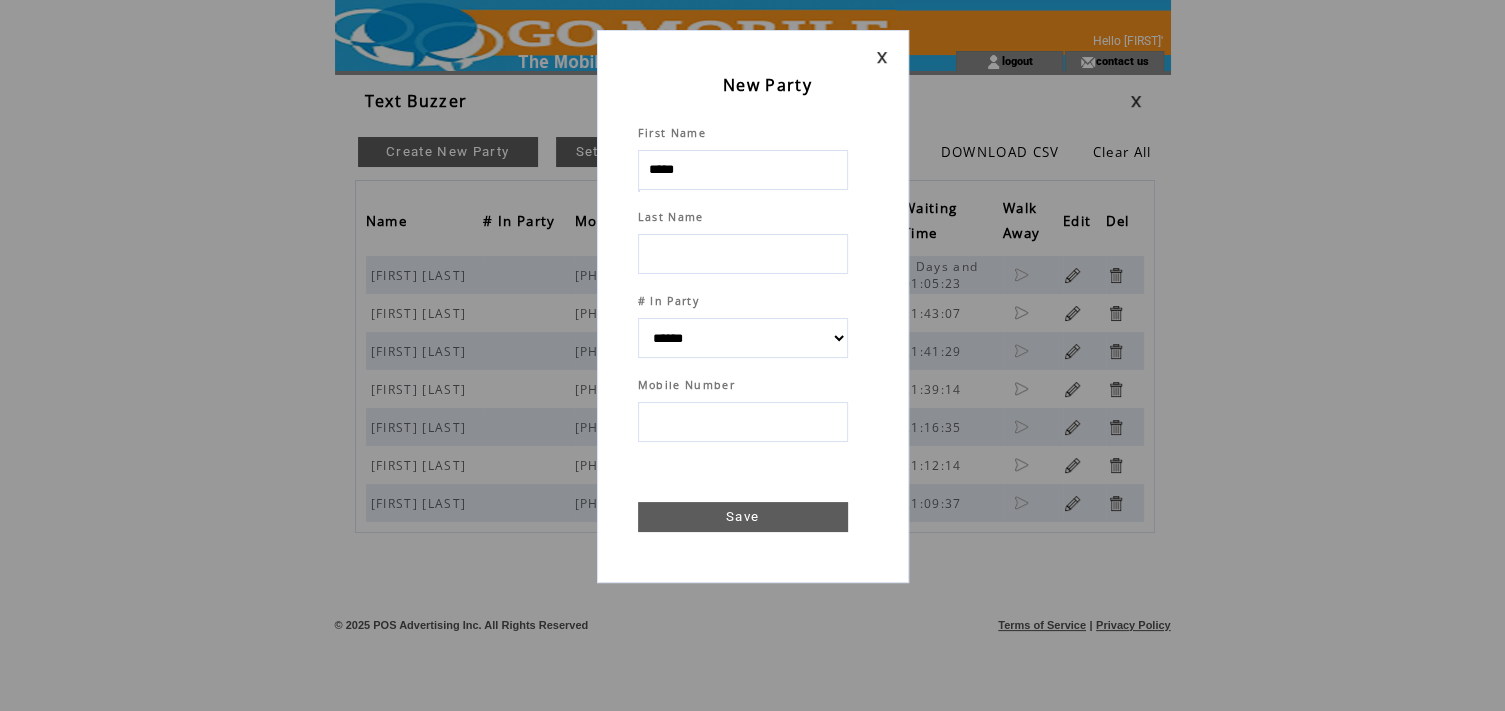 type on "*****" 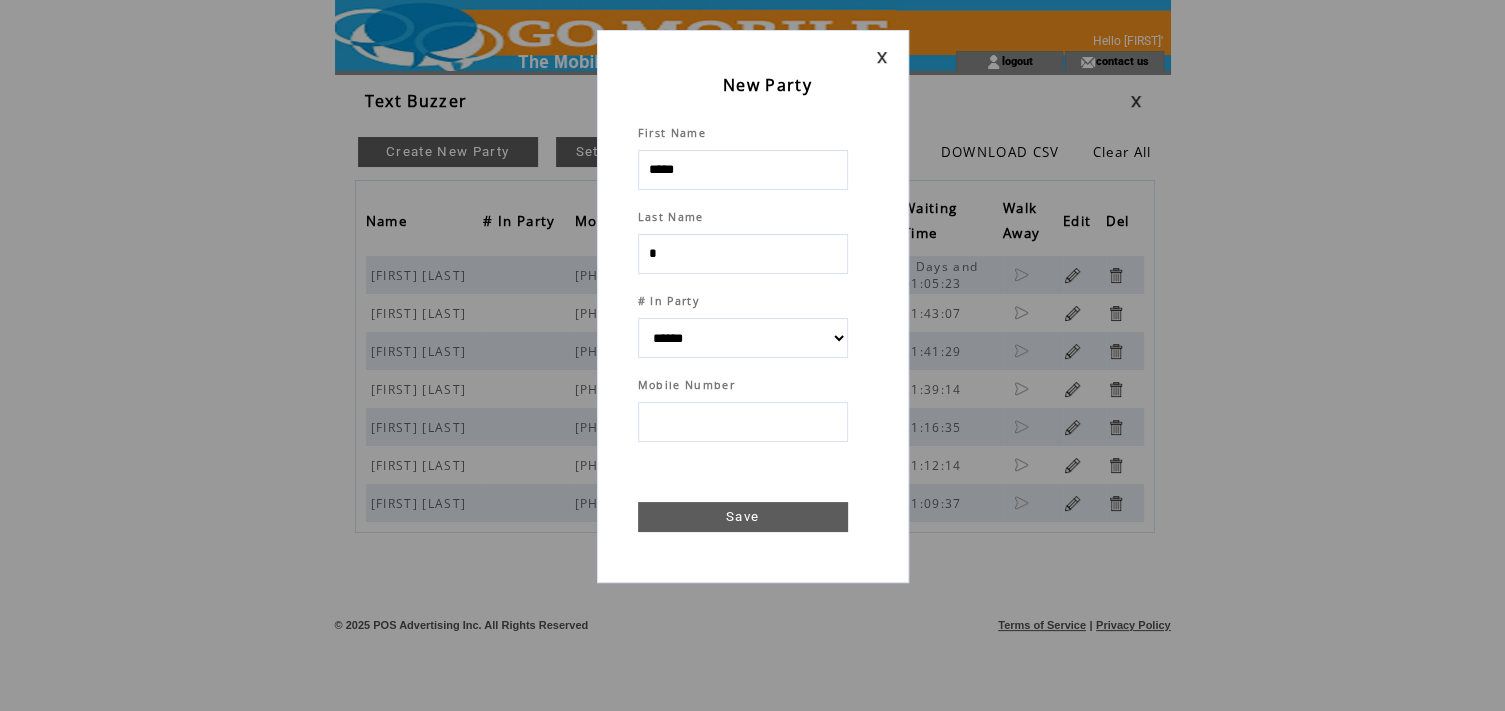 type on "**" 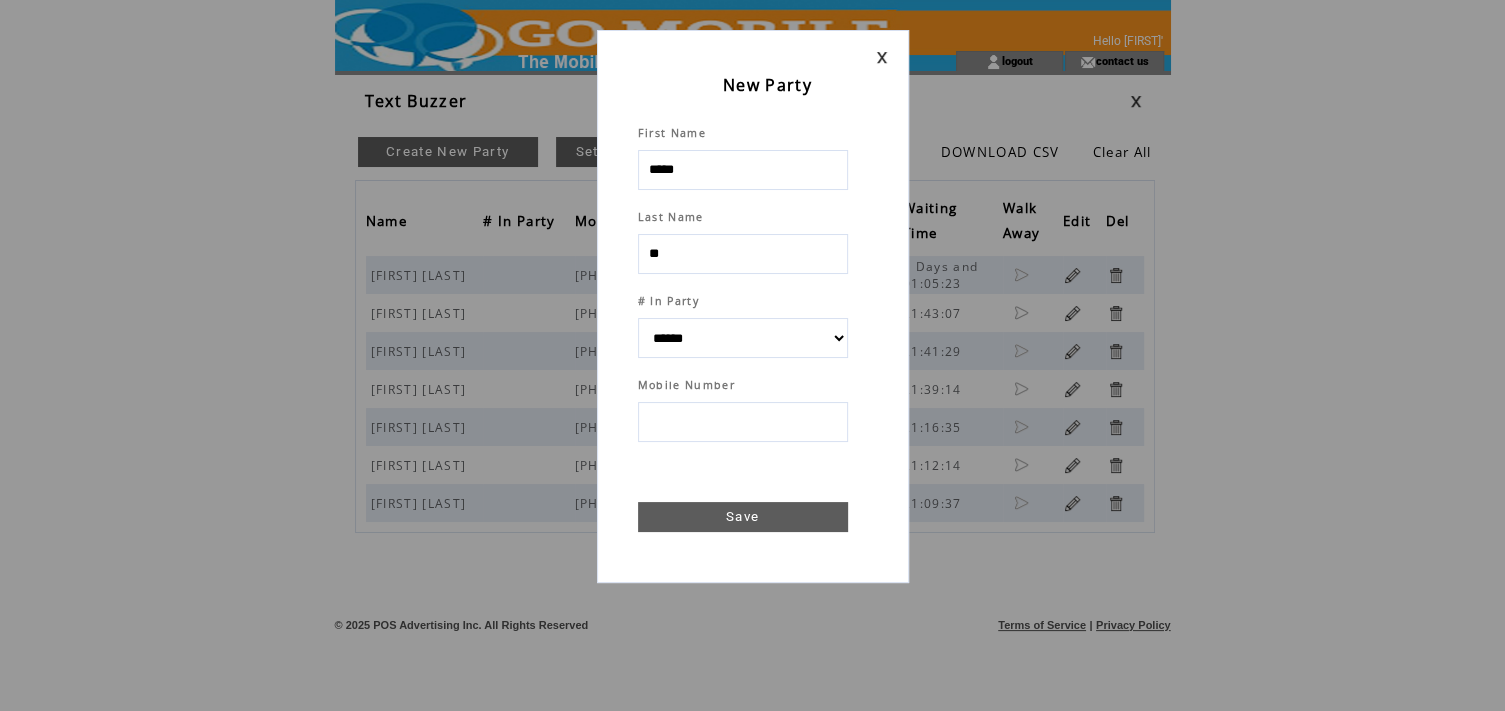select 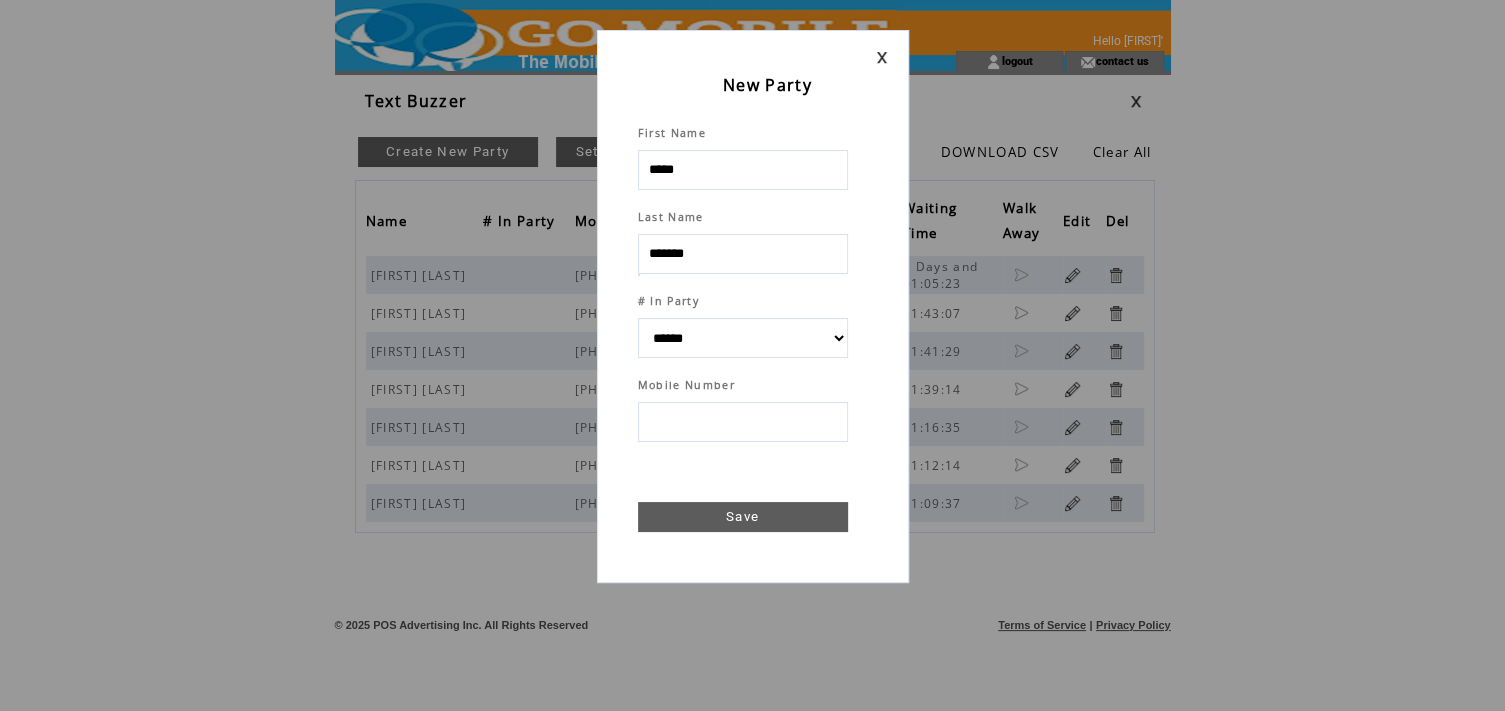 type on "*******" 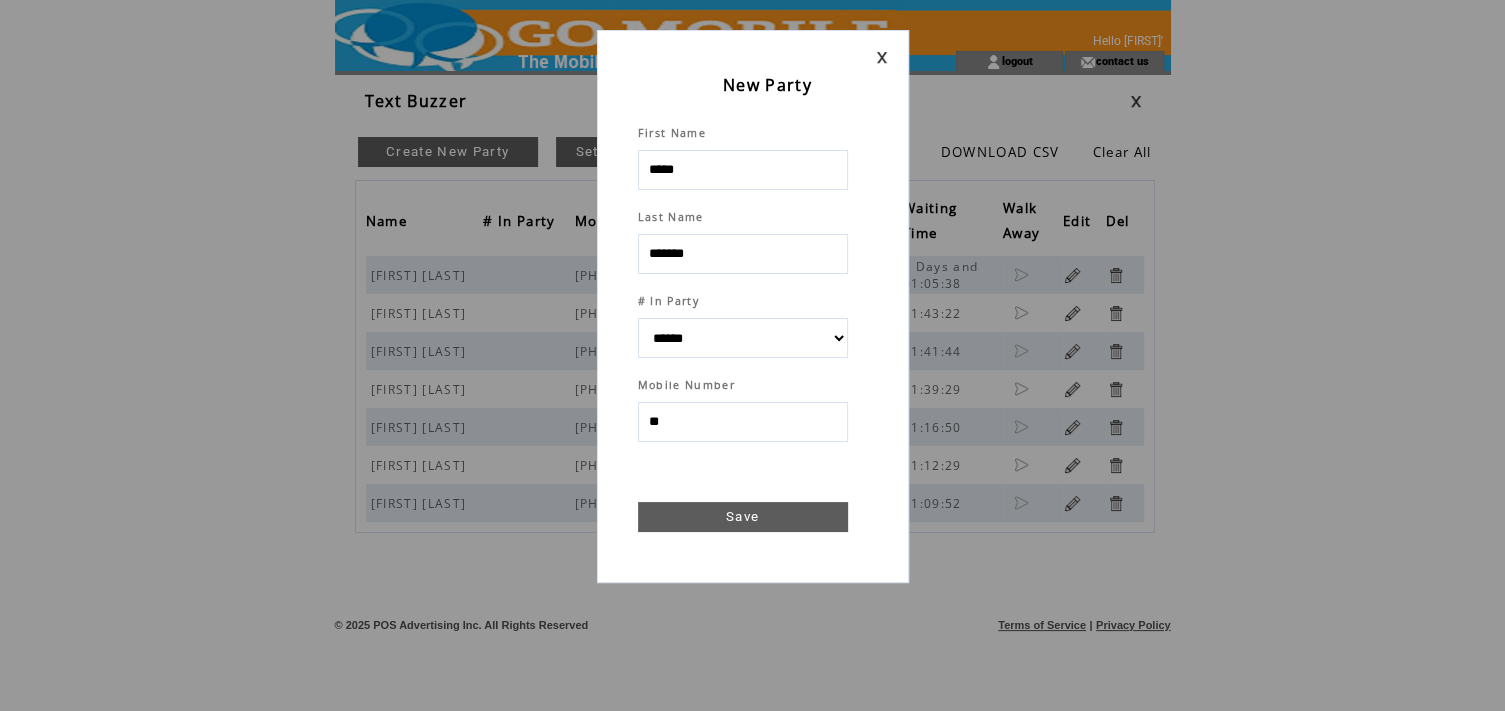type on "***" 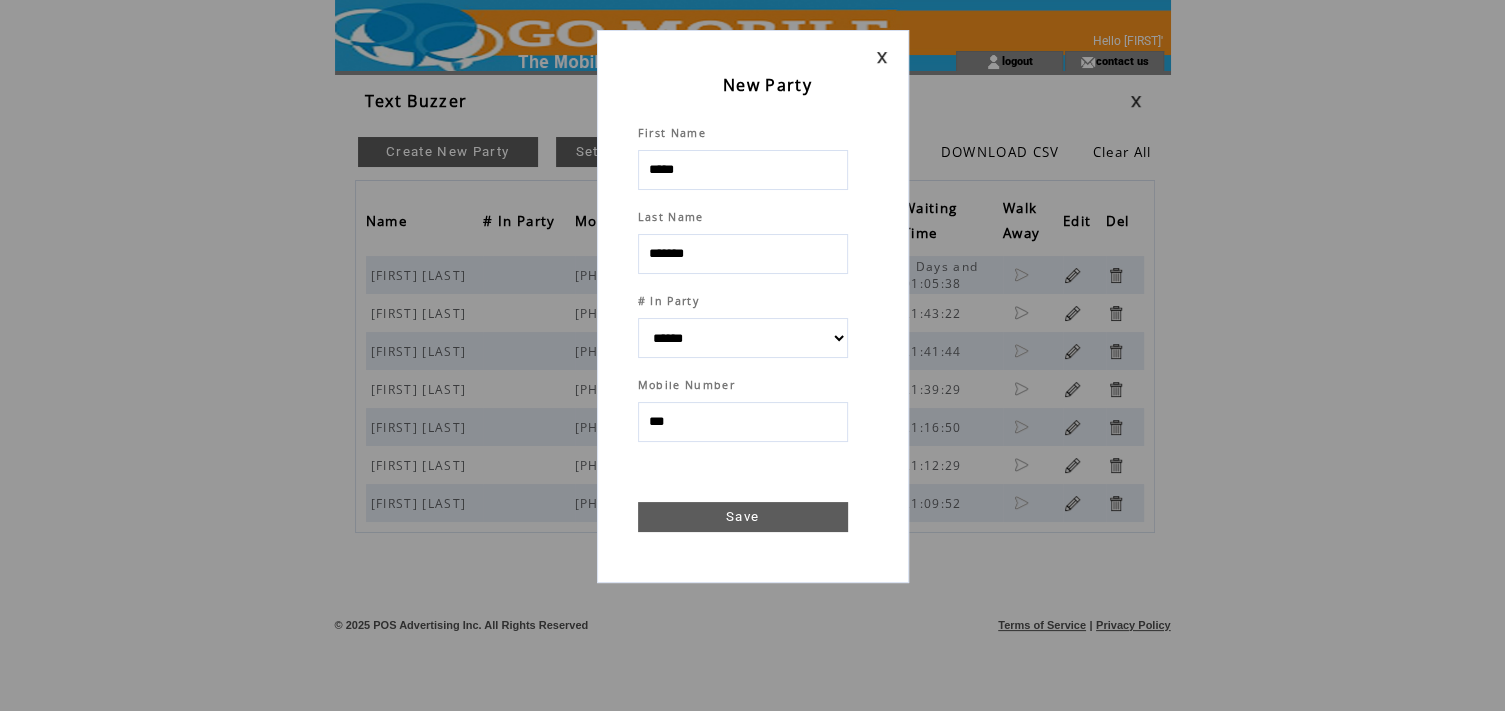 select 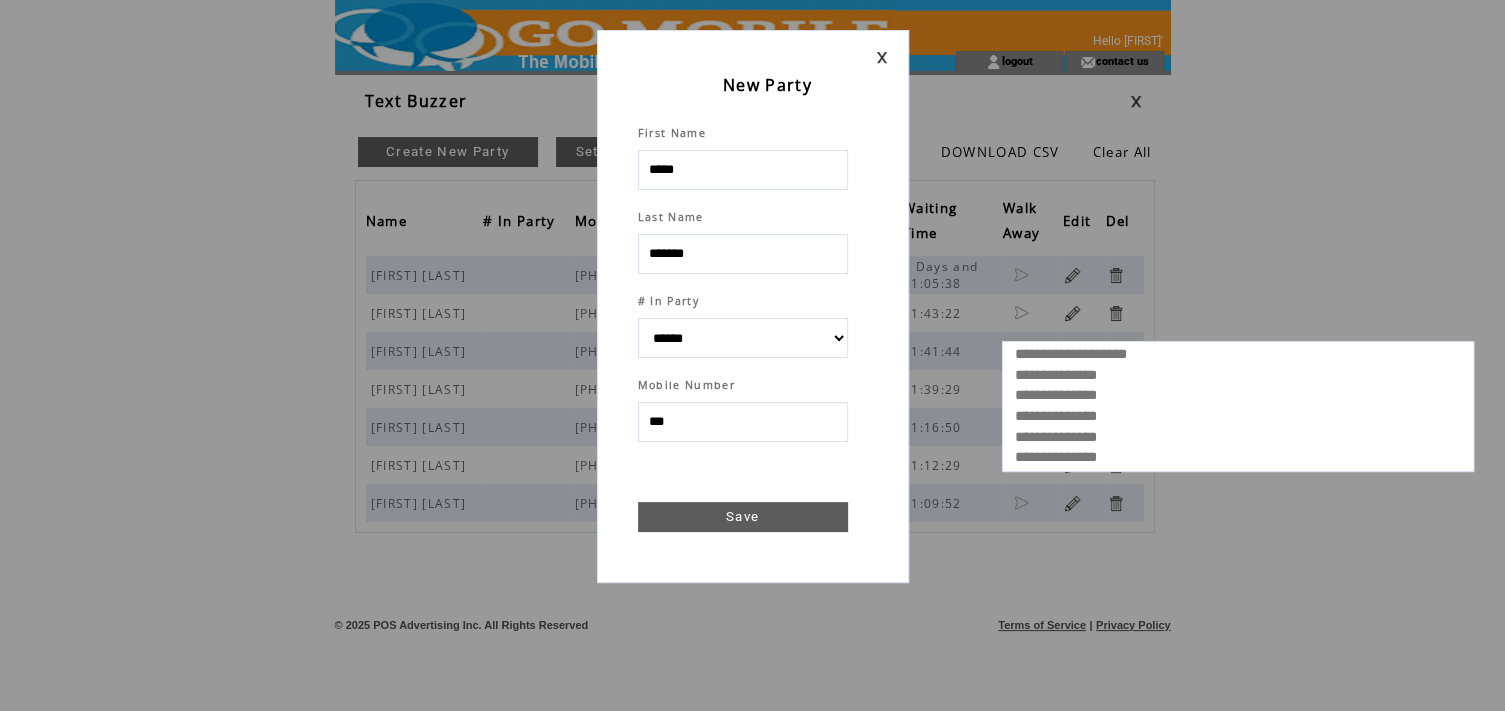select 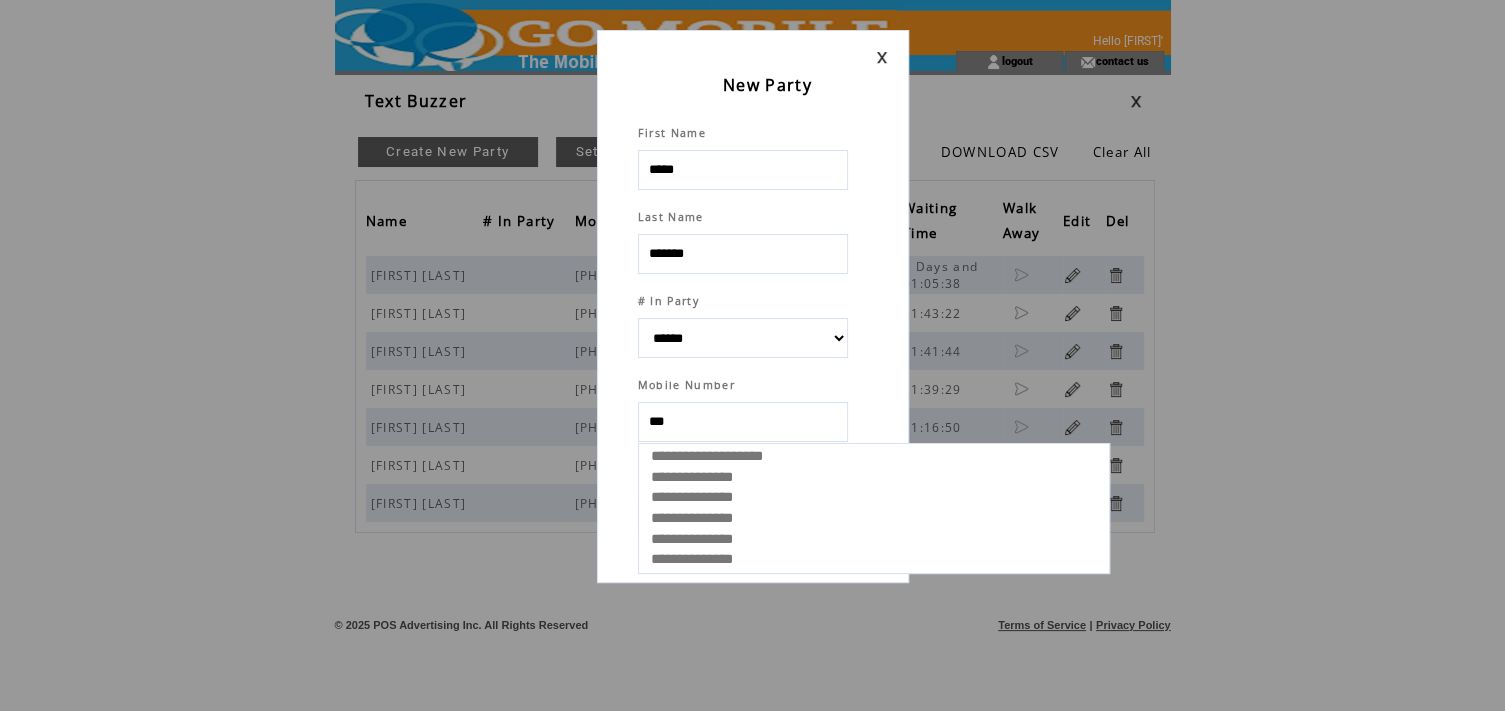 type on "****" 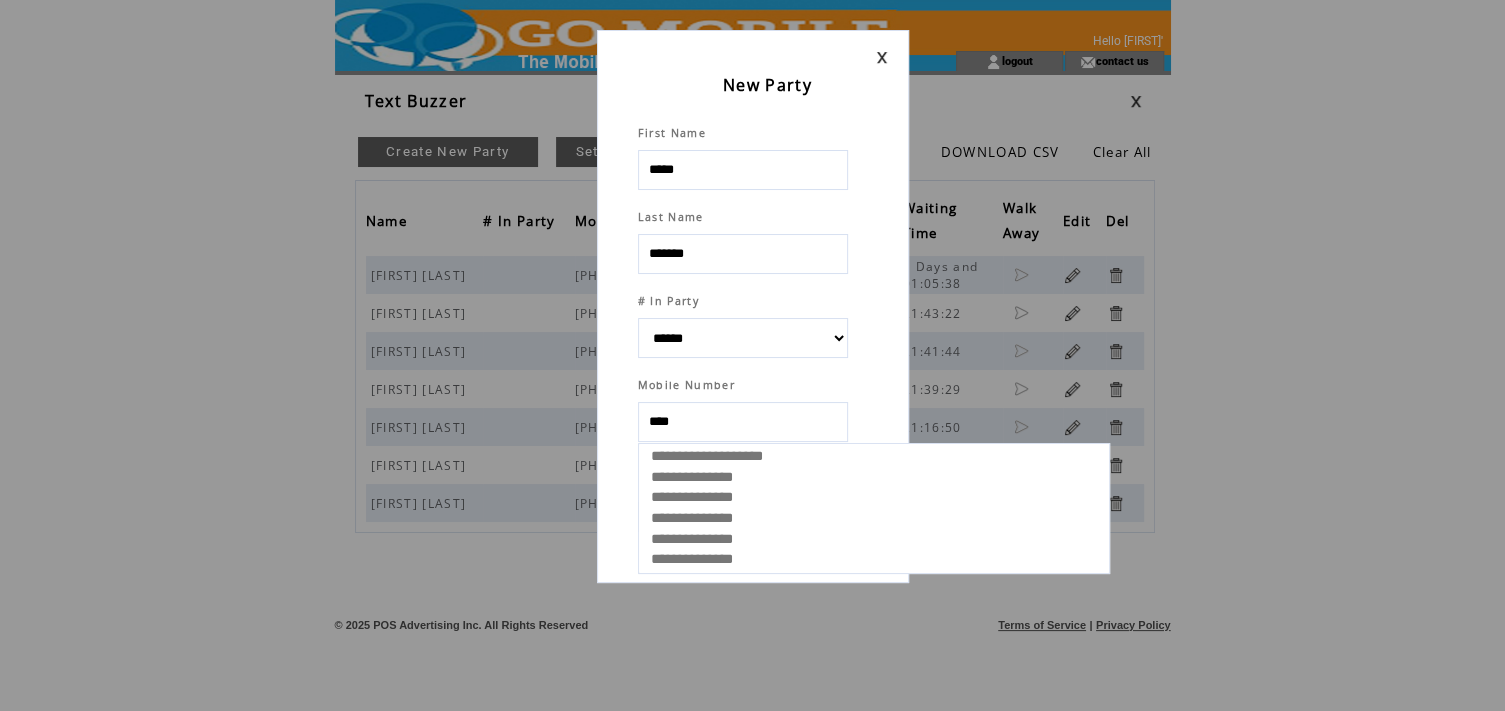 select 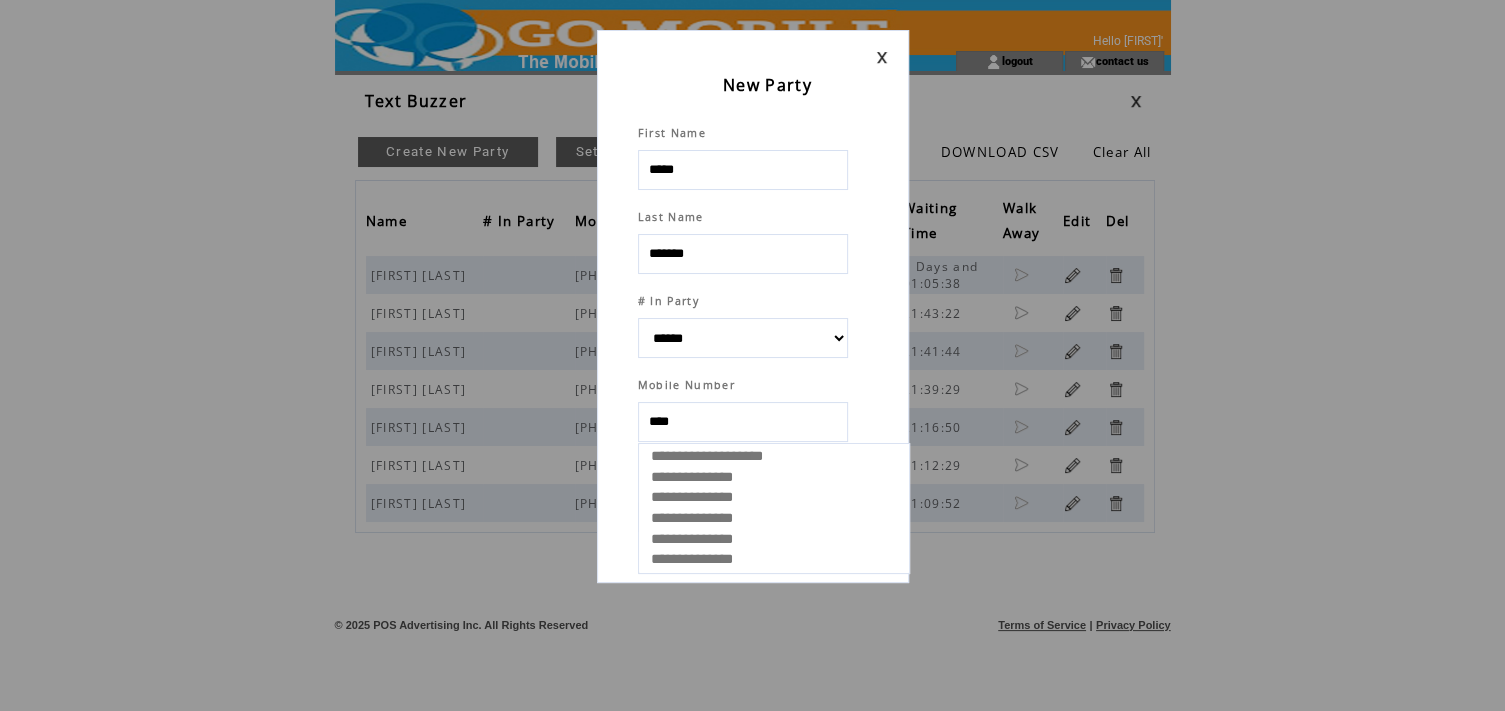 type on "*****" 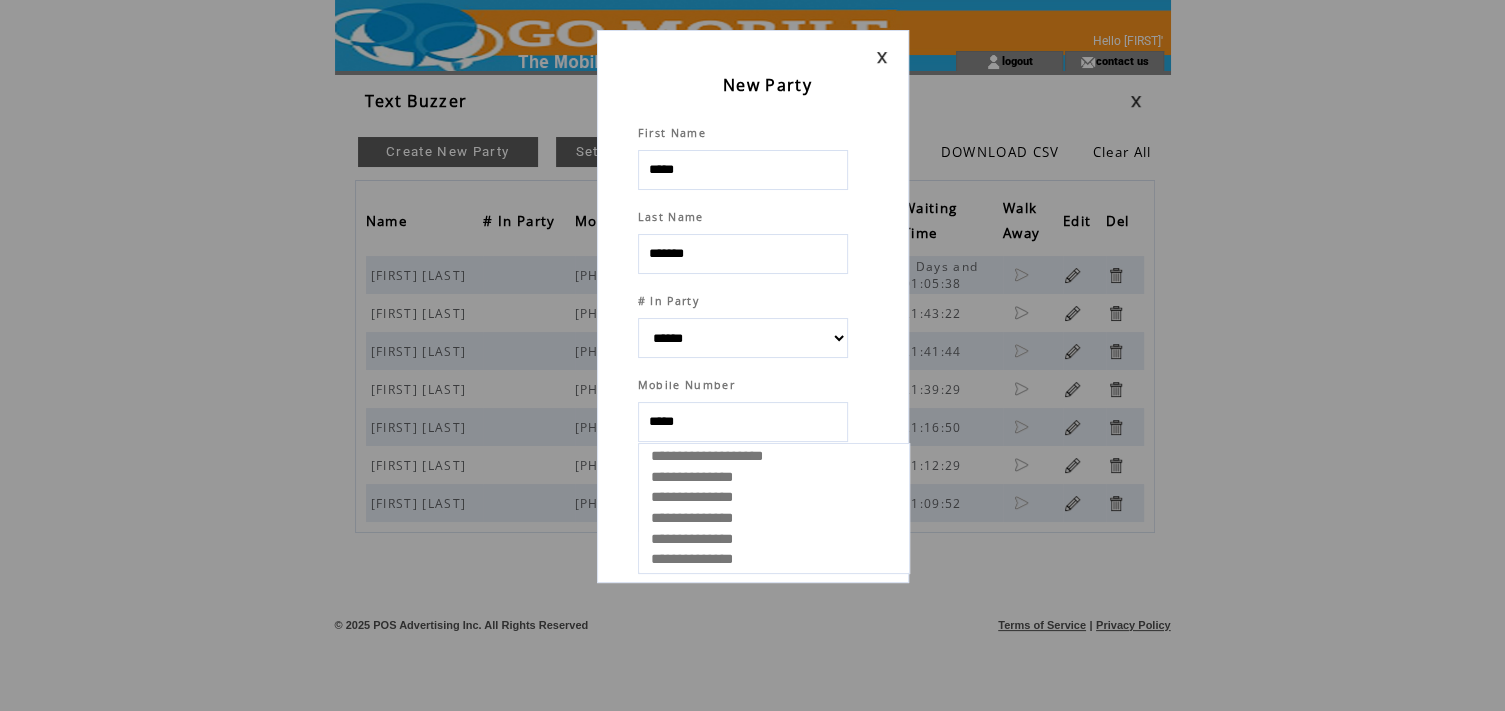 select 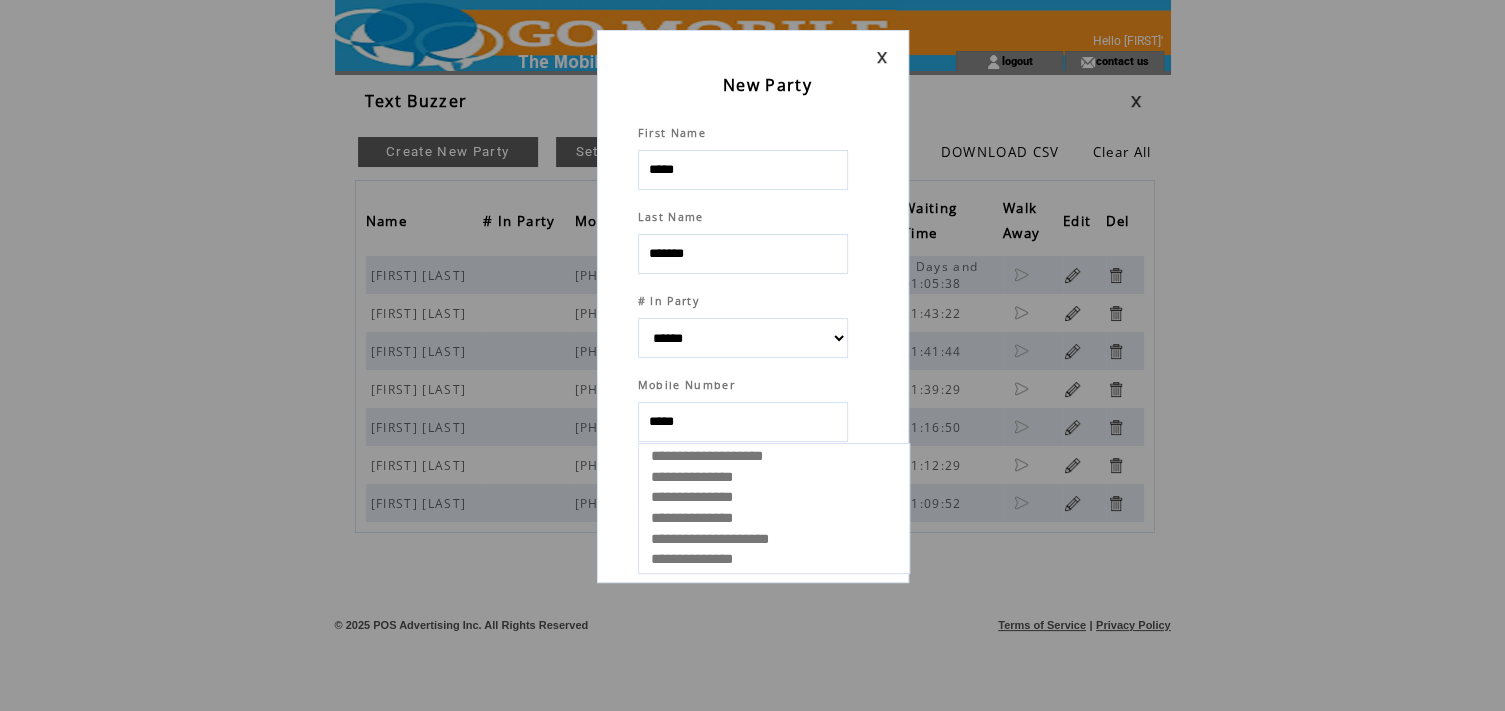 type on "******" 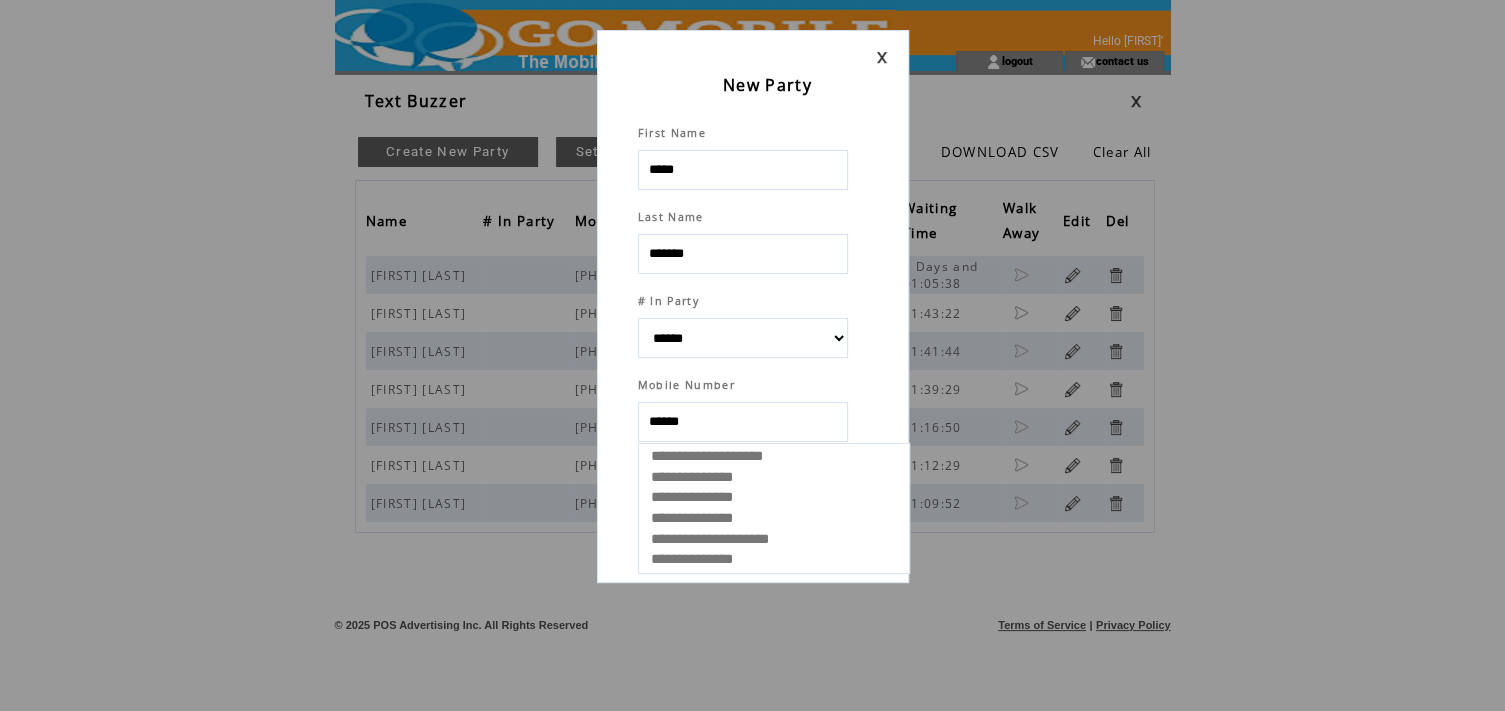 select 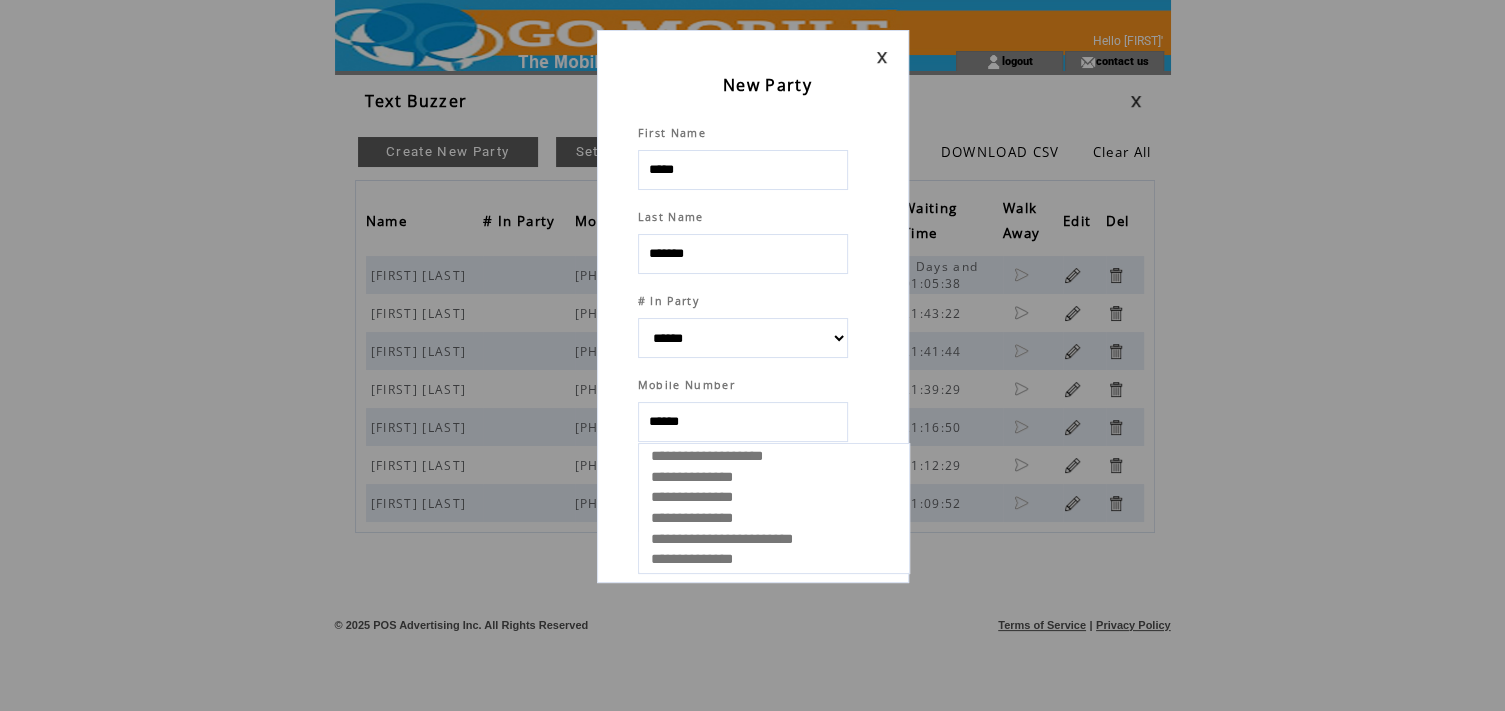 type on "*******" 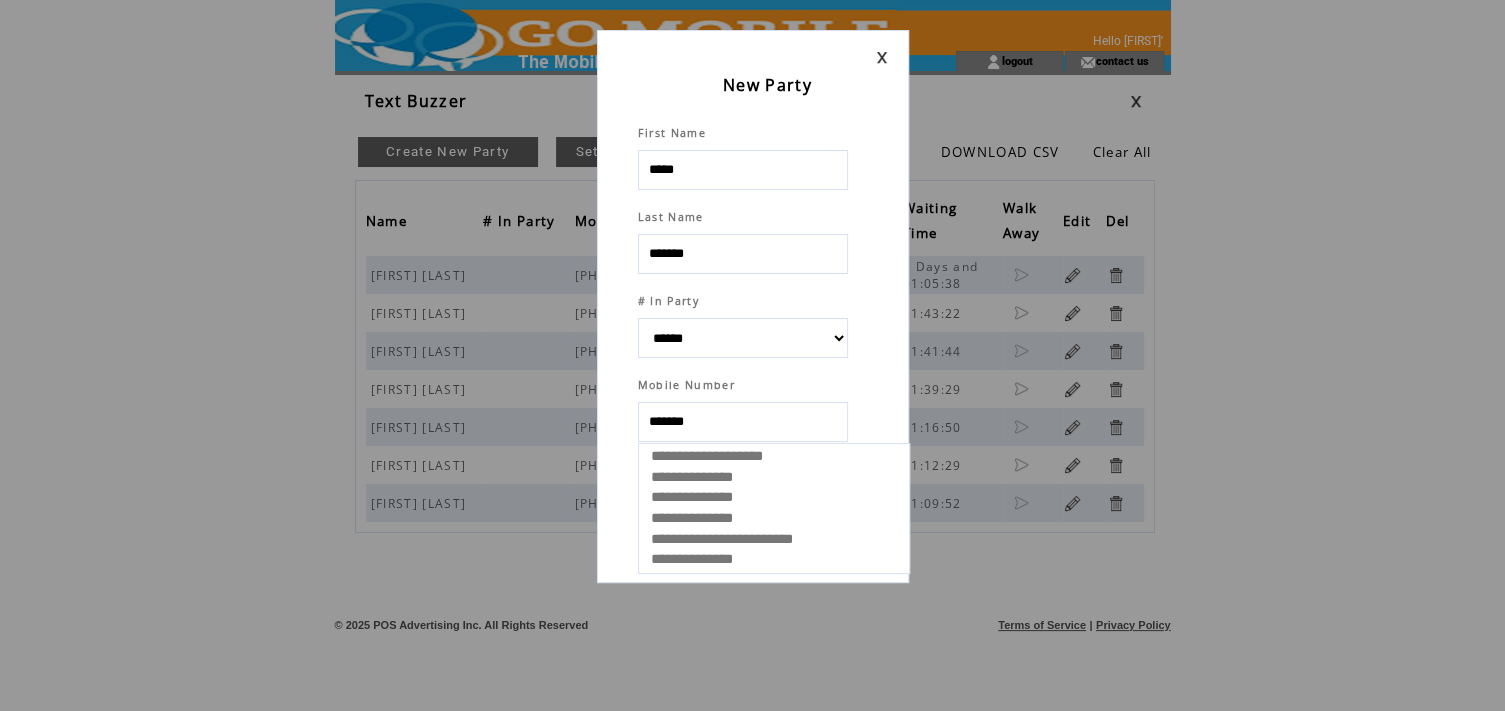 select 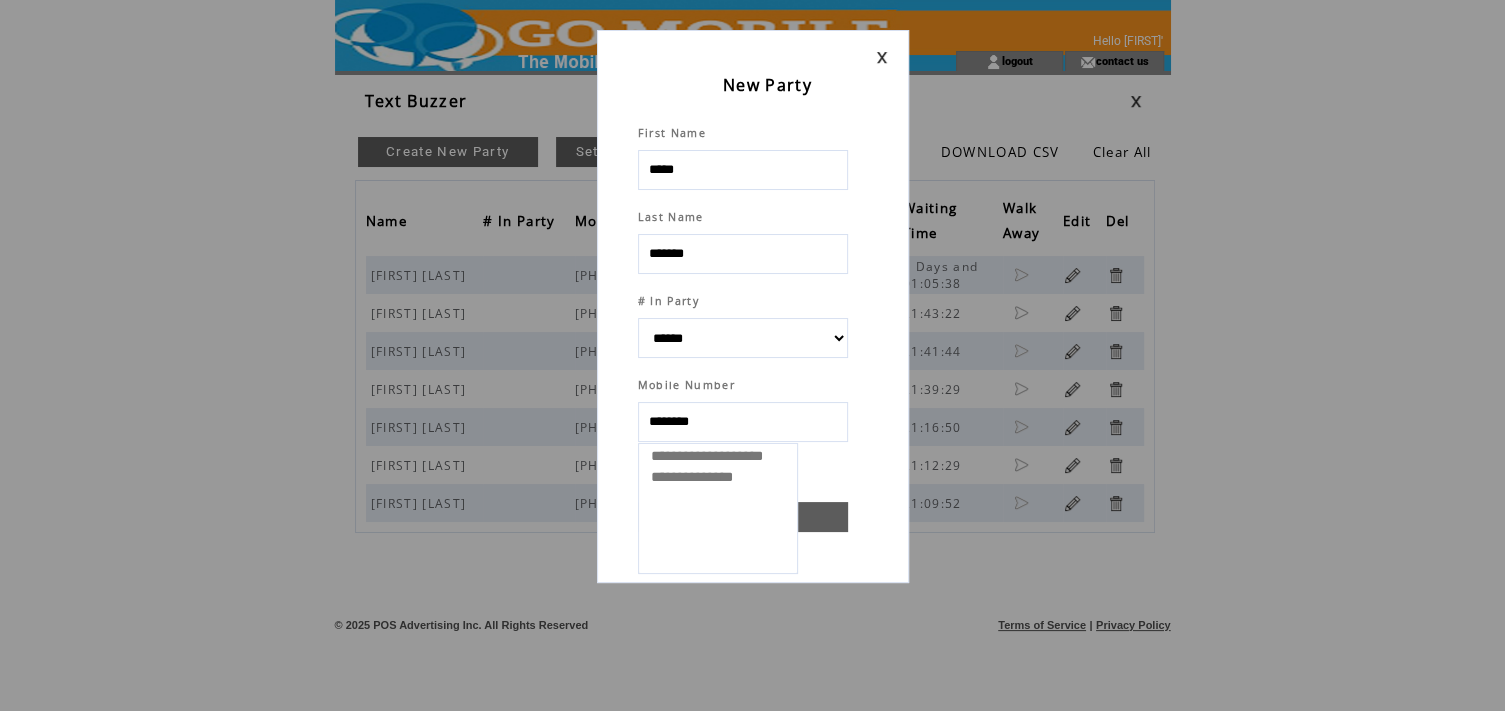 type on "*********" 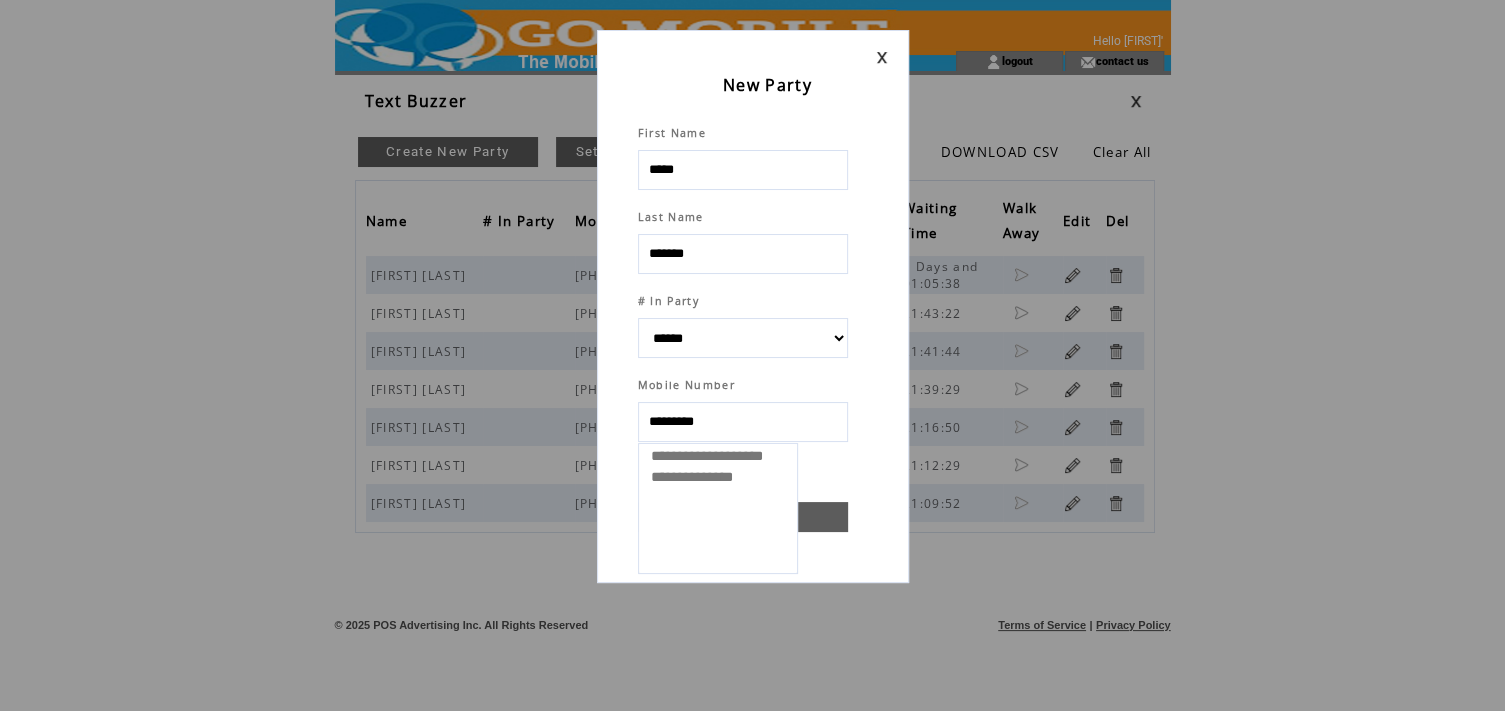 select 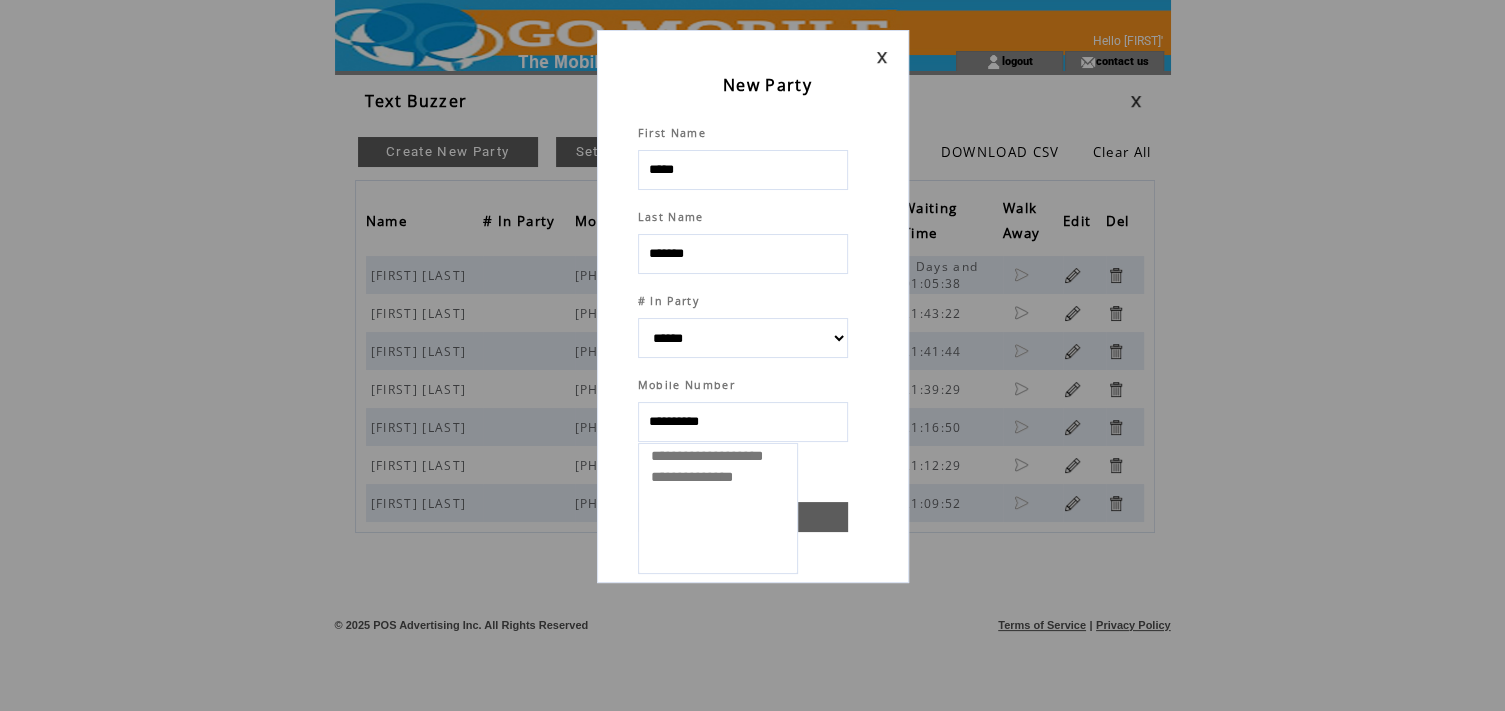 select 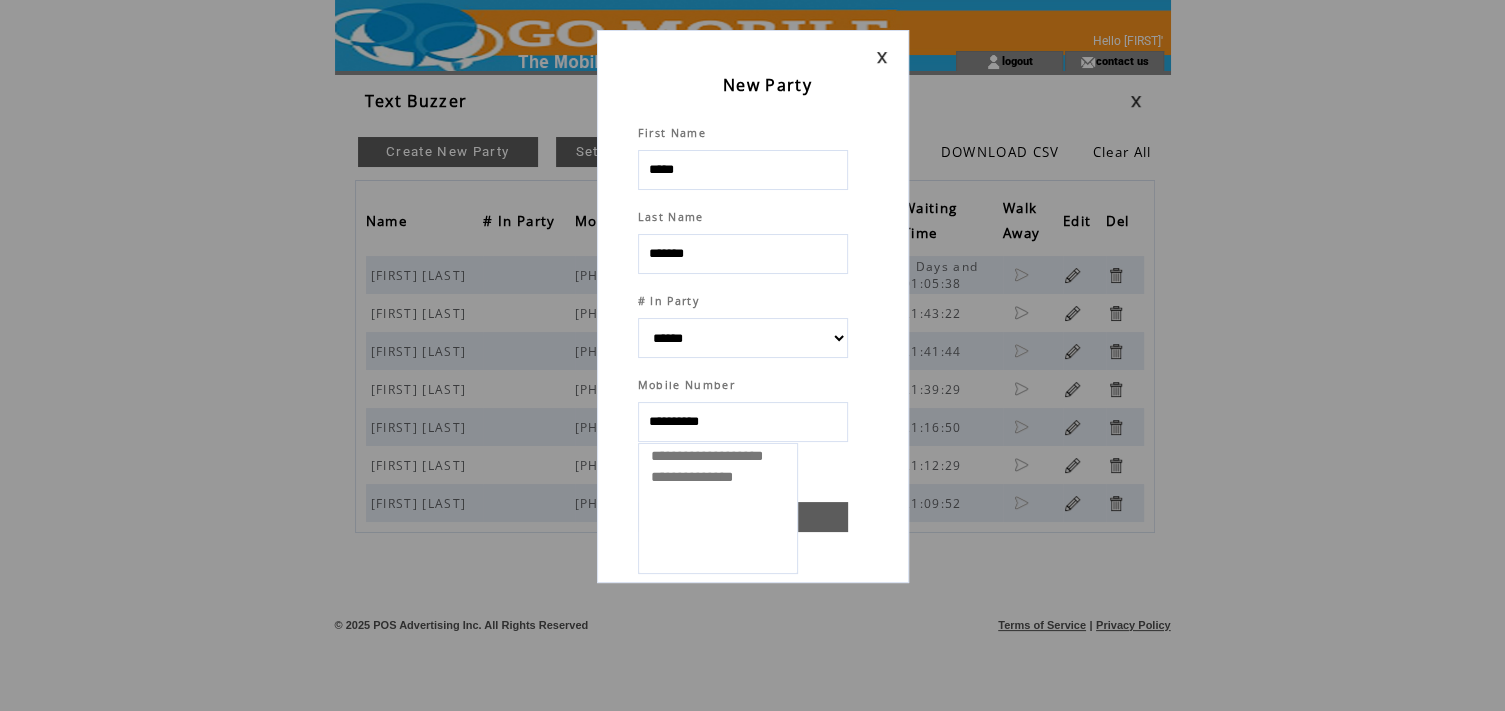 select 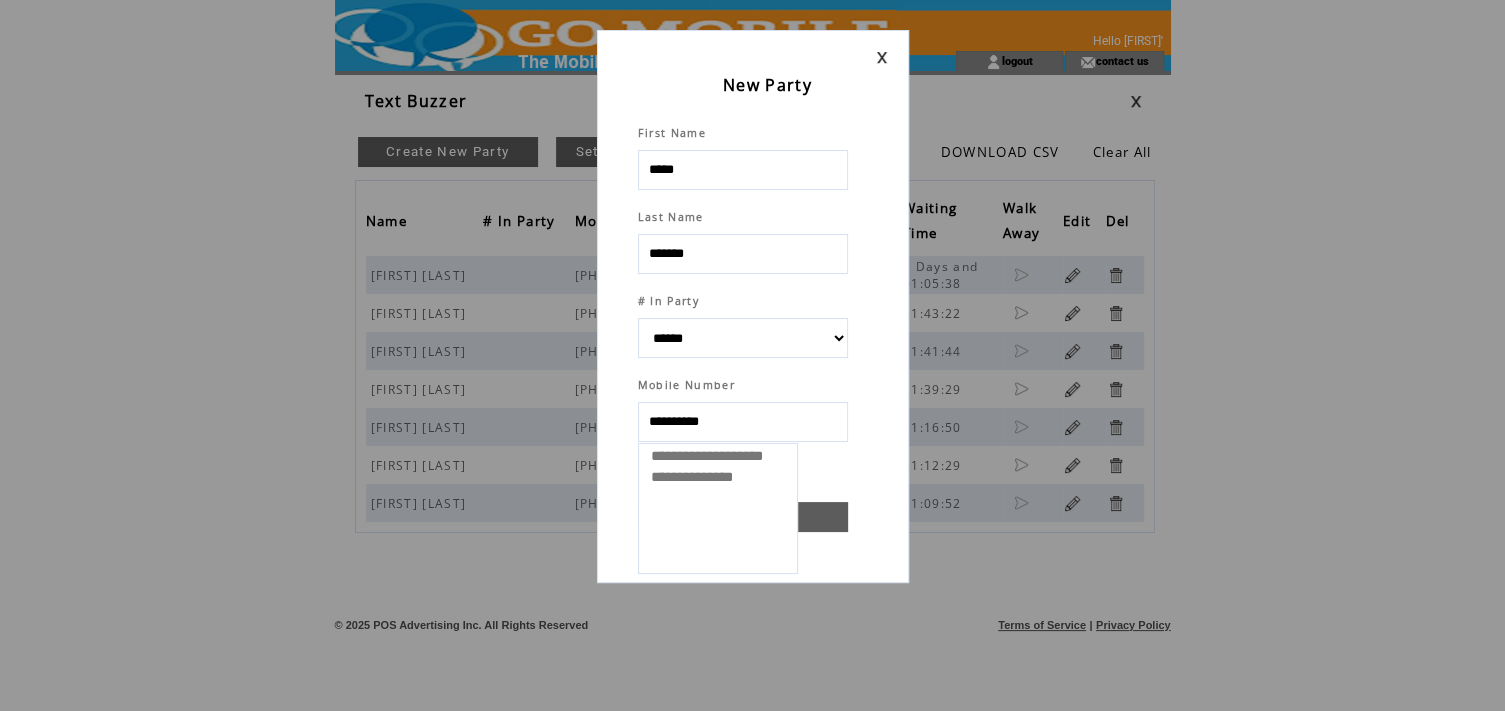 type on "**********" 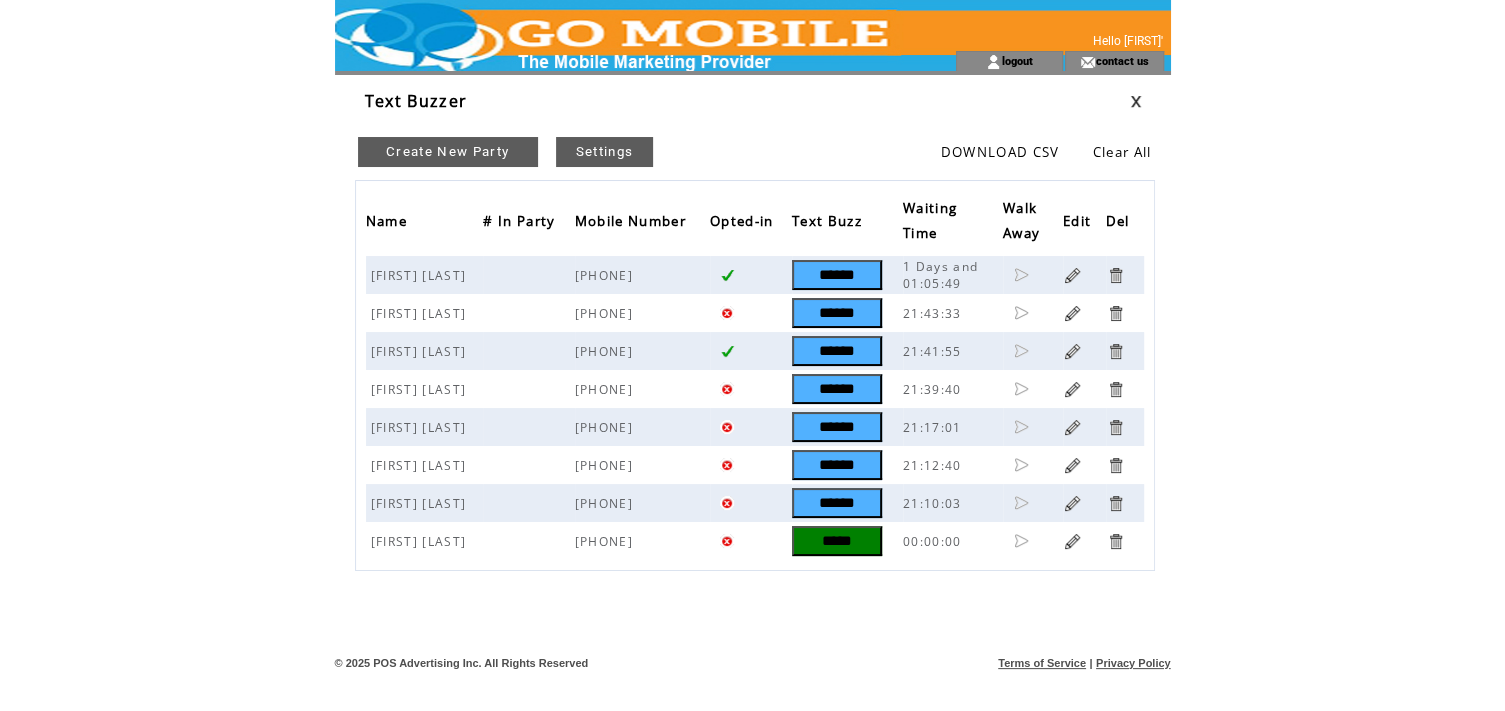click on "******" at bounding box center (837, 503) 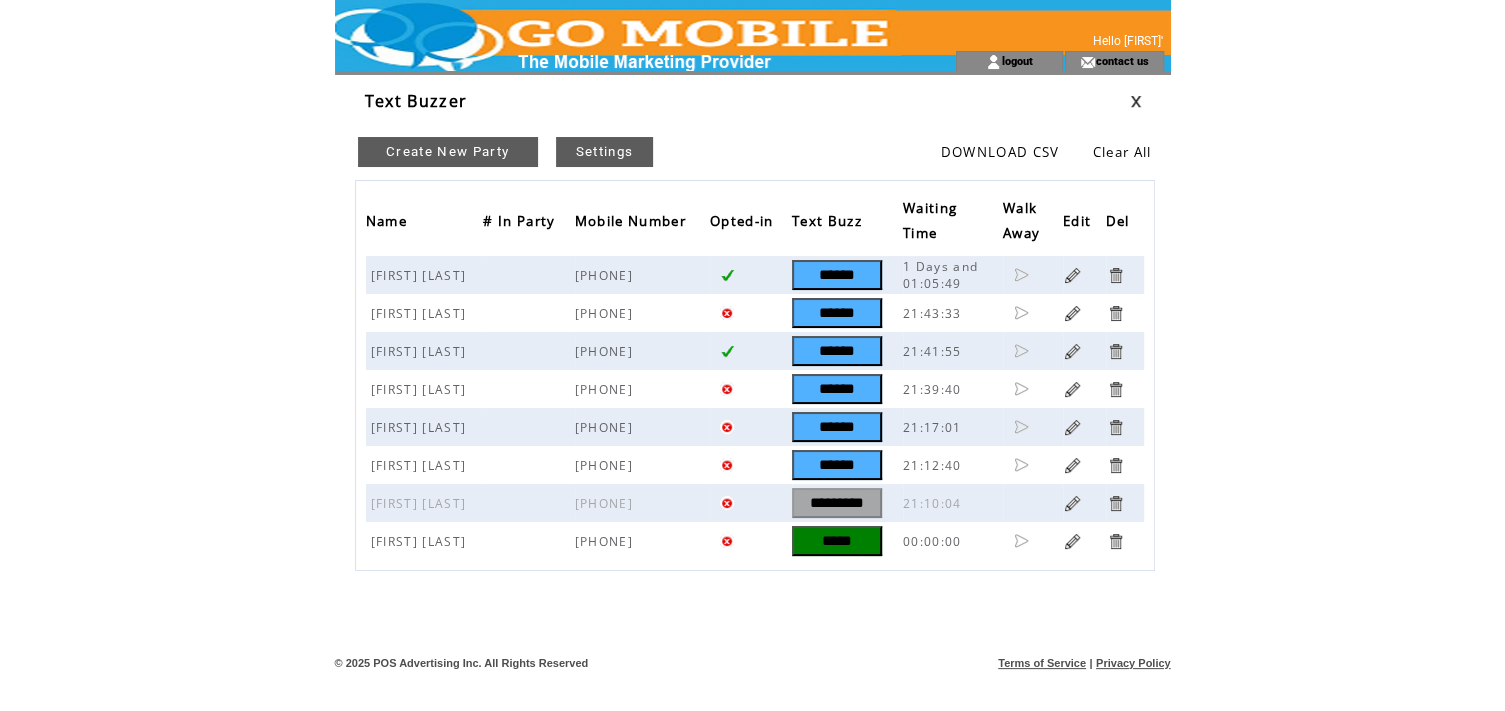 click on "*****" at bounding box center (837, 541) 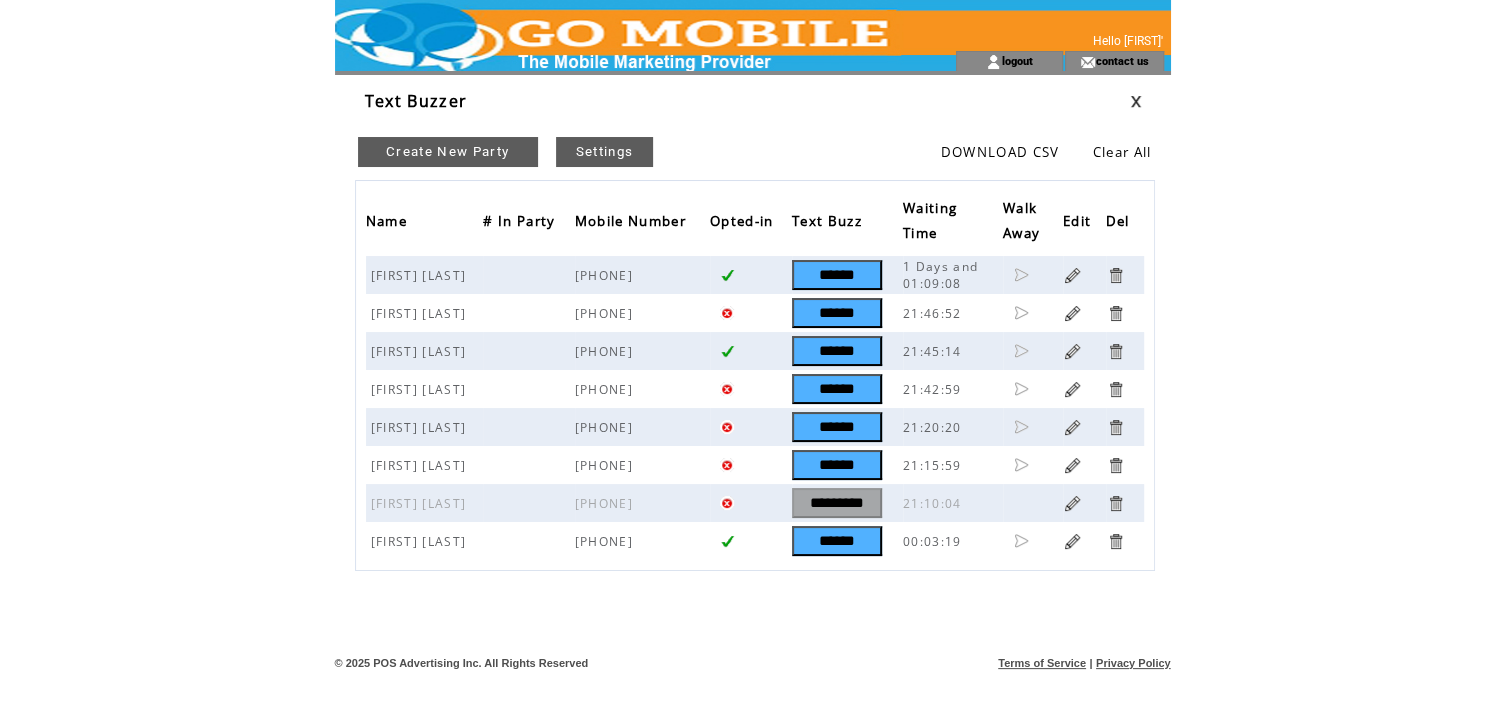 click on "Create New Party" at bounding box center [448, 152] 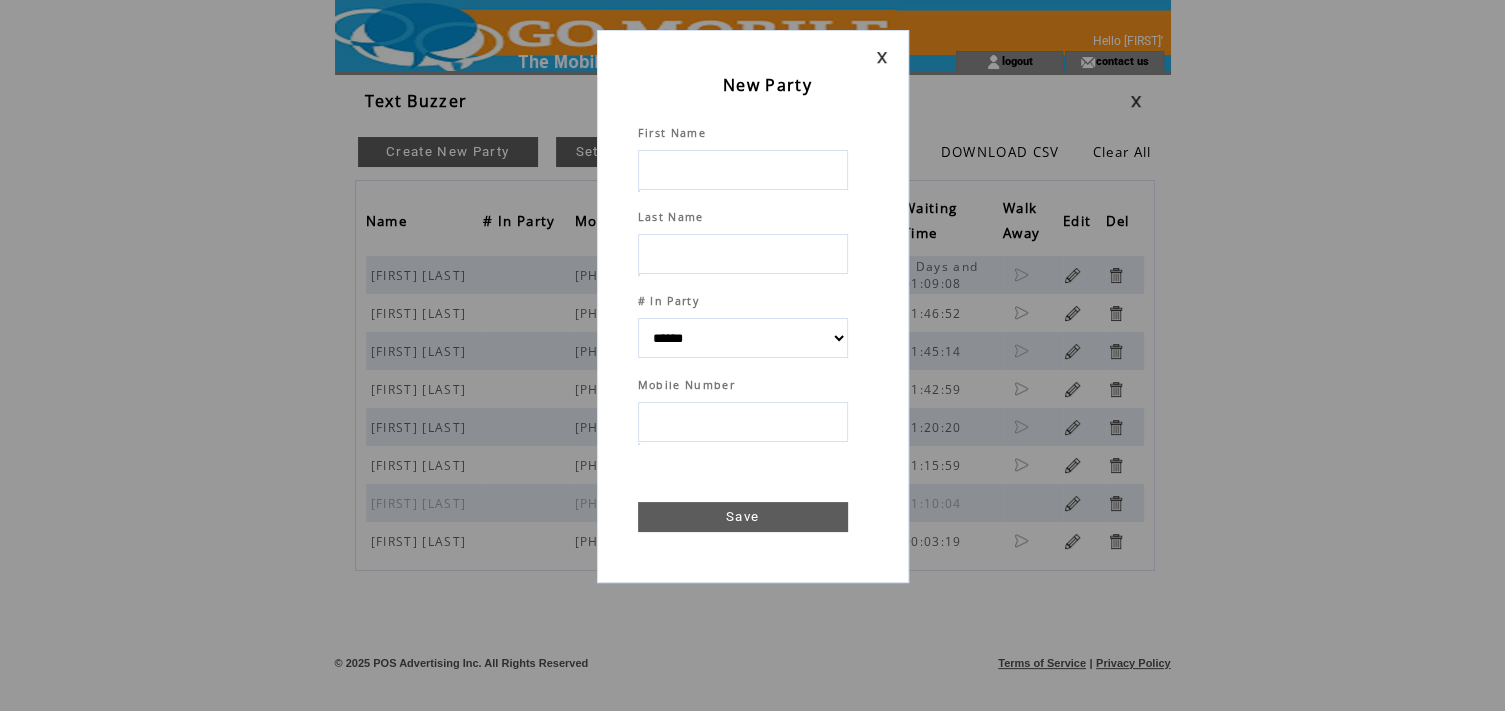 click at bounding box center (743, 170) 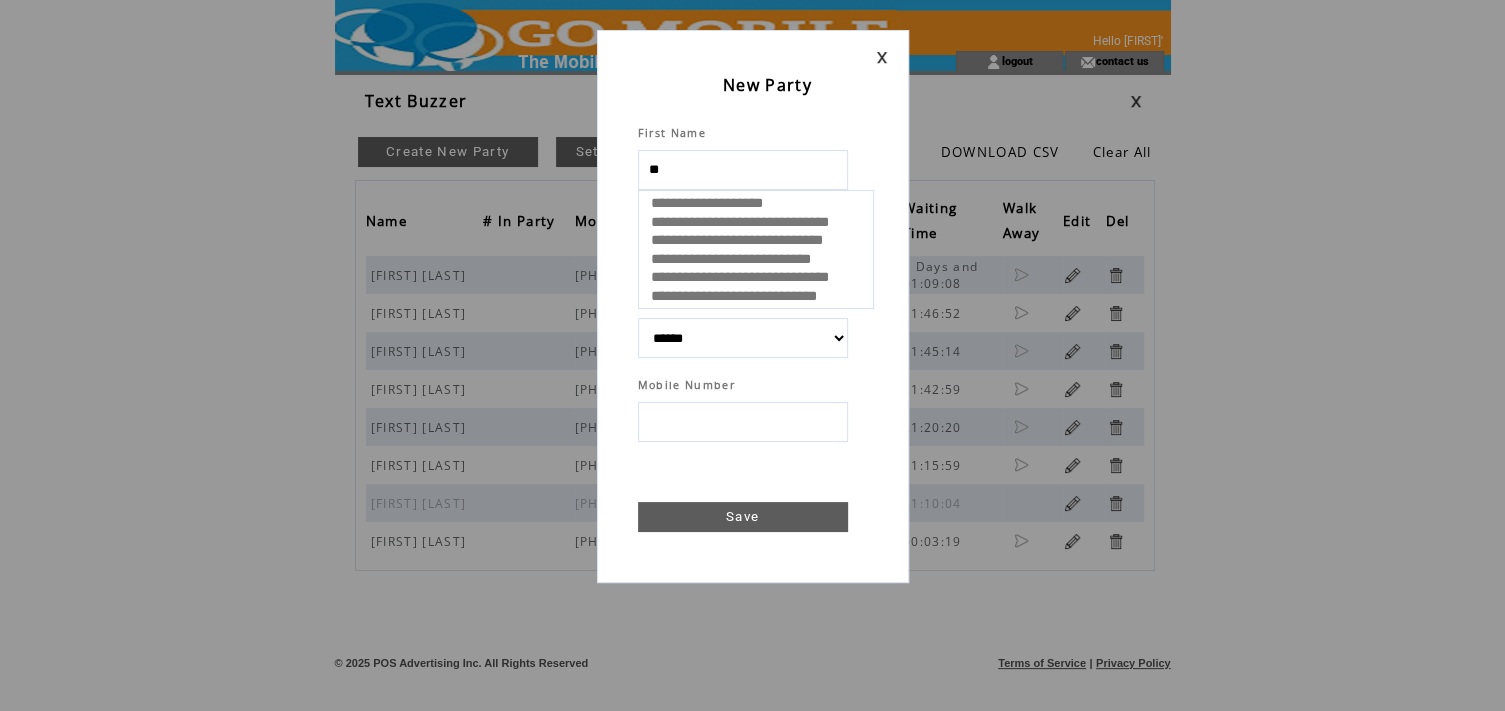 type on "***" 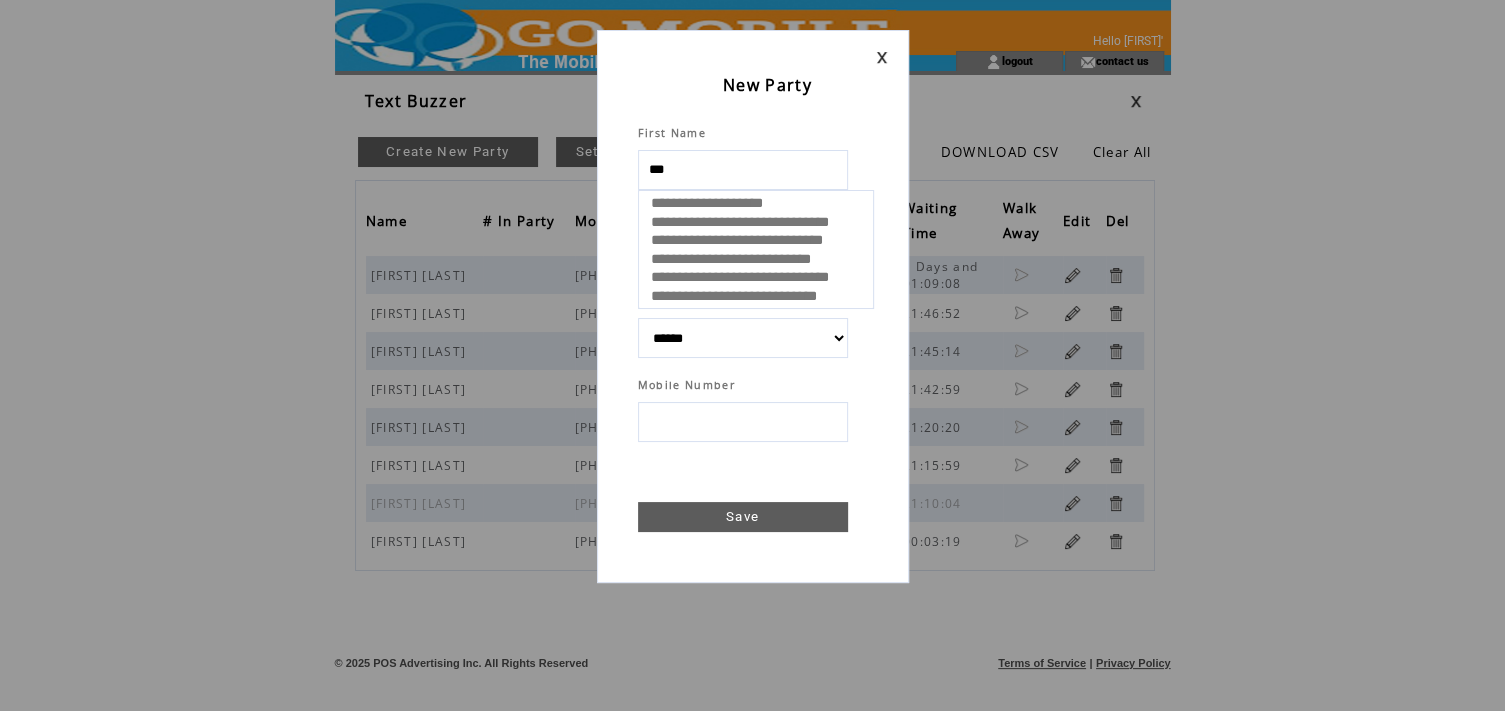 select 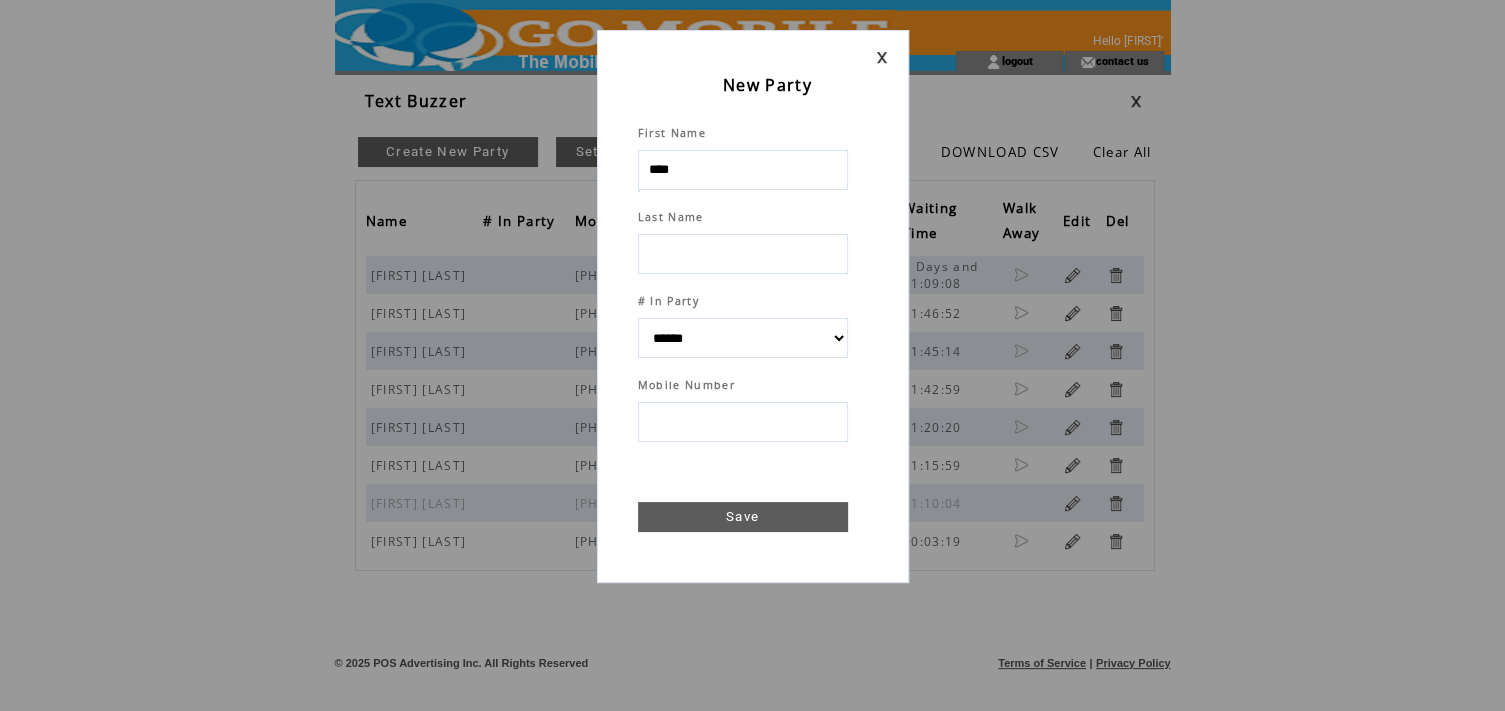 type on "****" 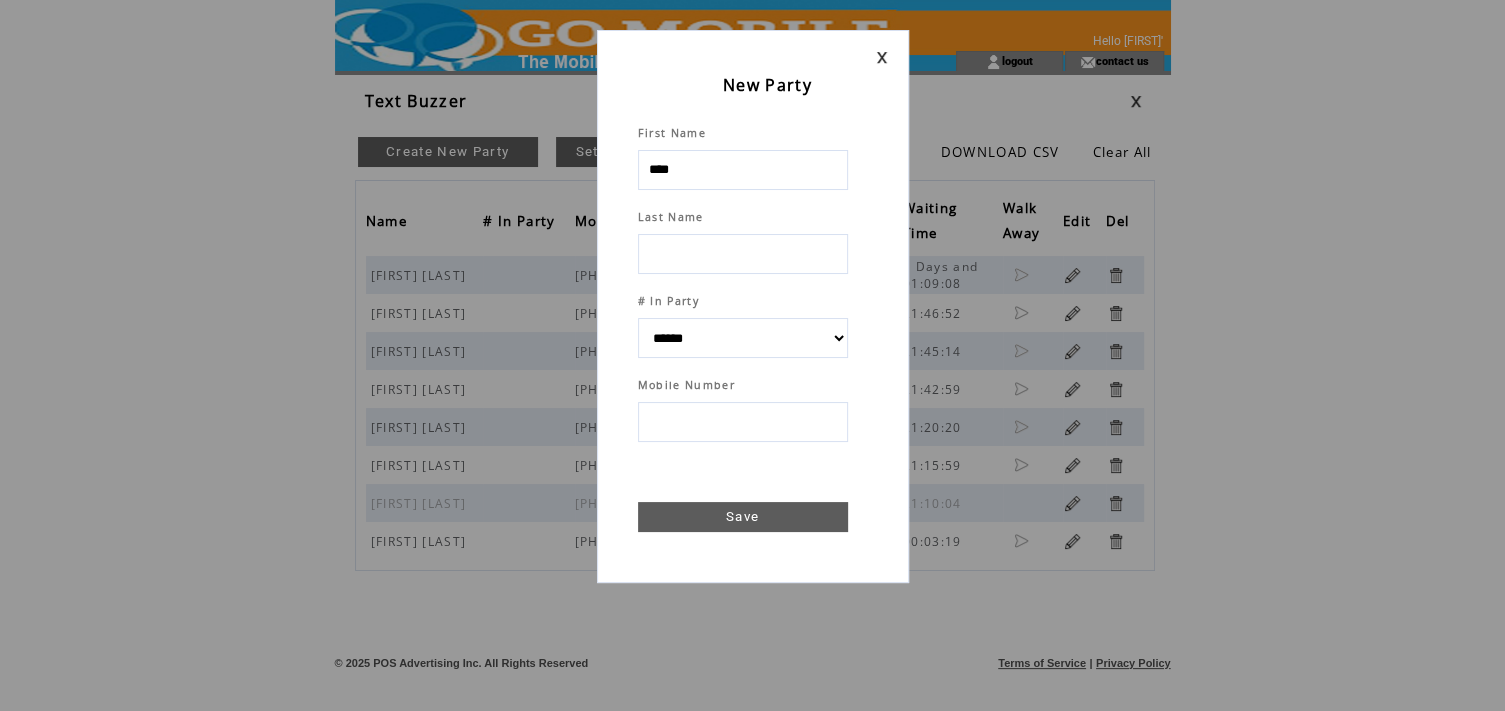 type on "*" 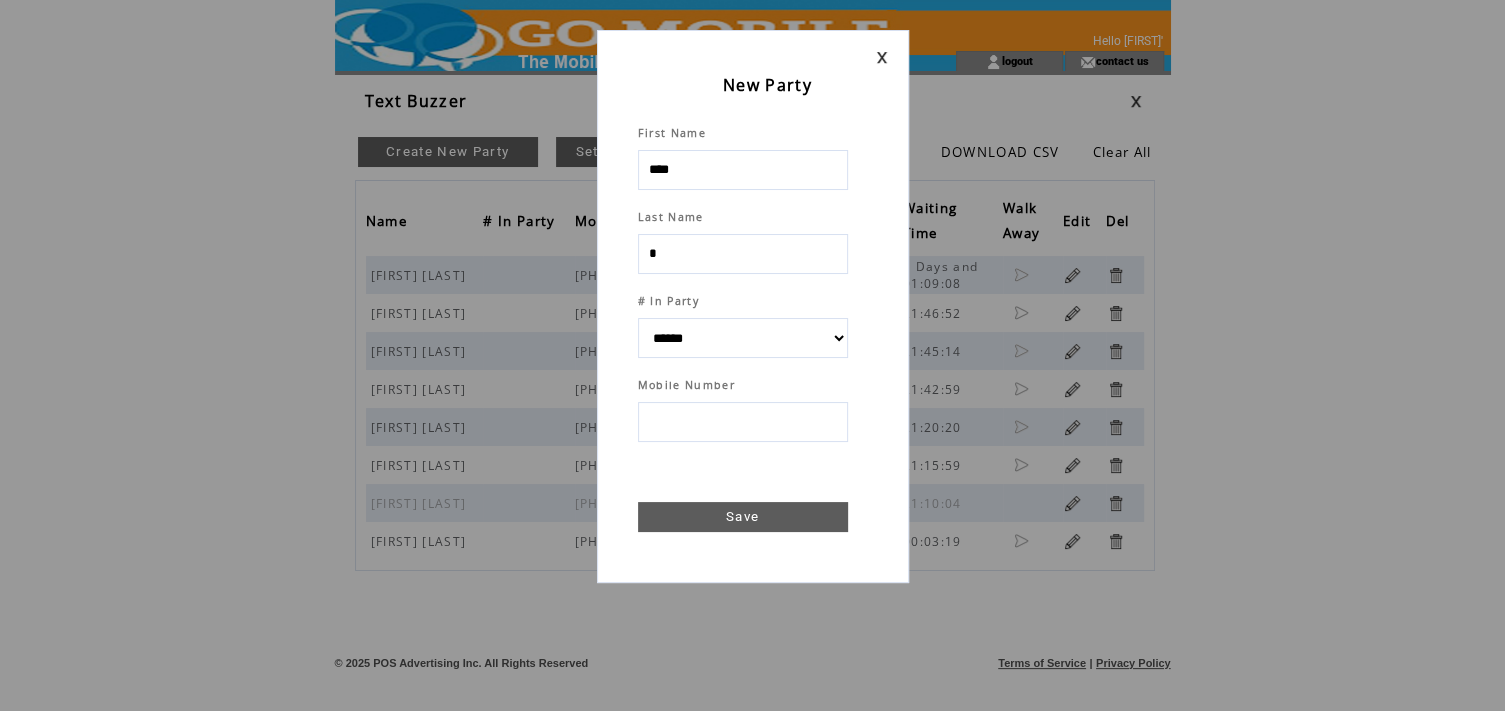 select 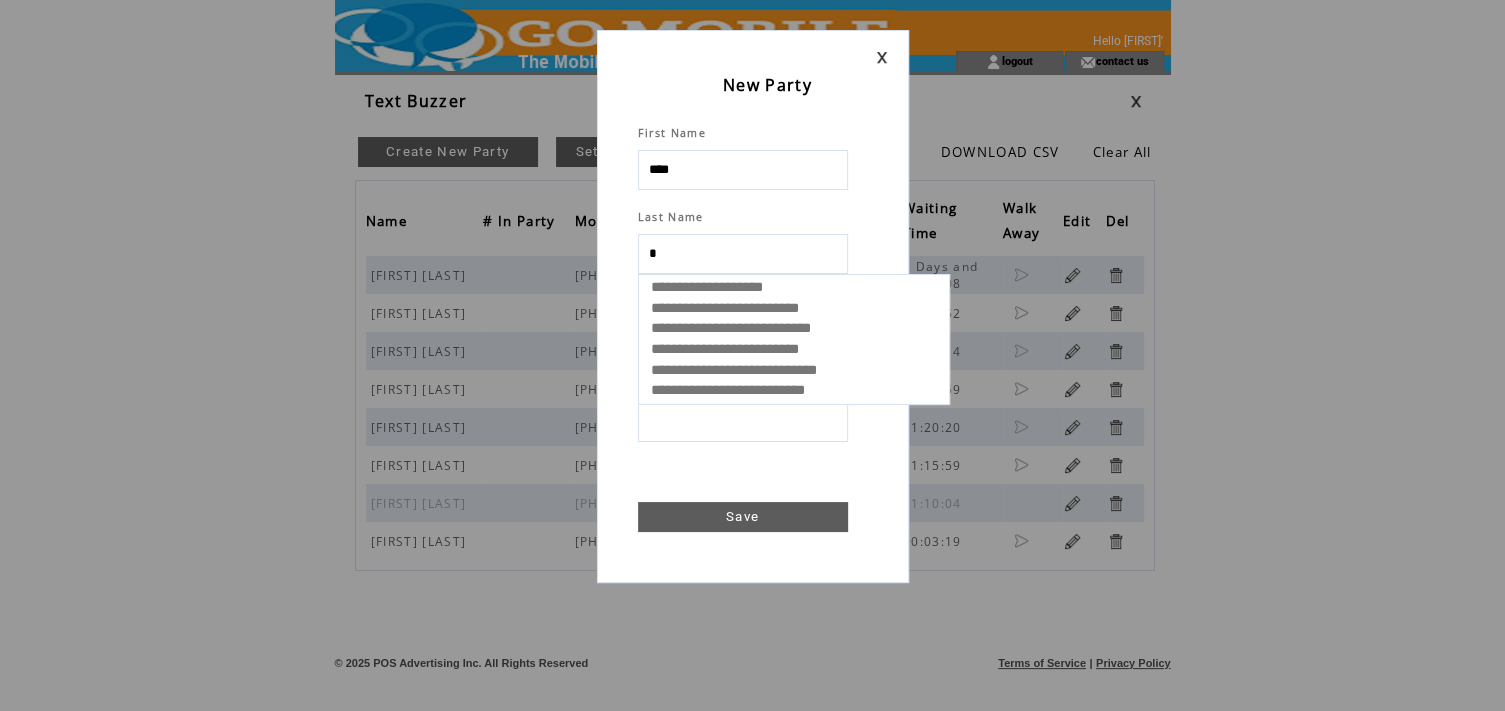 type on "**" 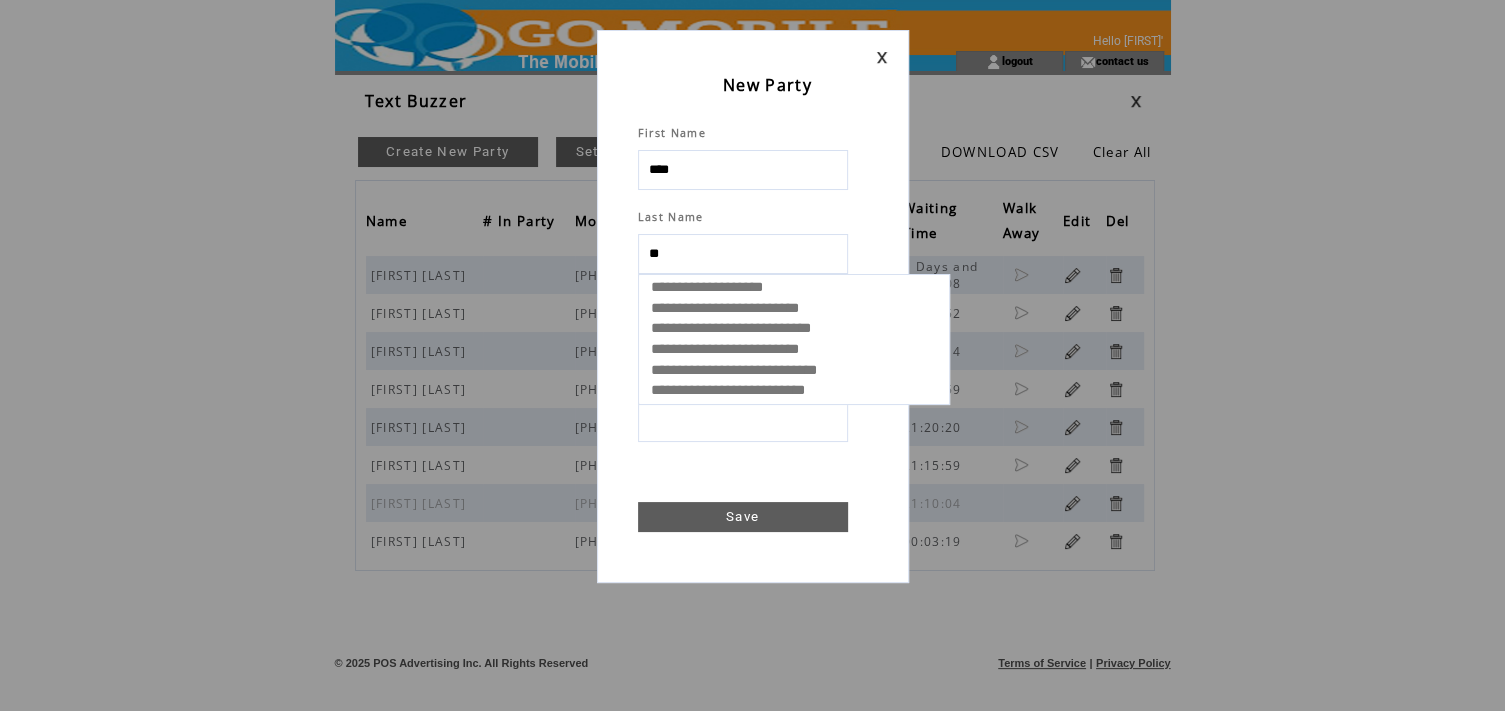select 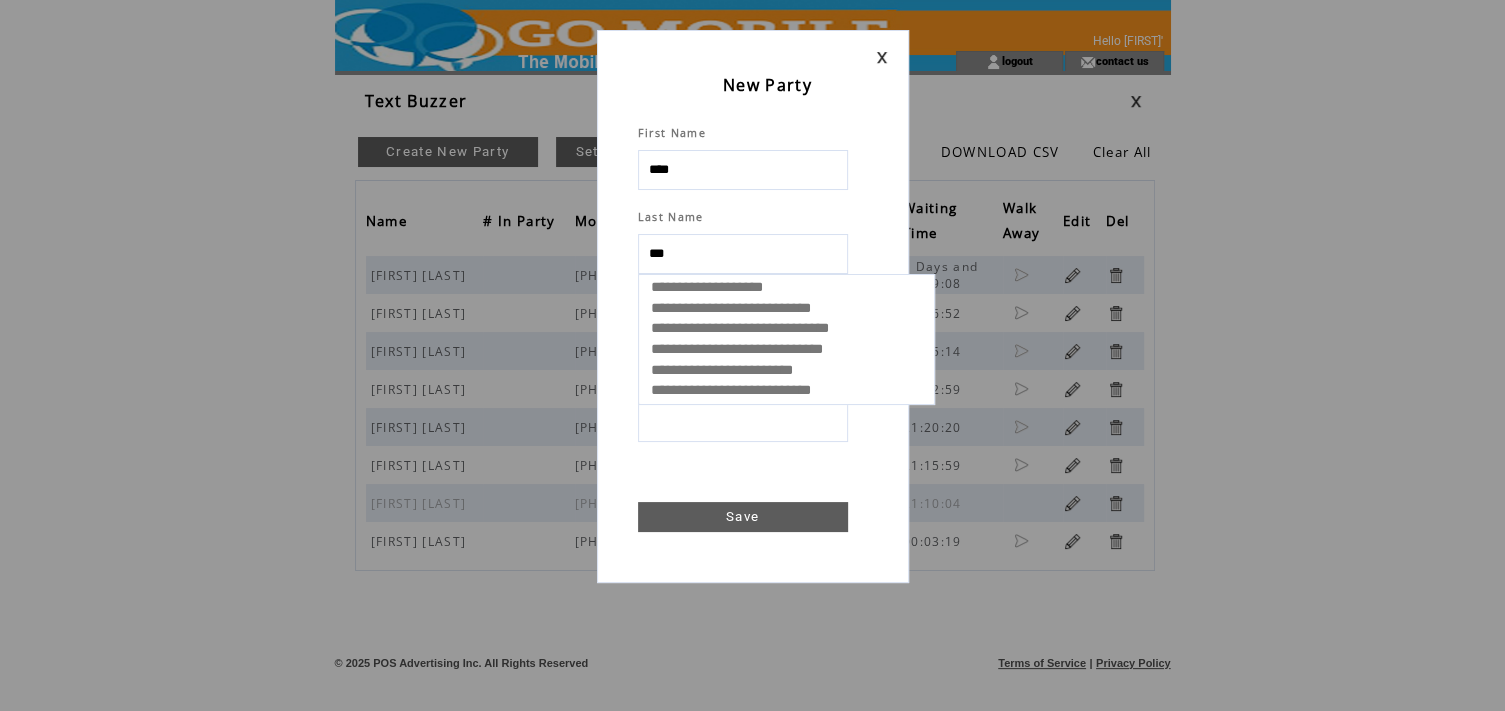 type on "****" 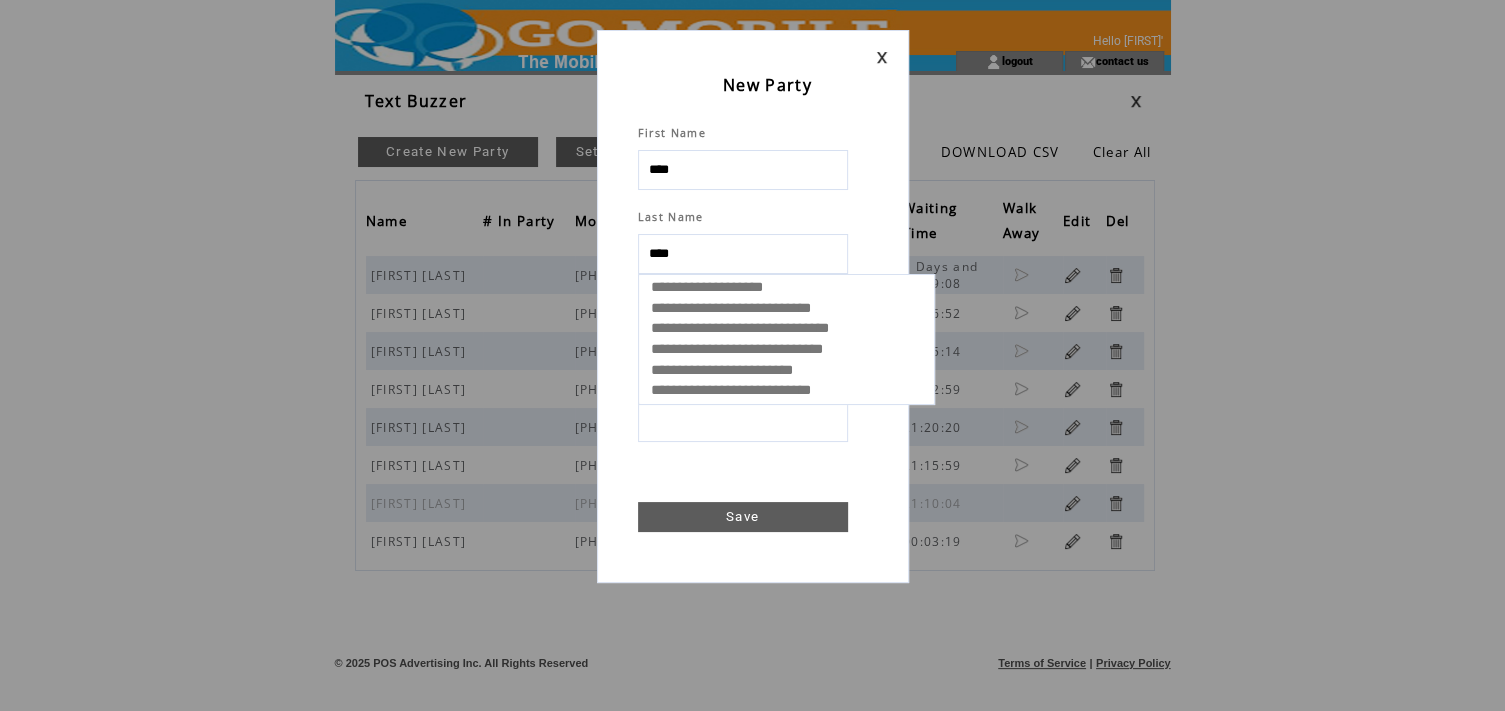 select 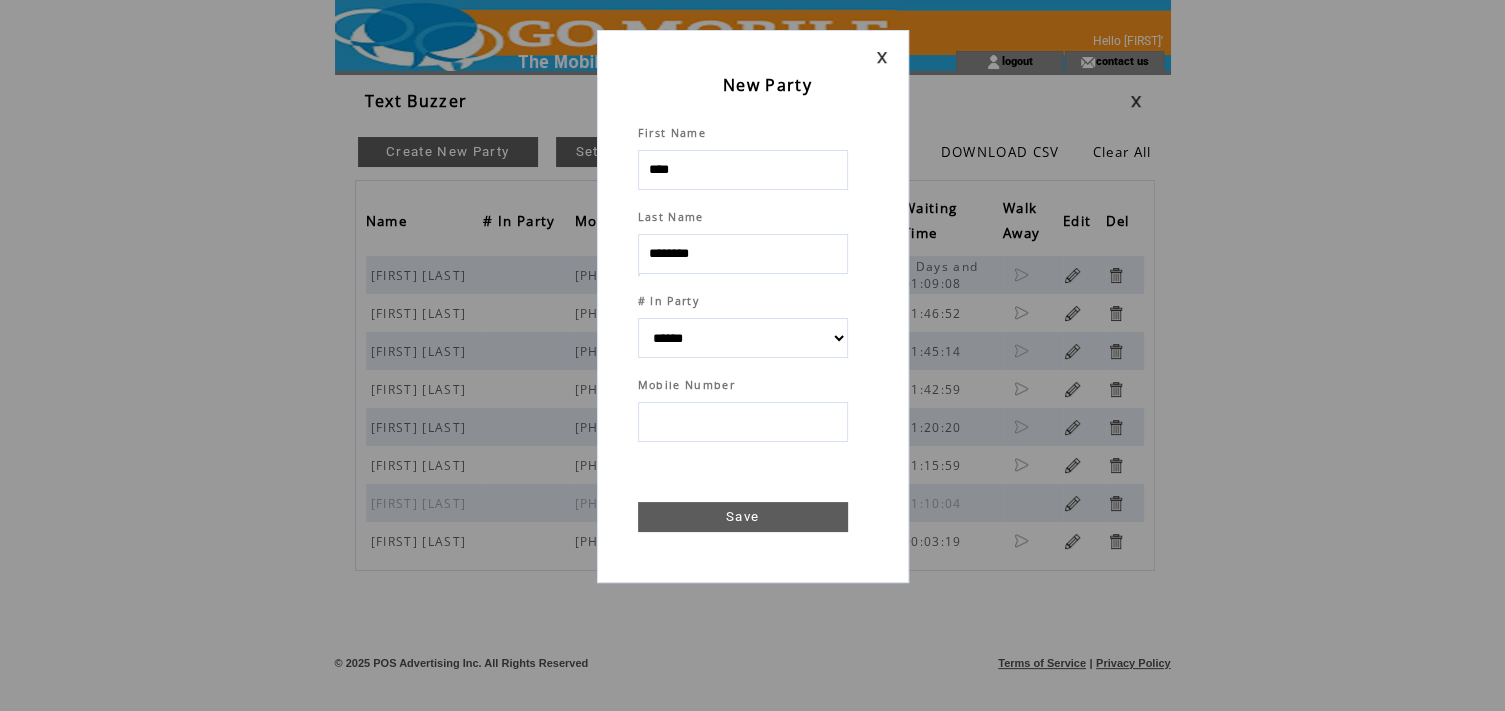 type on "********" 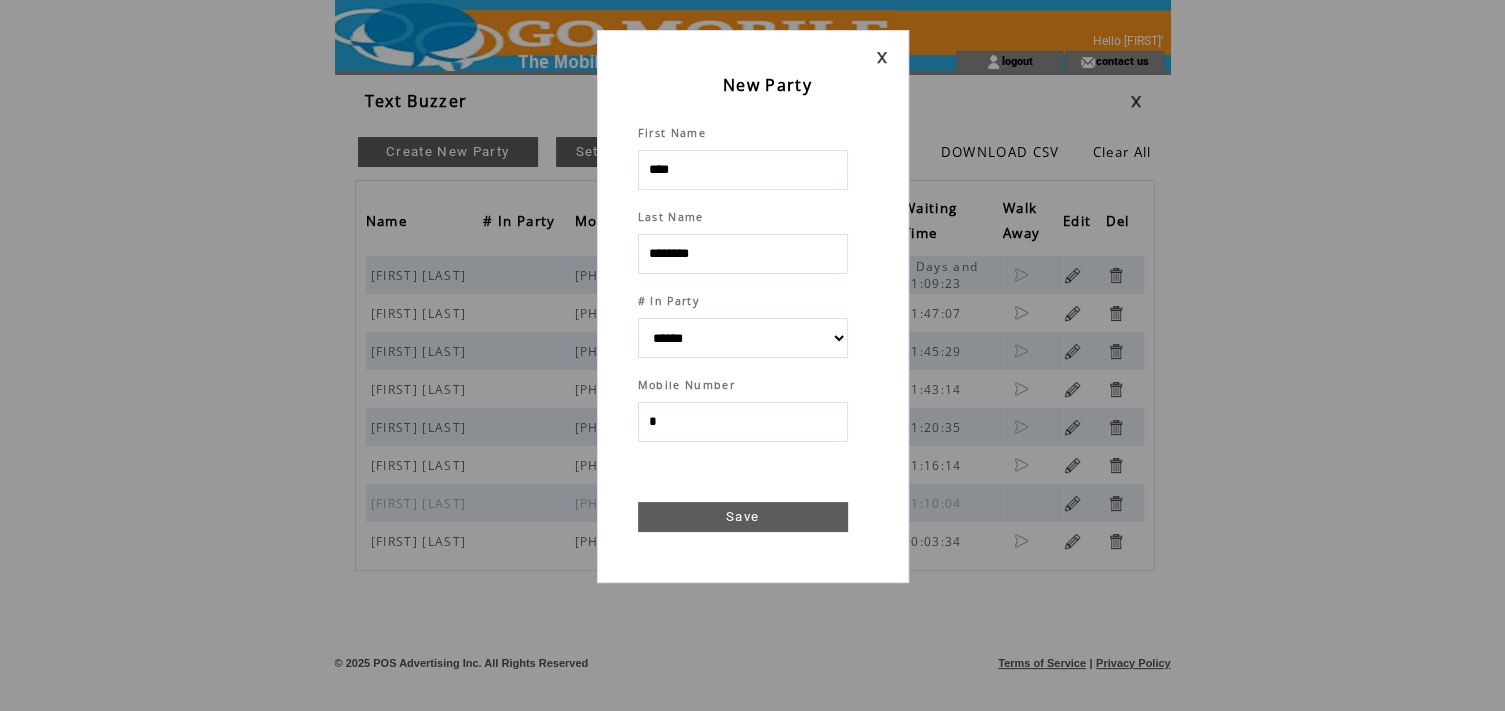 type on "**" 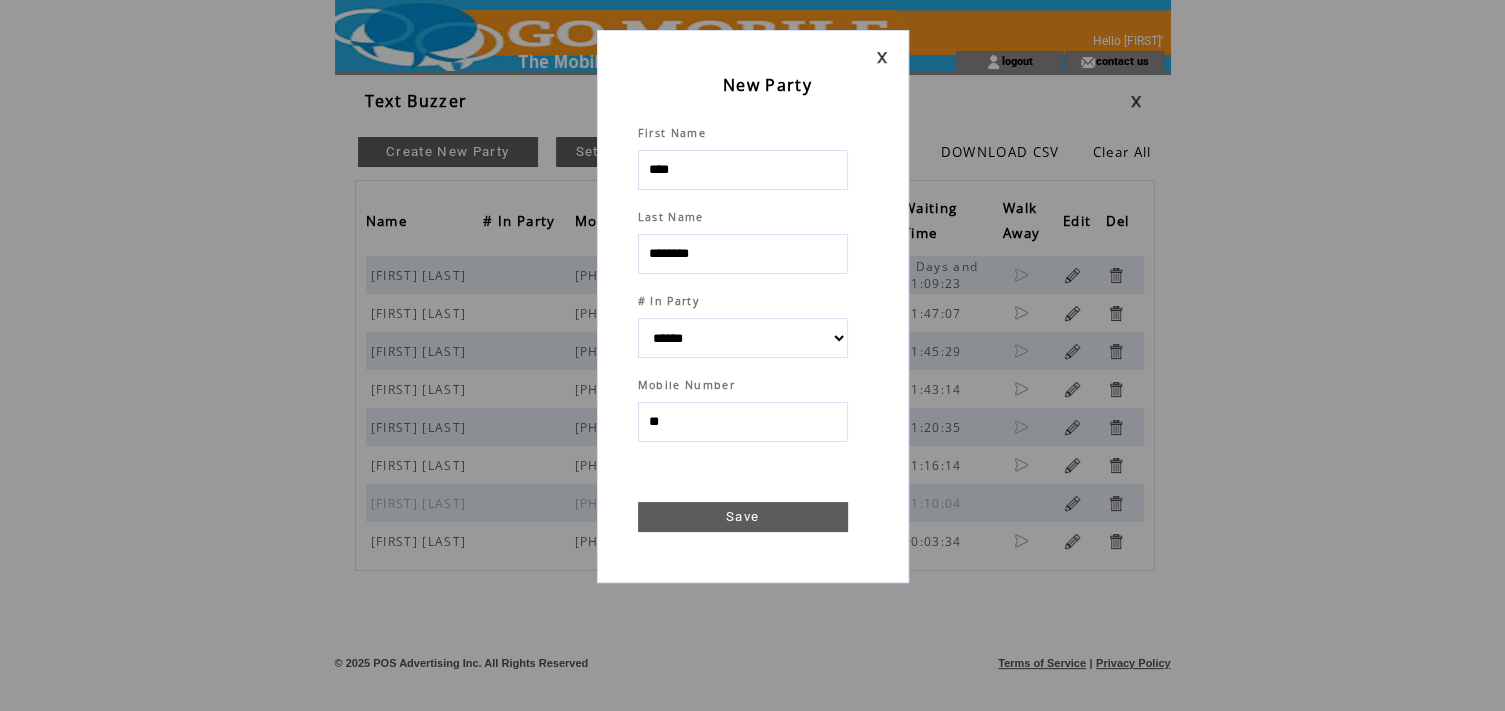 select 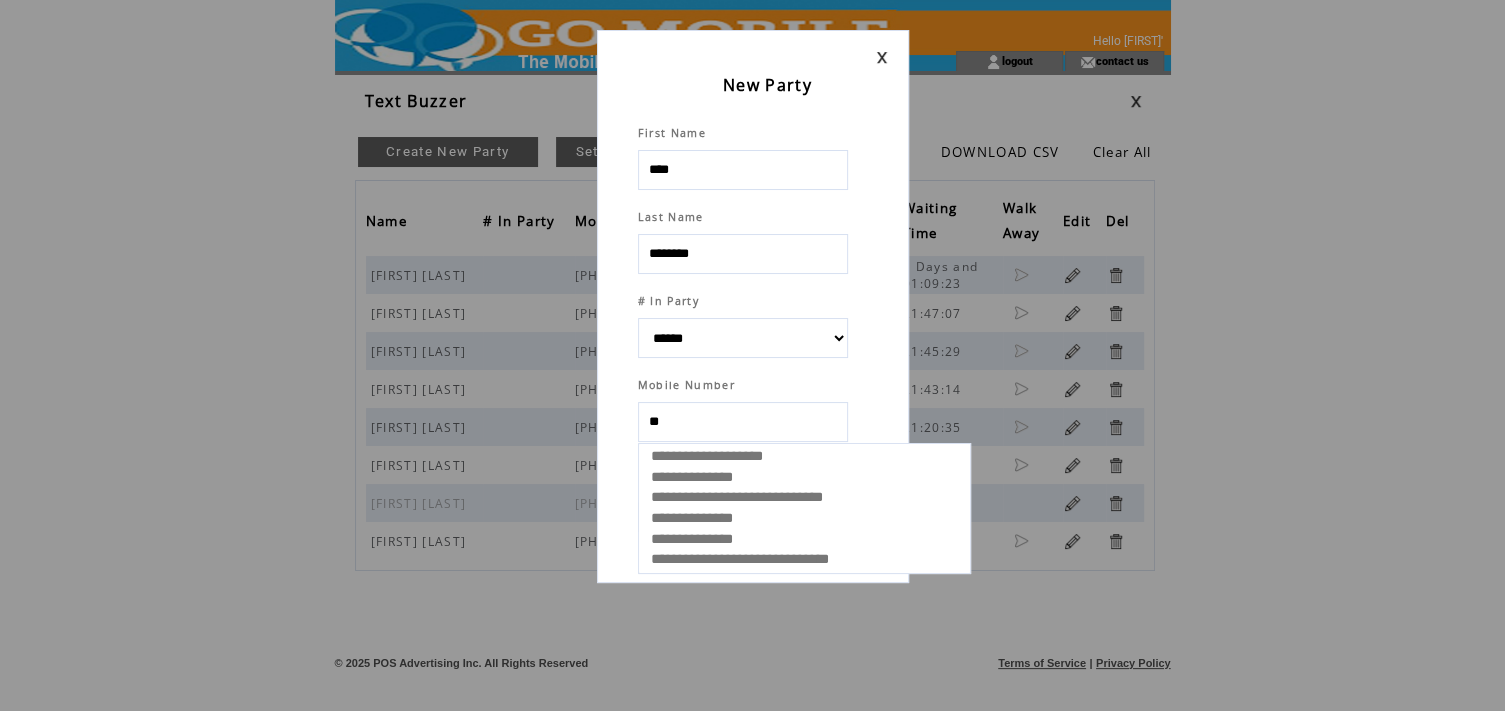 type on "***" 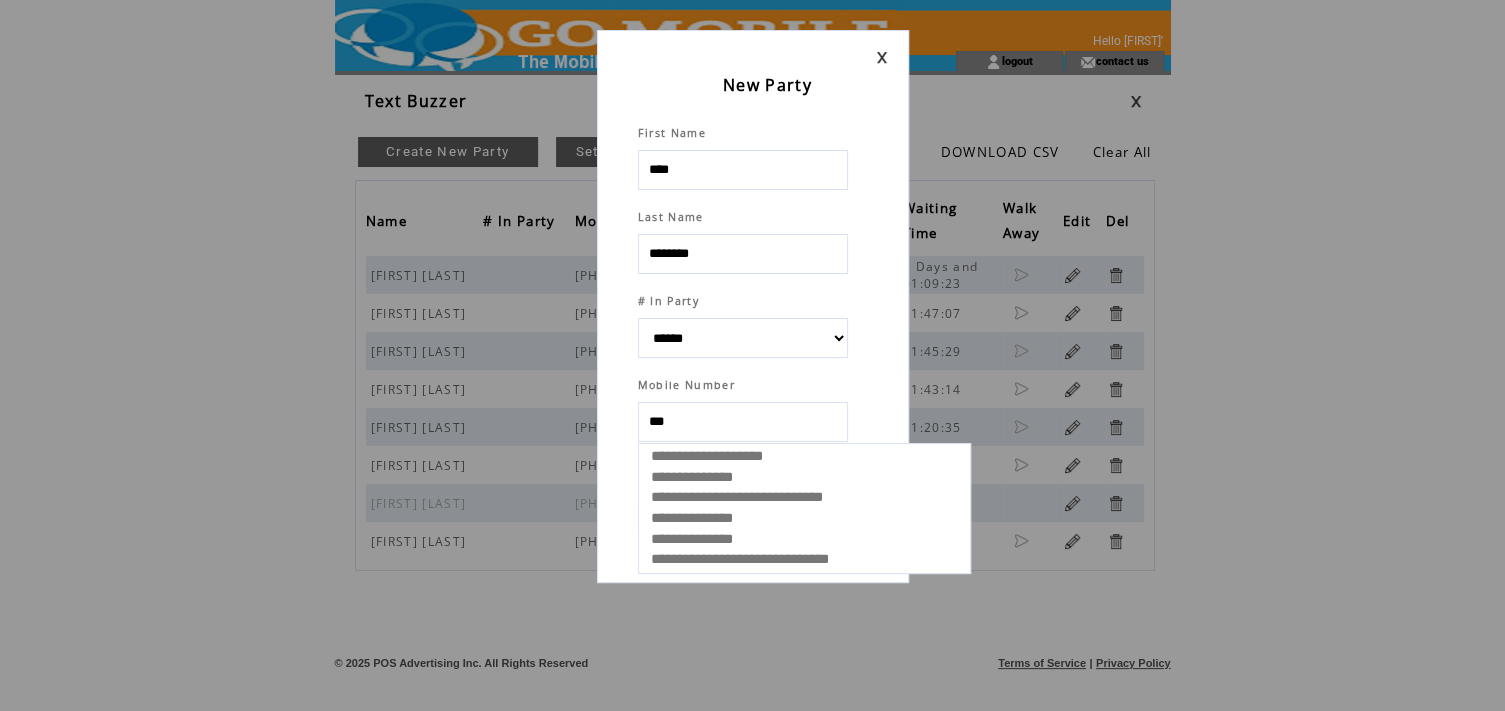 select 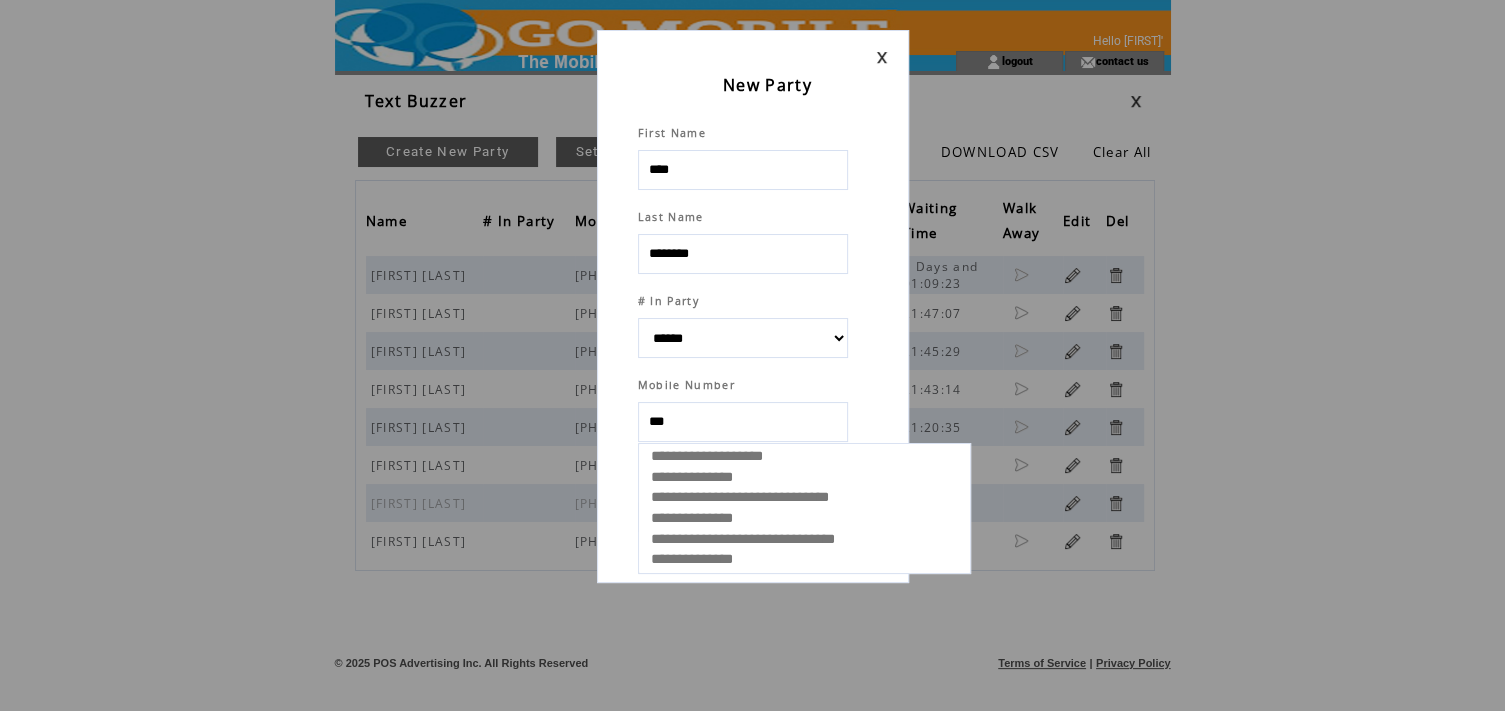 select 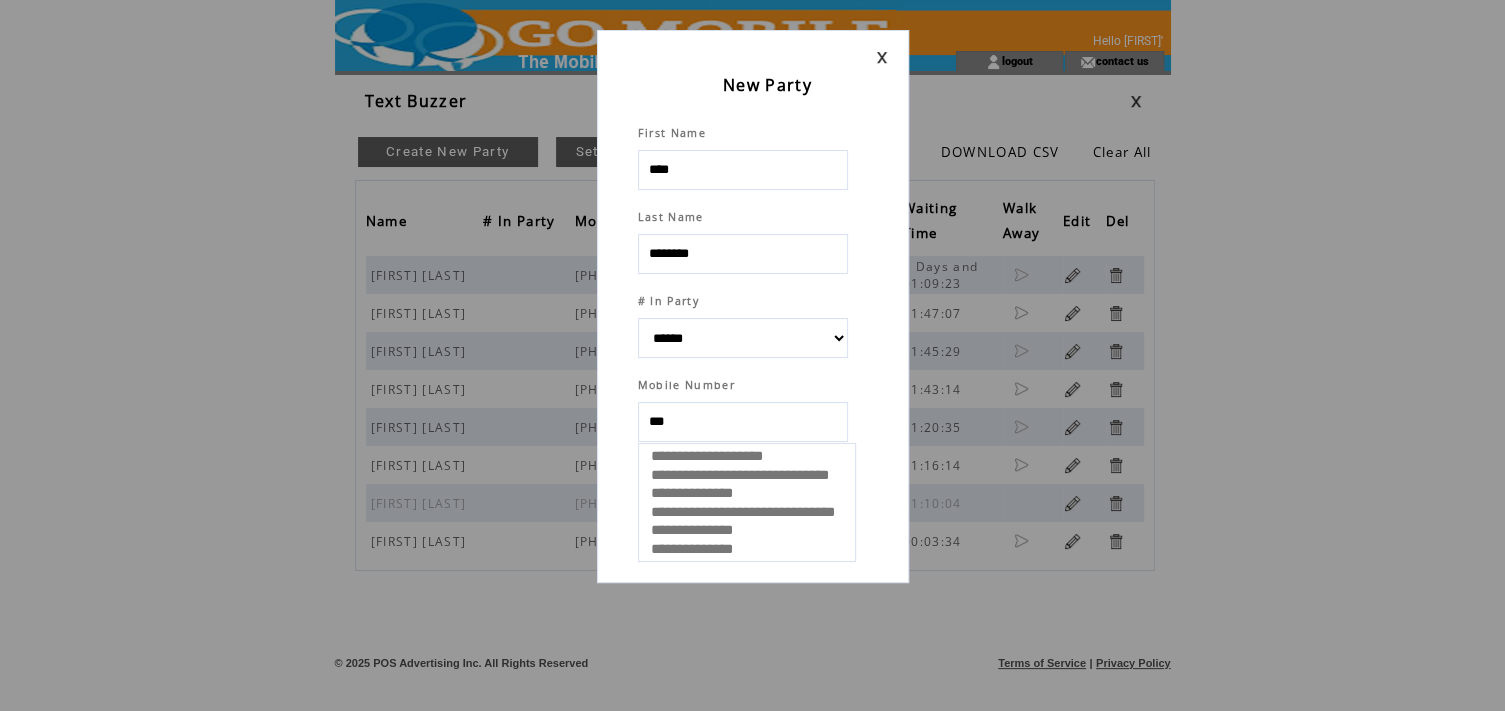 type on "****" 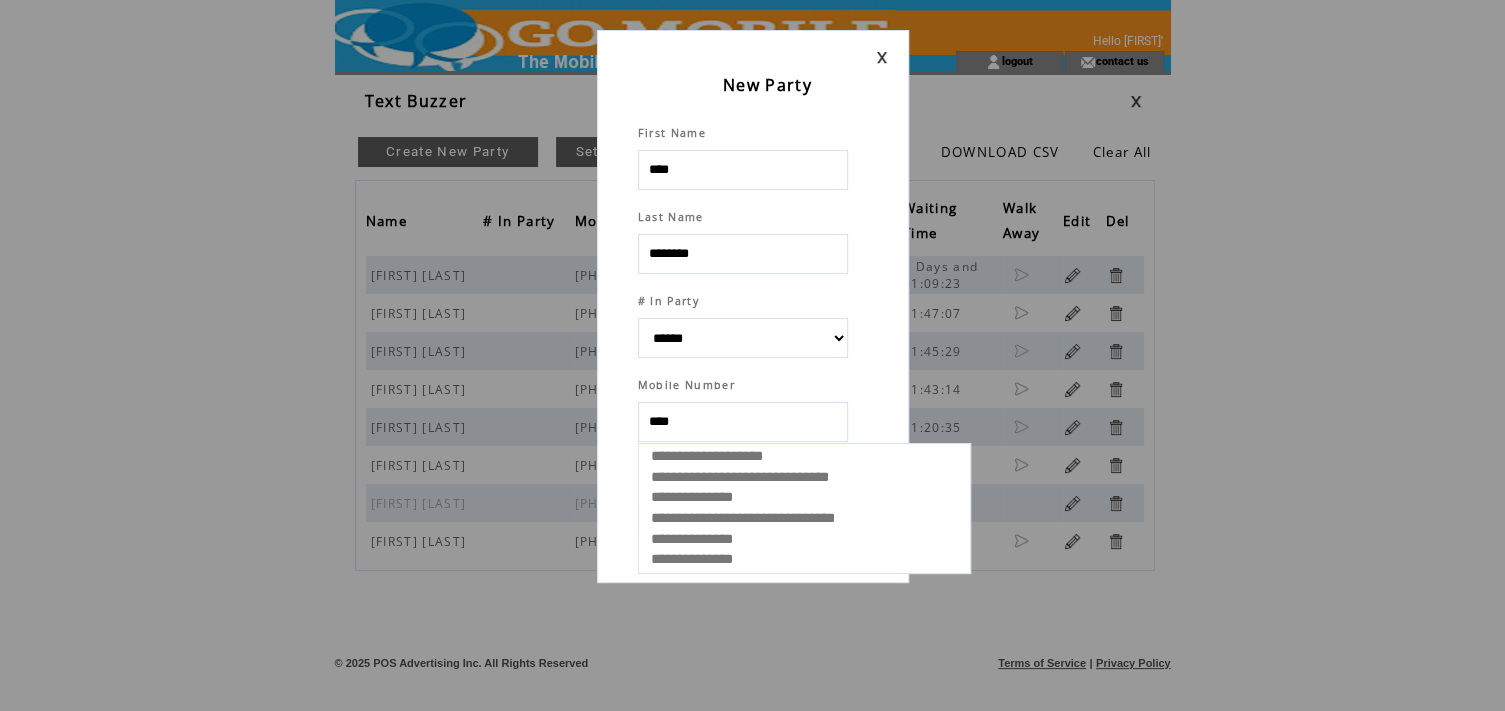 select 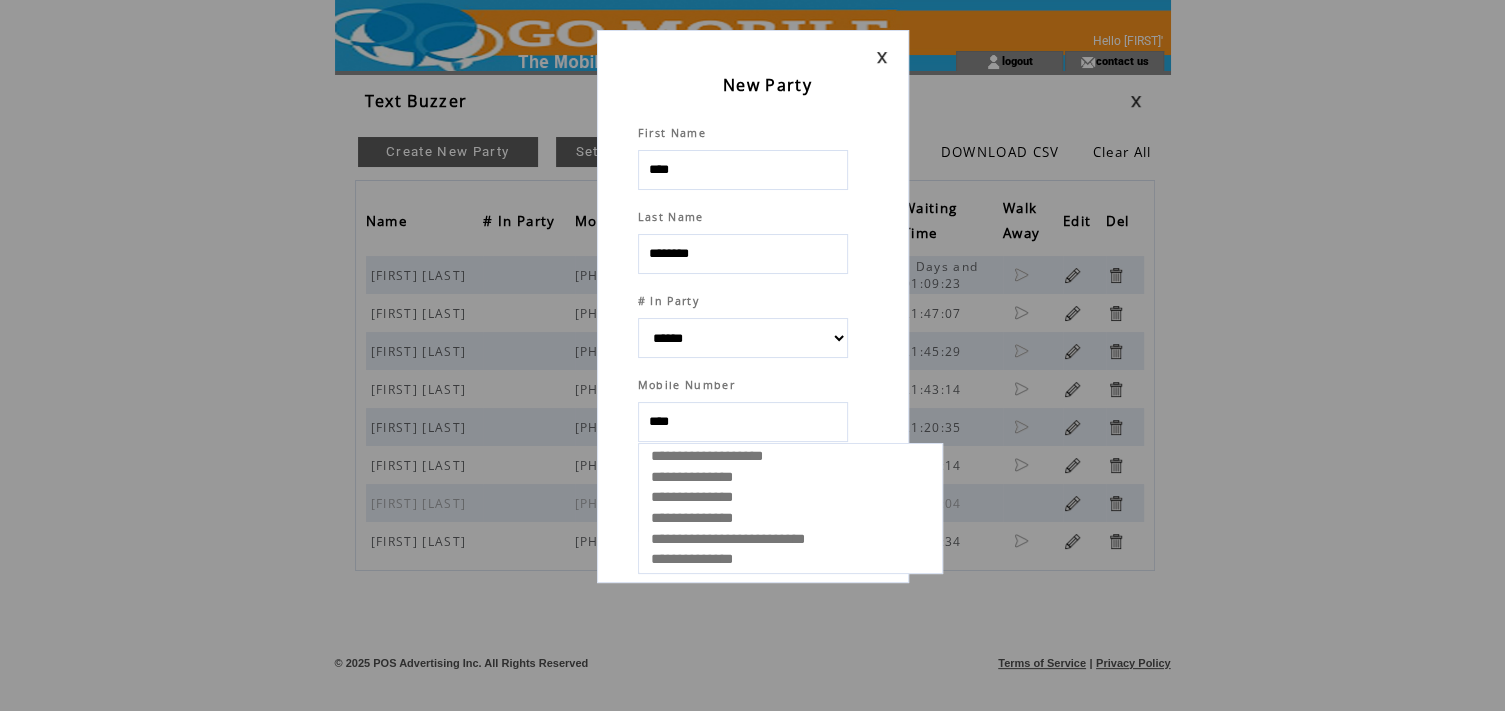 type on "*****" 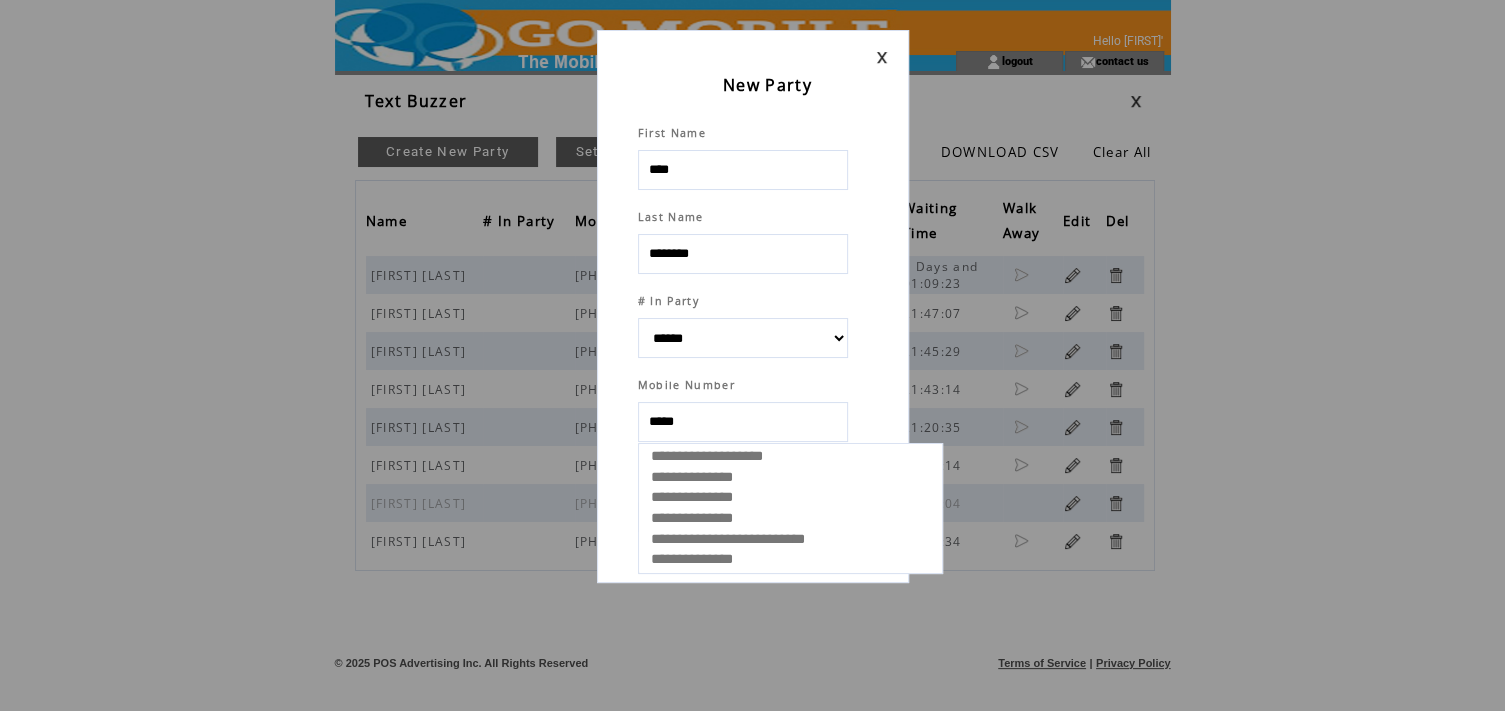 select 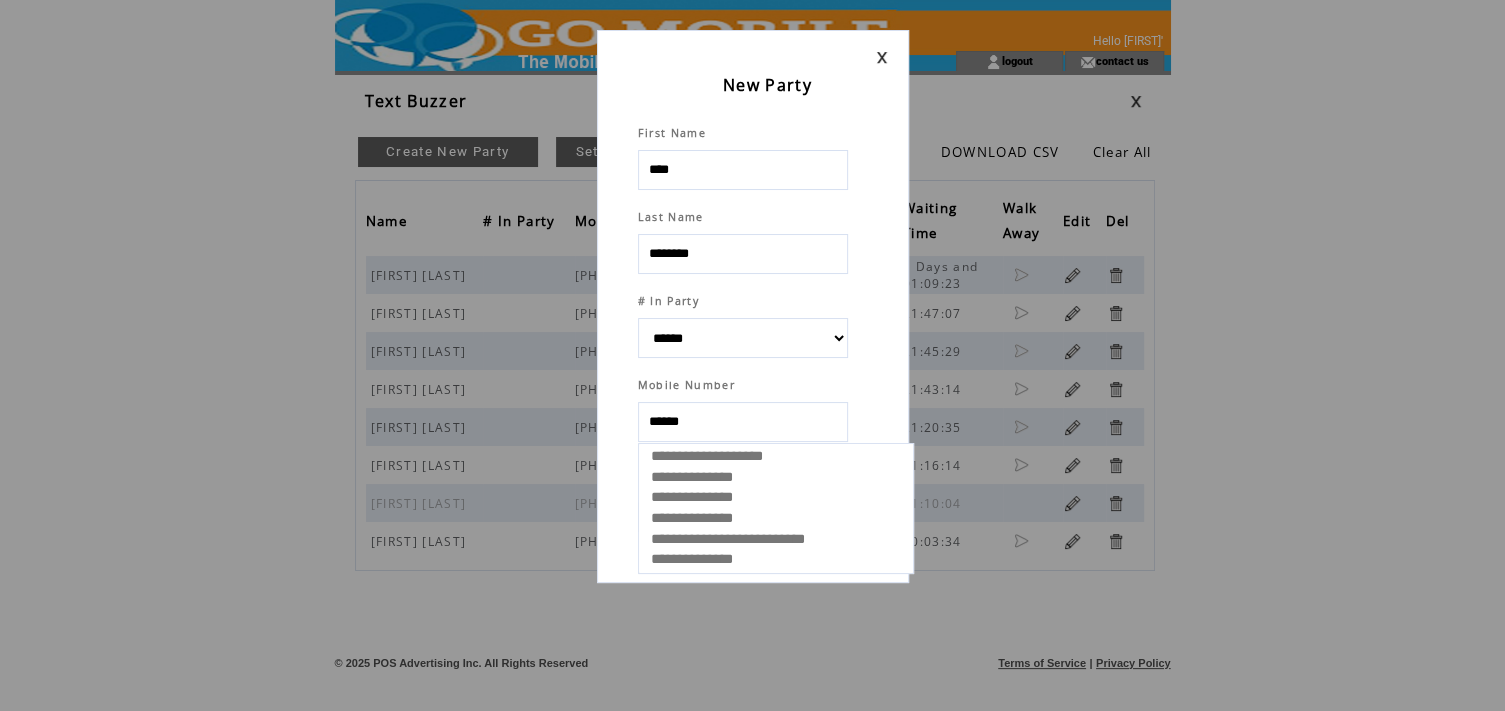 type on "*******" 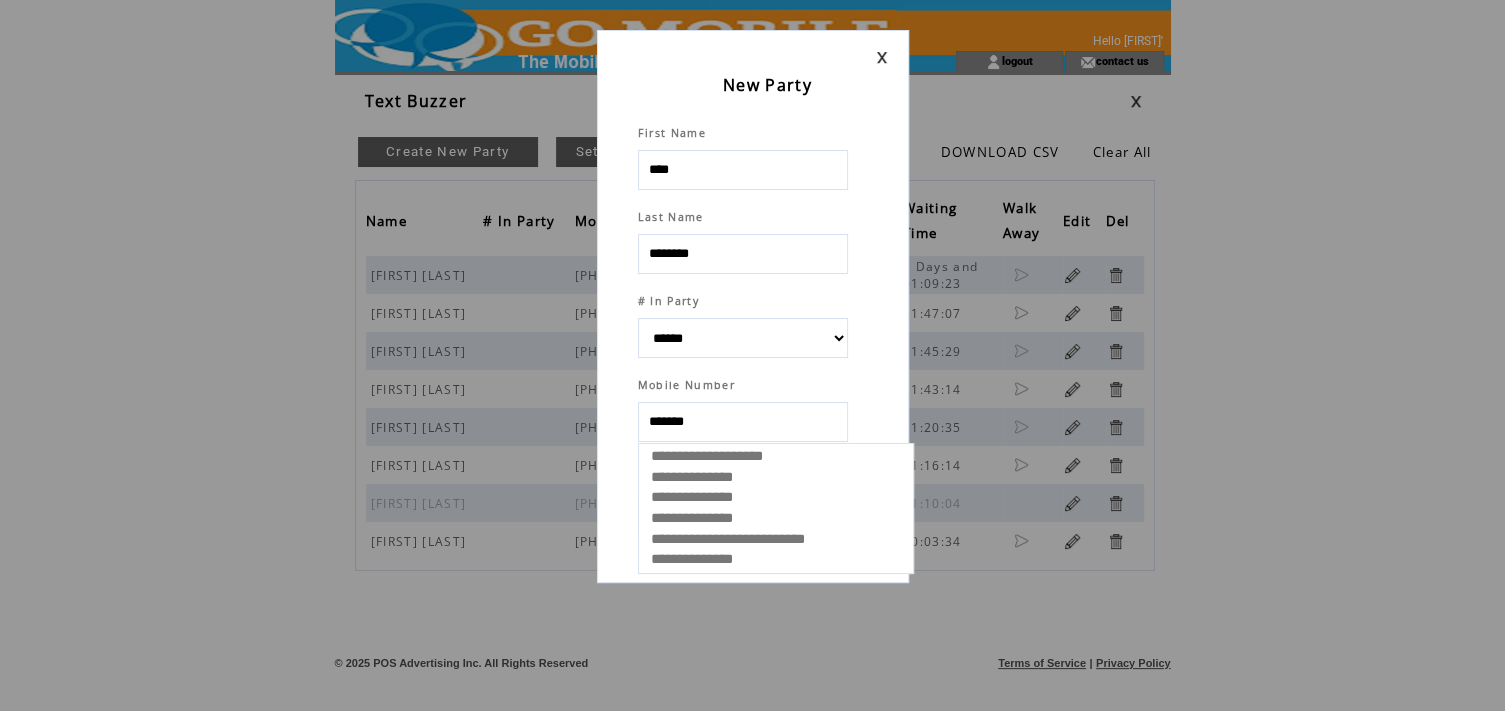 select 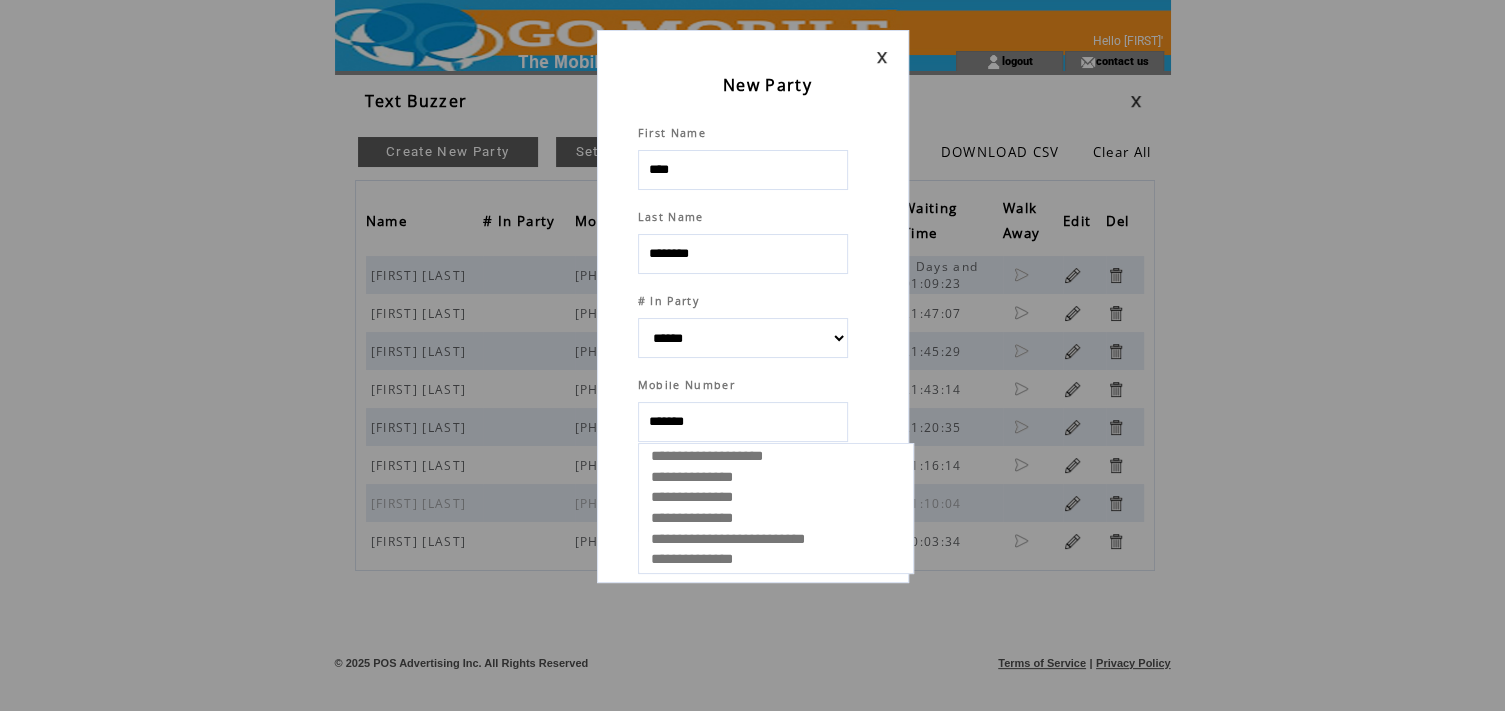 type on "********" 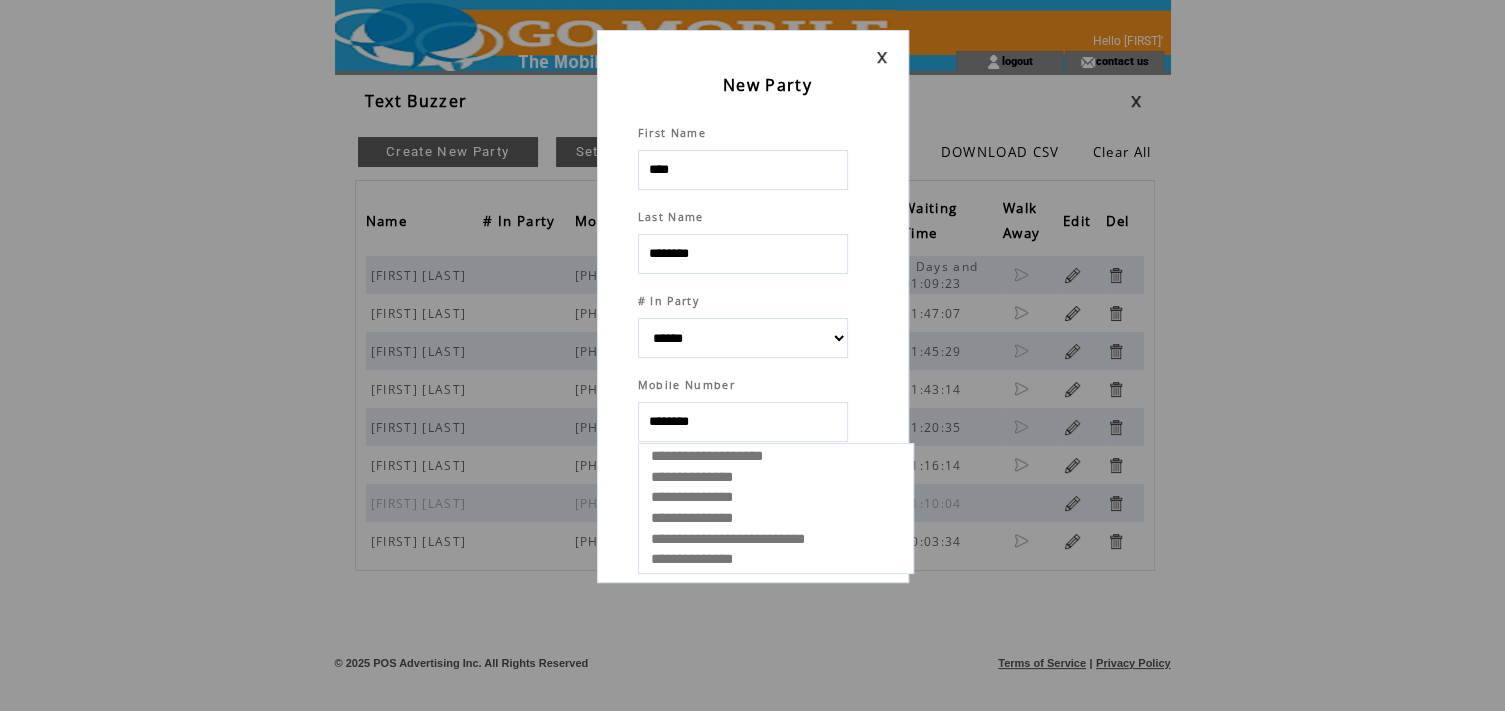 select 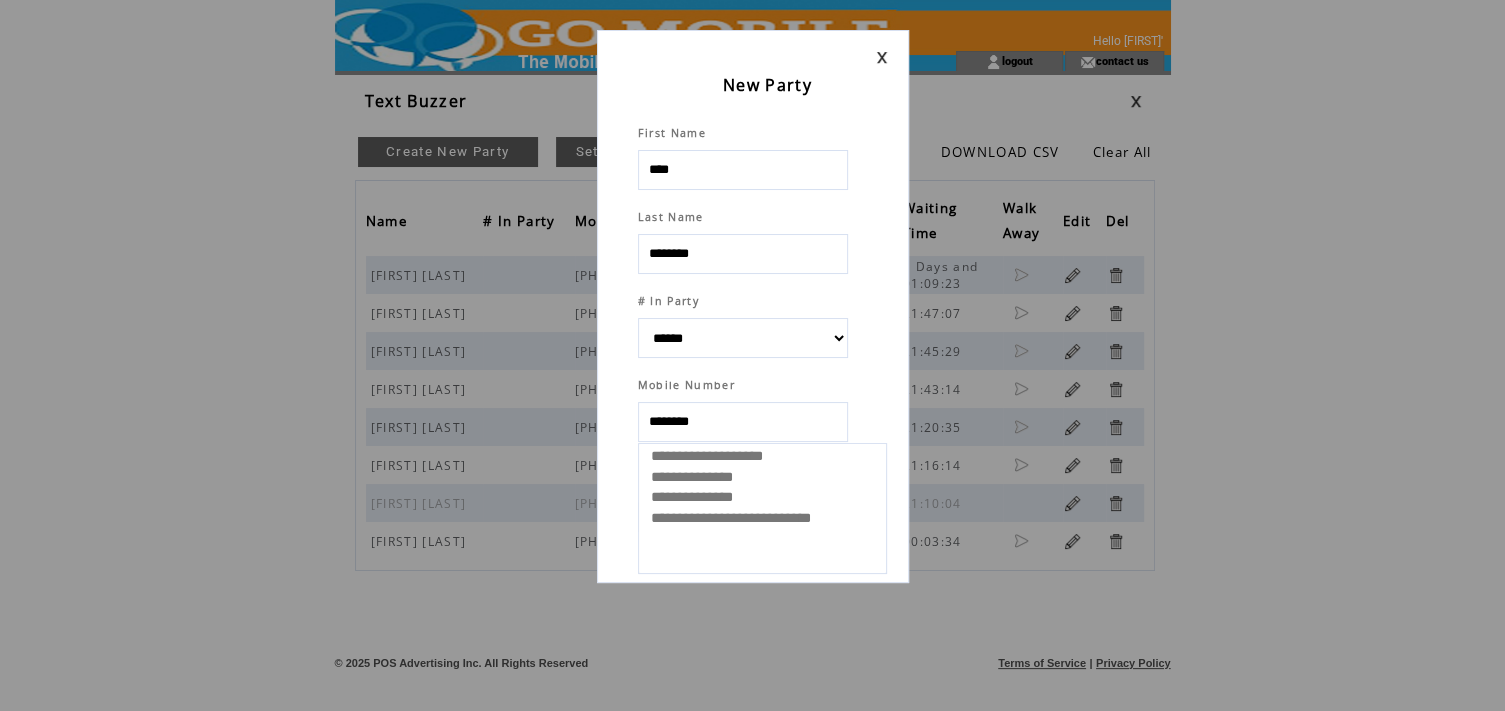 type on "*********" 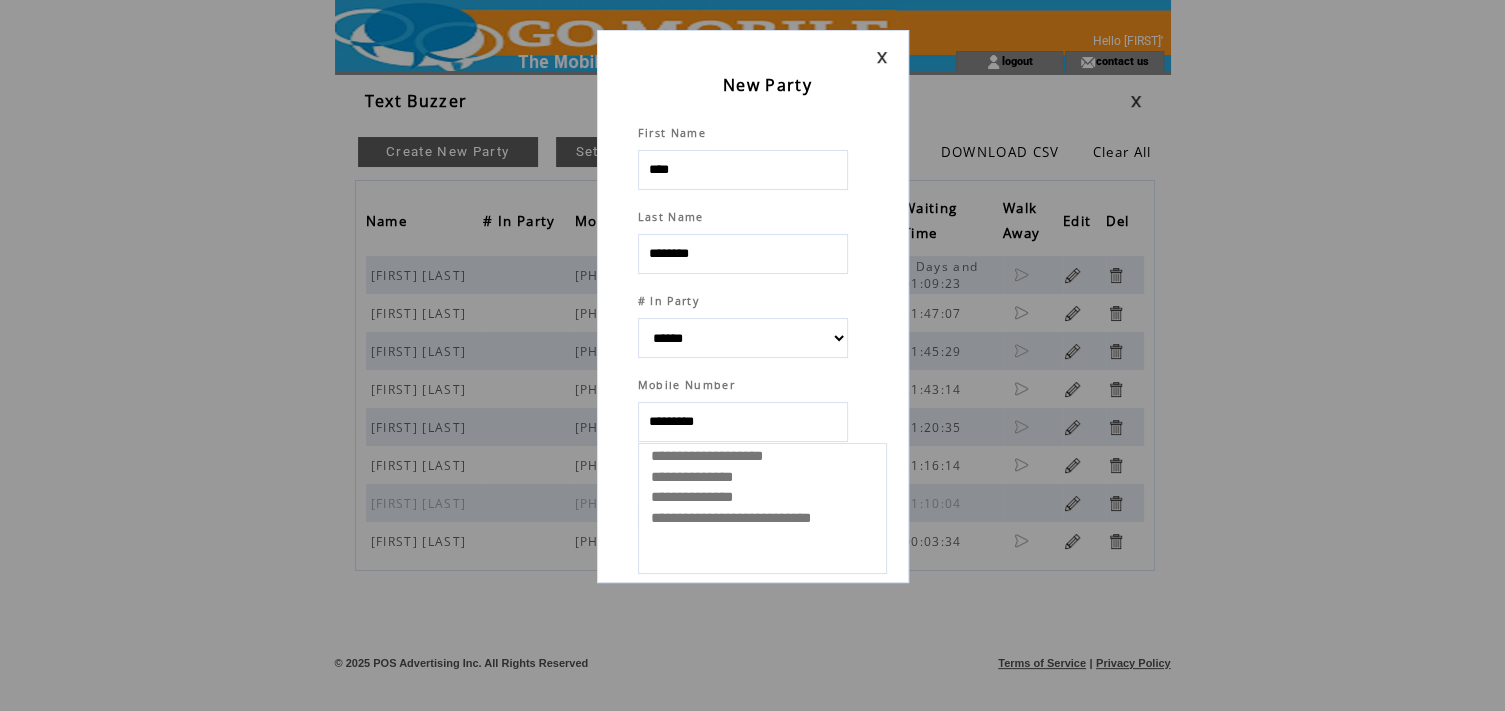 select 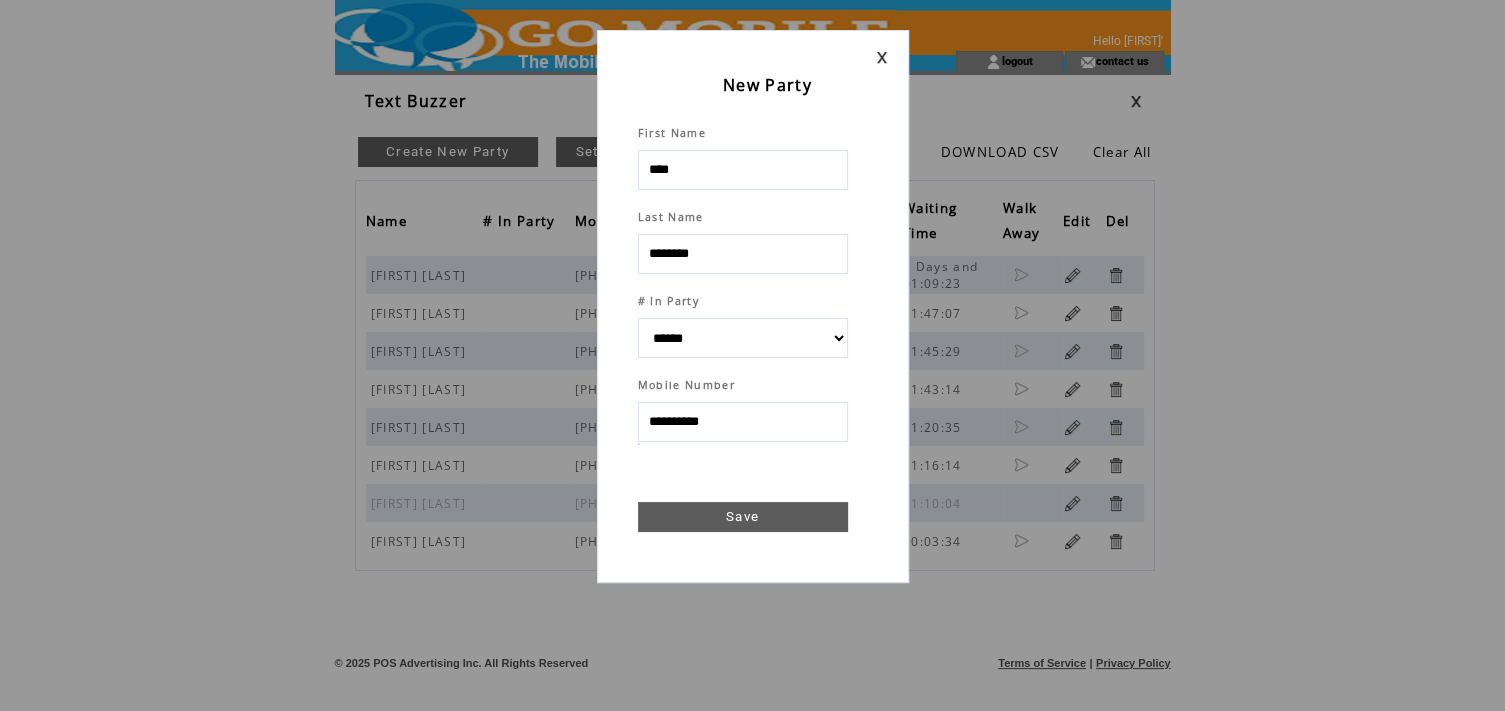 type on "**********" 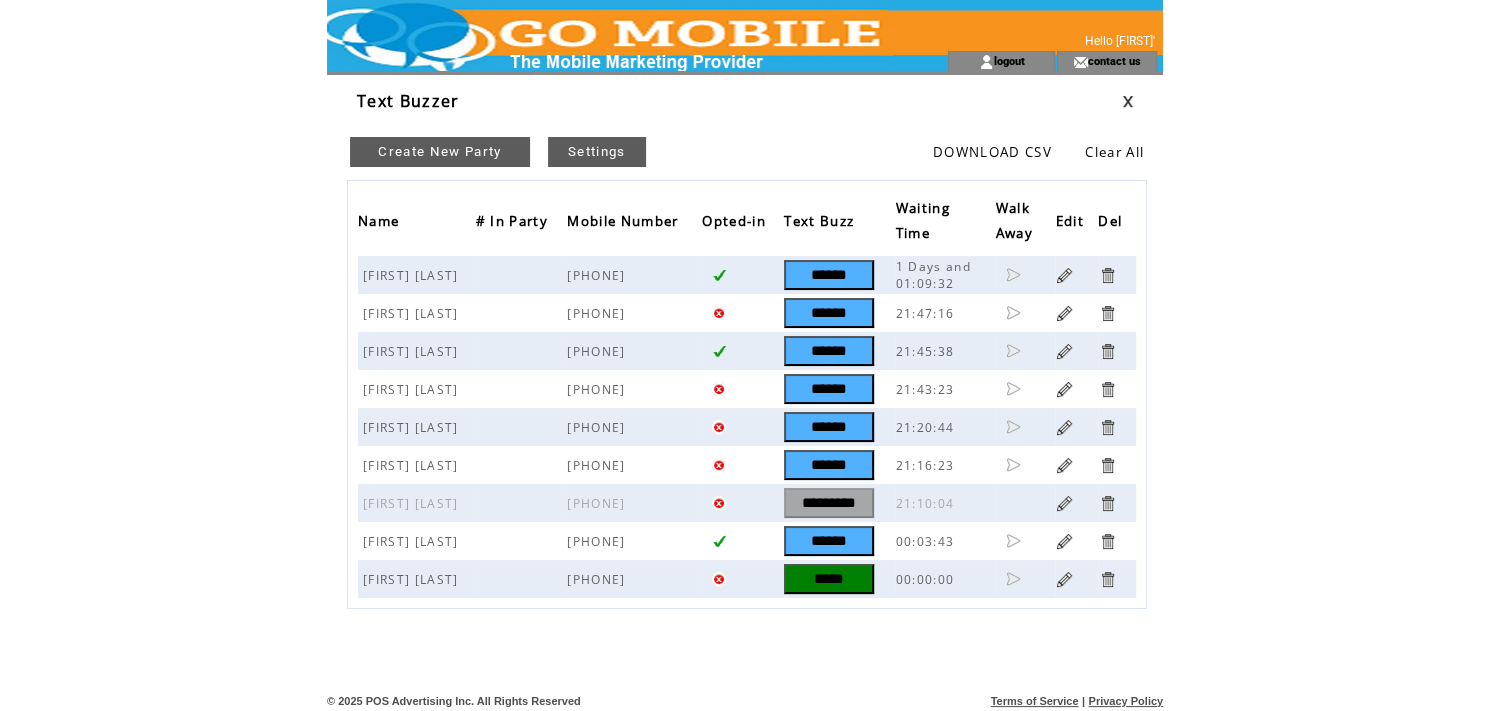 click on "*****" at bounding box center (829, 579) 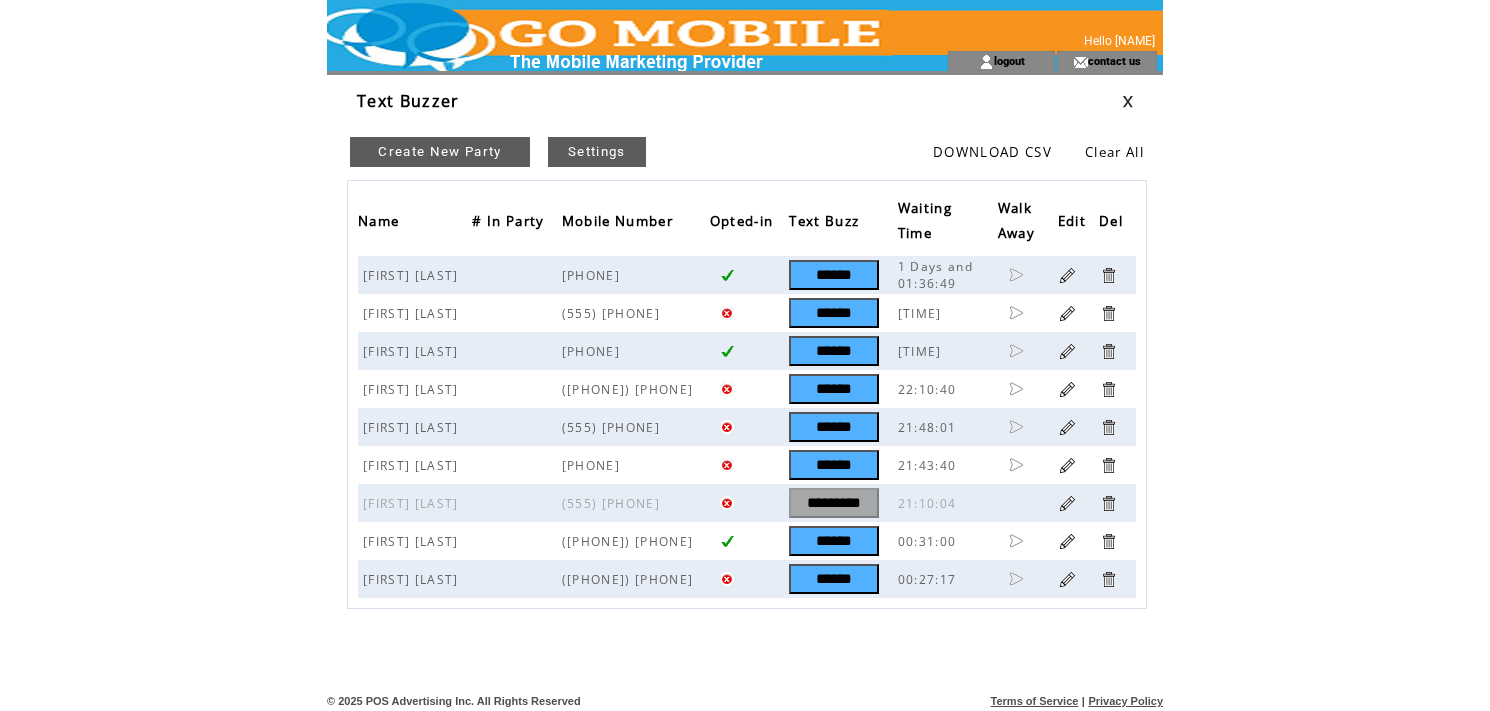 scroll, scrollTop: 0, scrollLeft: 0, axis: both 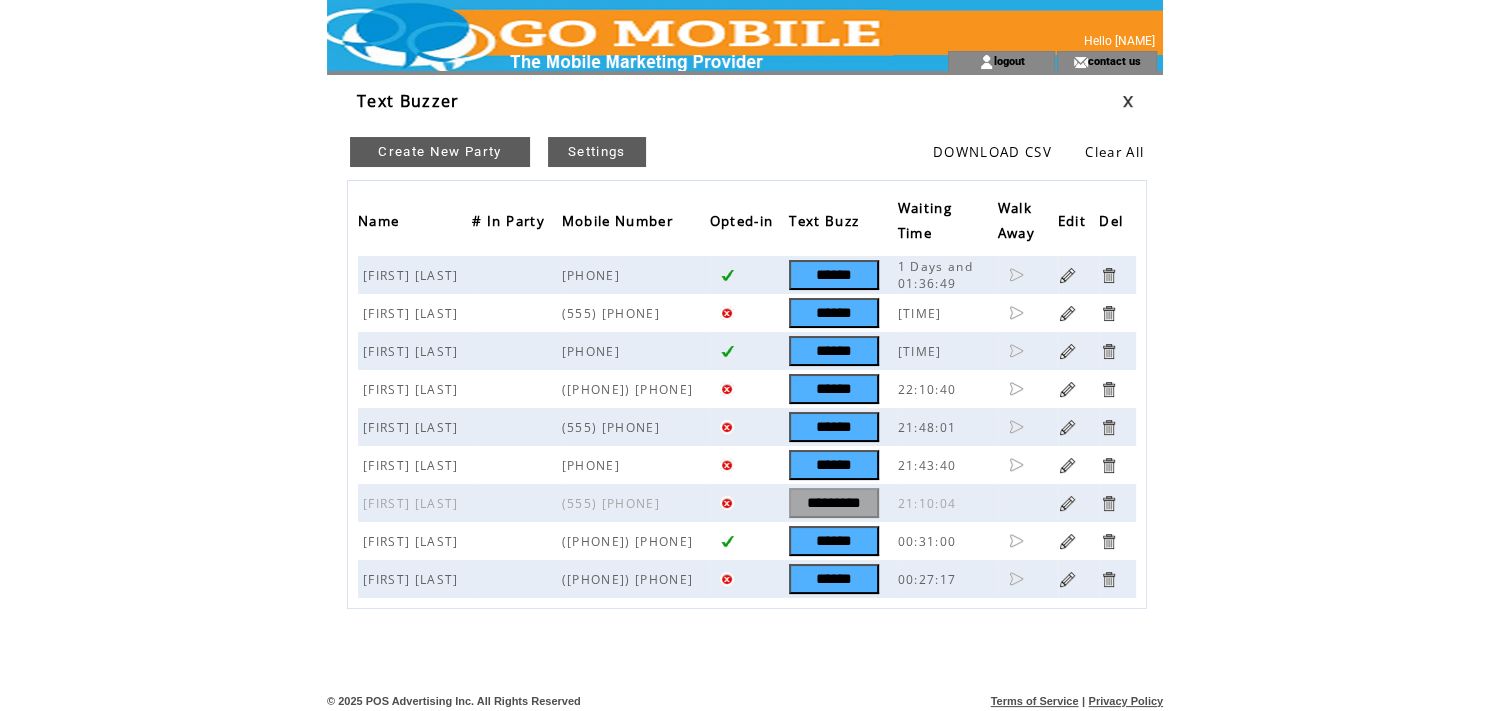 click on "Create New Party" at bounding box center (440, 152) 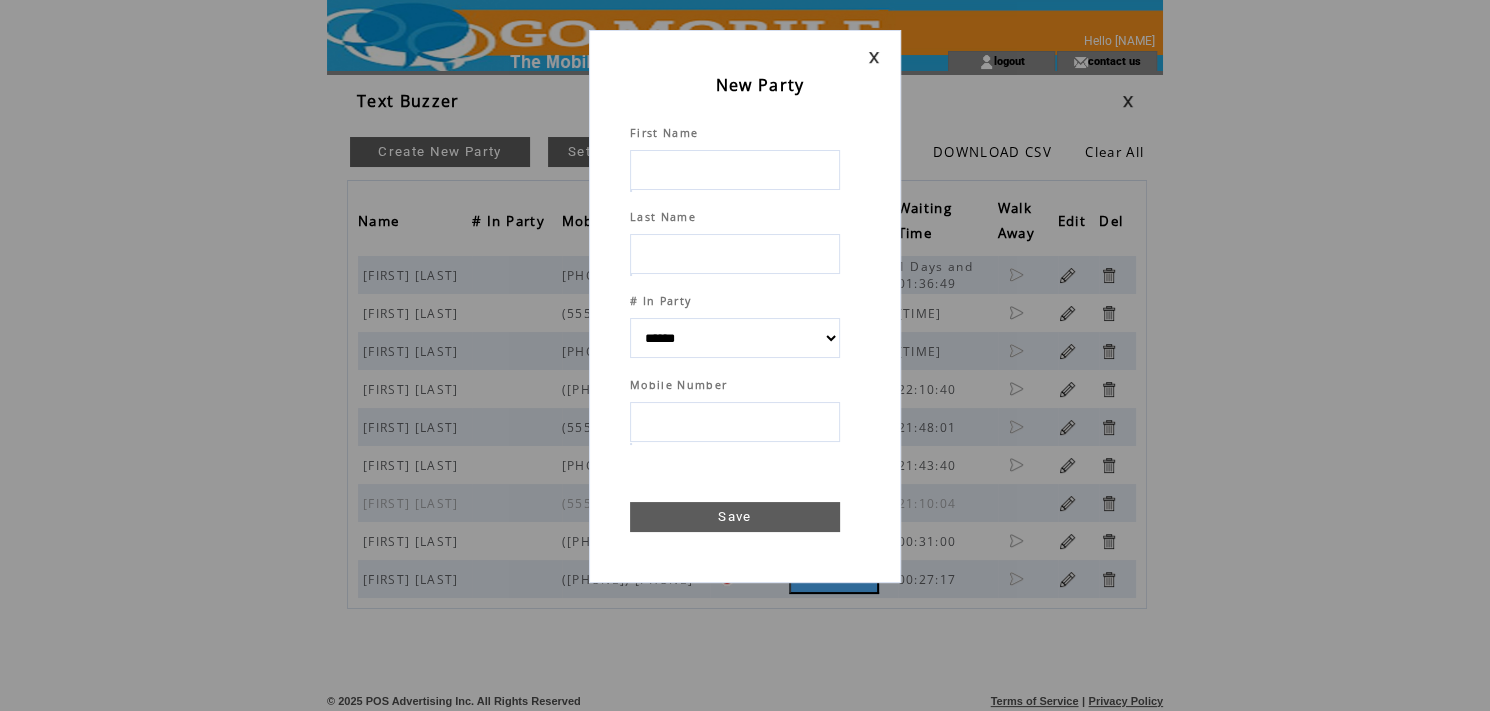 click at bounding box center [735, 170] 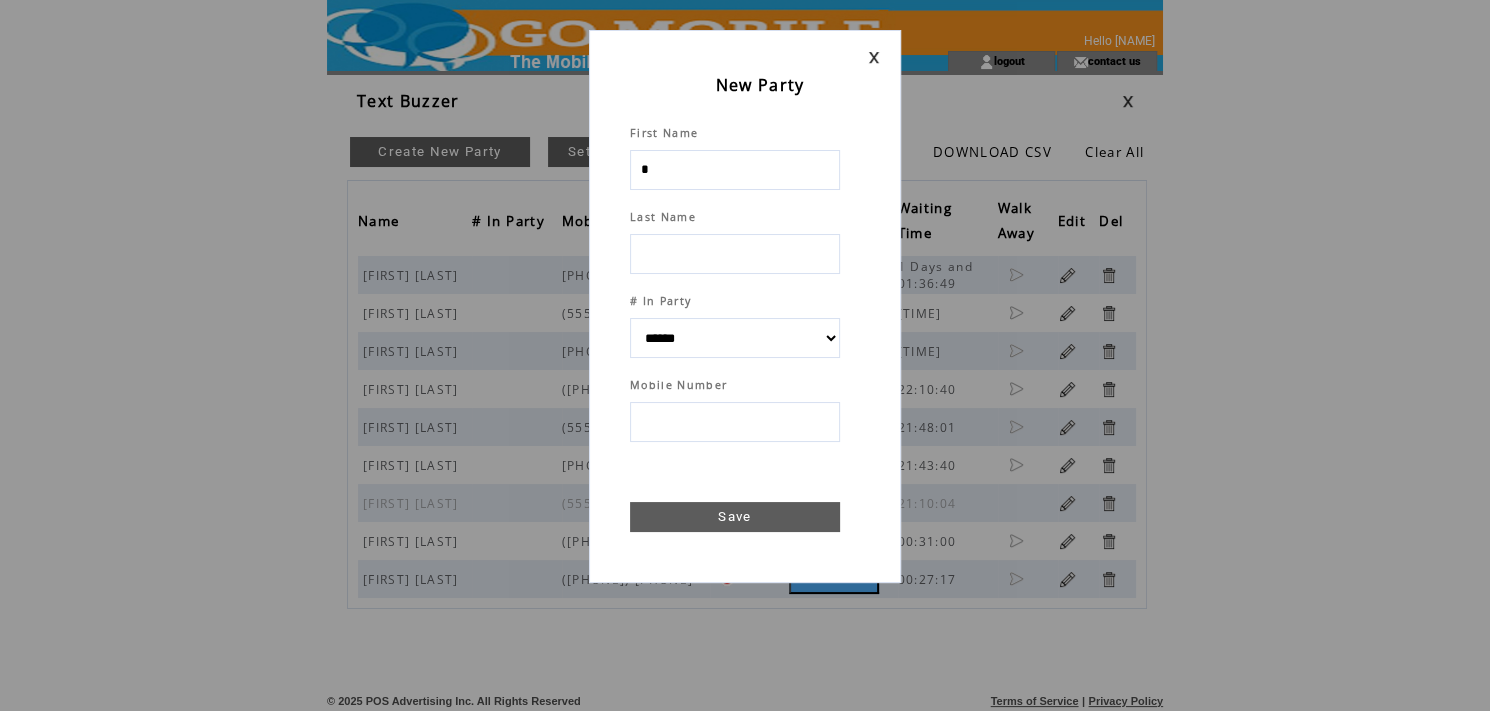 type on "**" 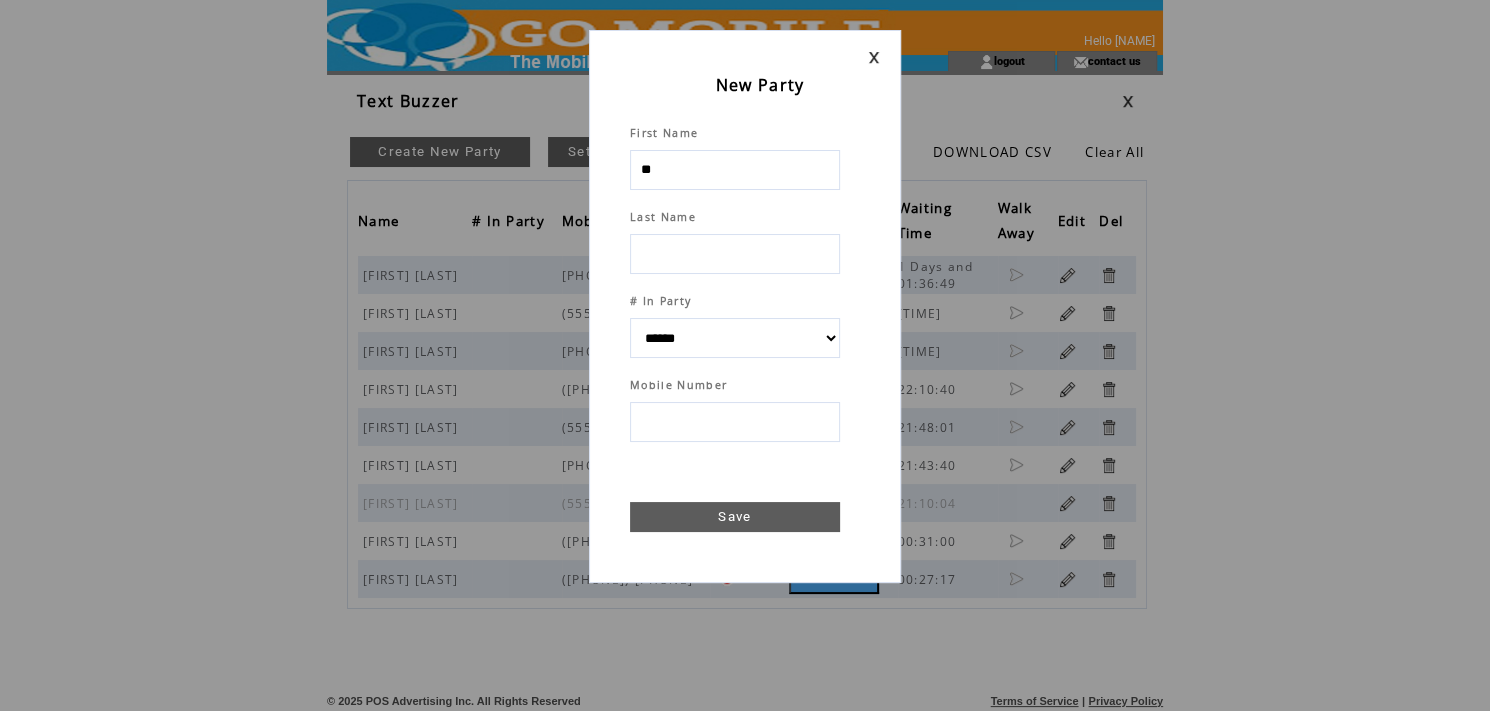 select 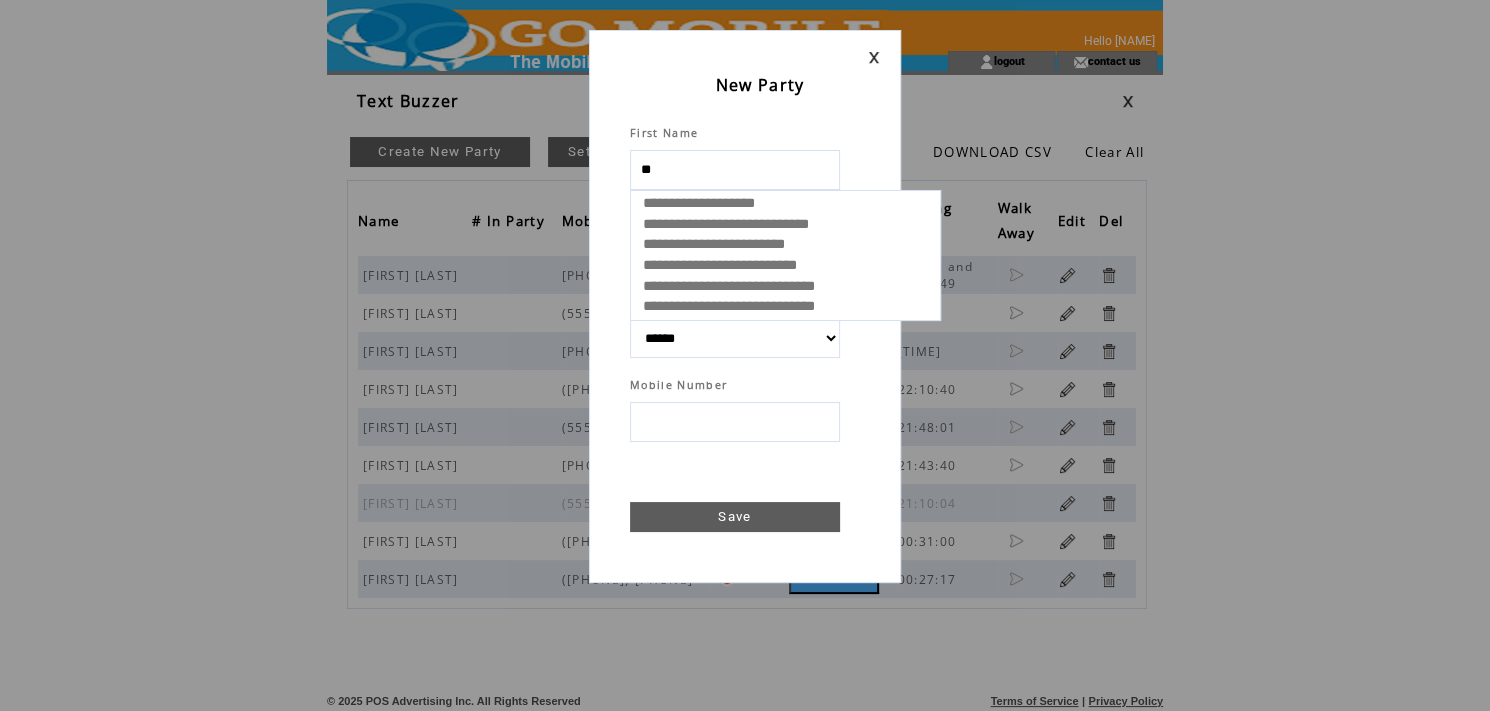 type on "***" 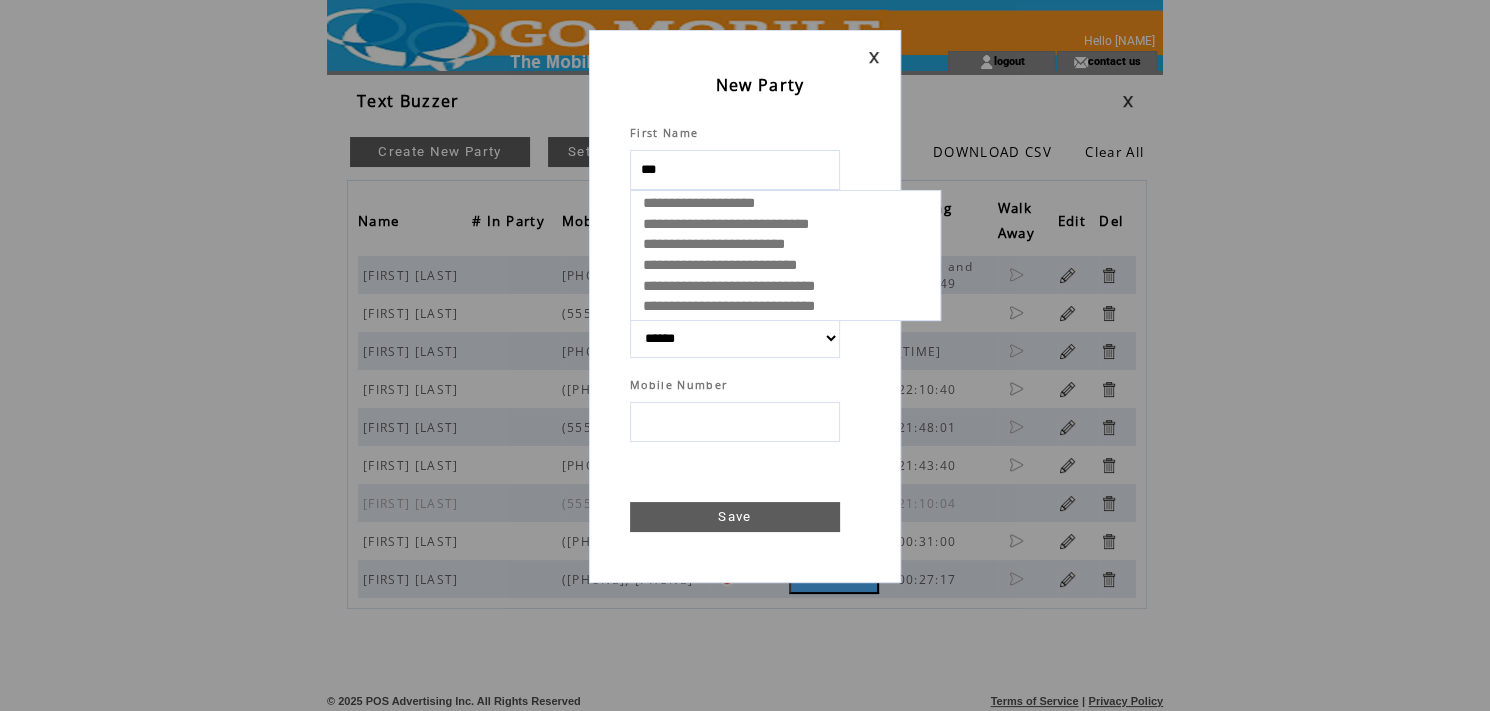 select 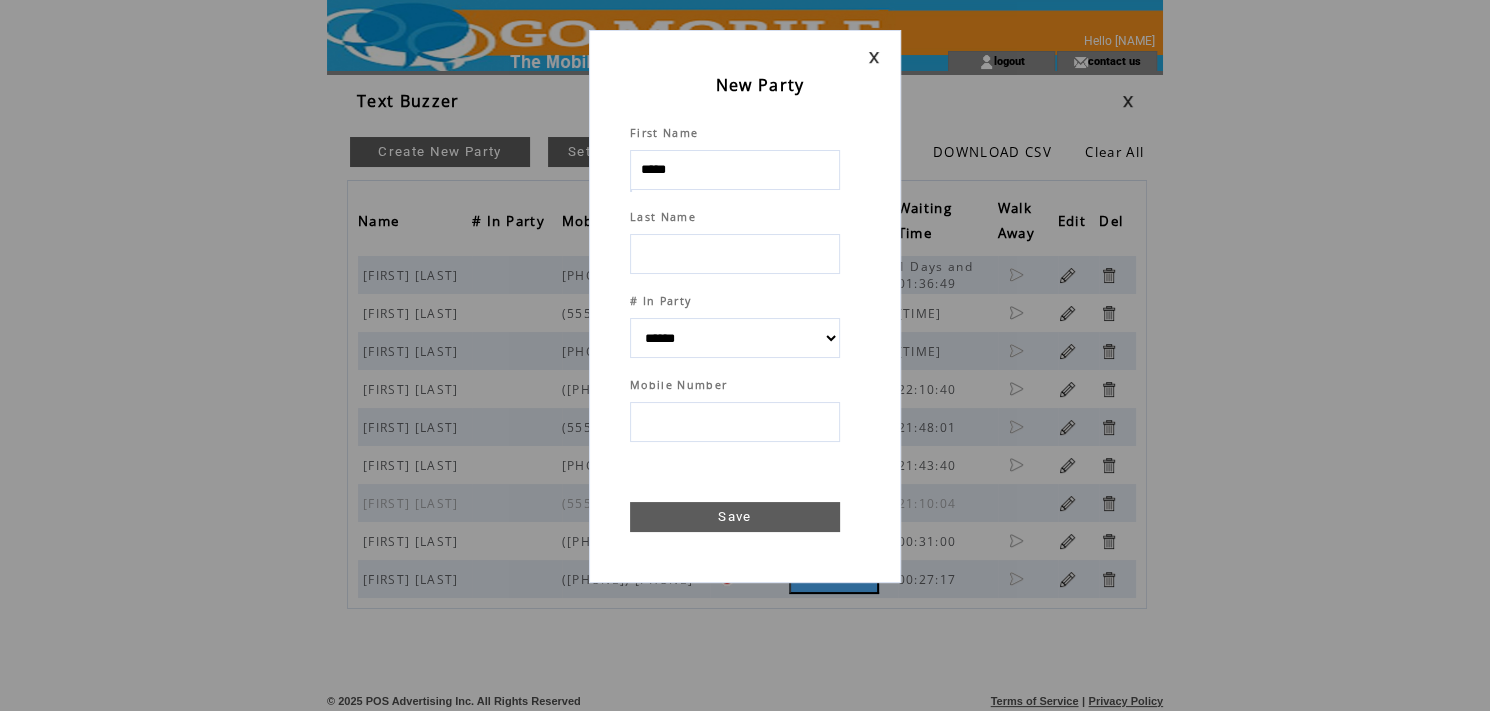 type on "*****" 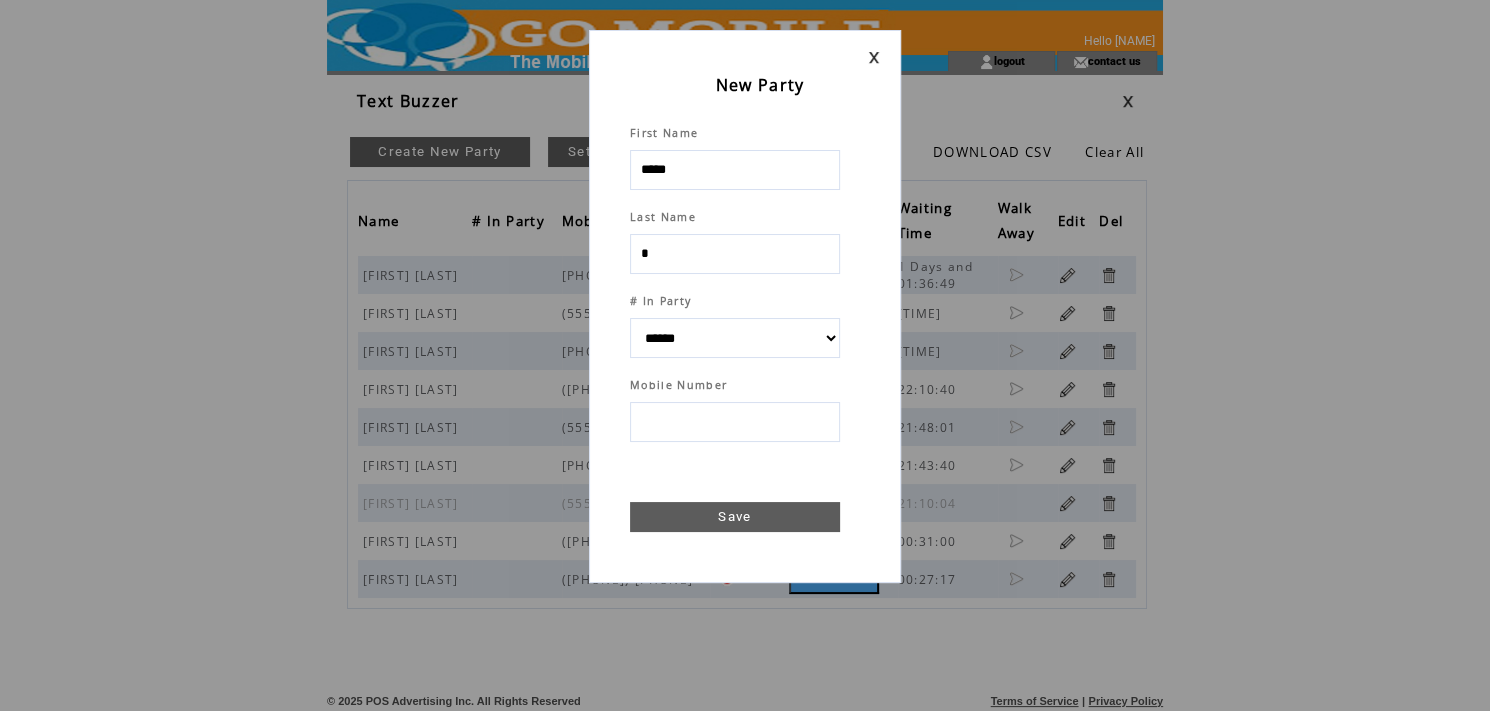 type on "**" 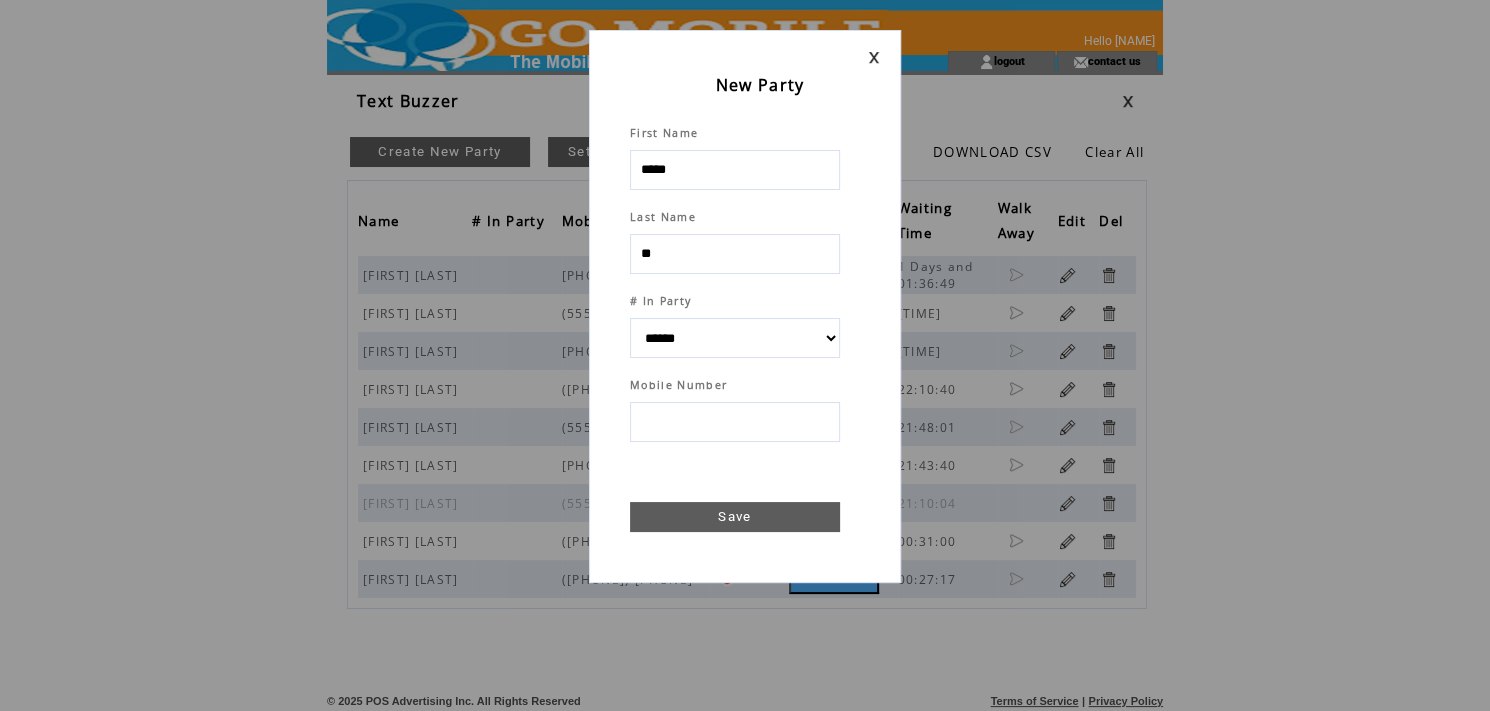select 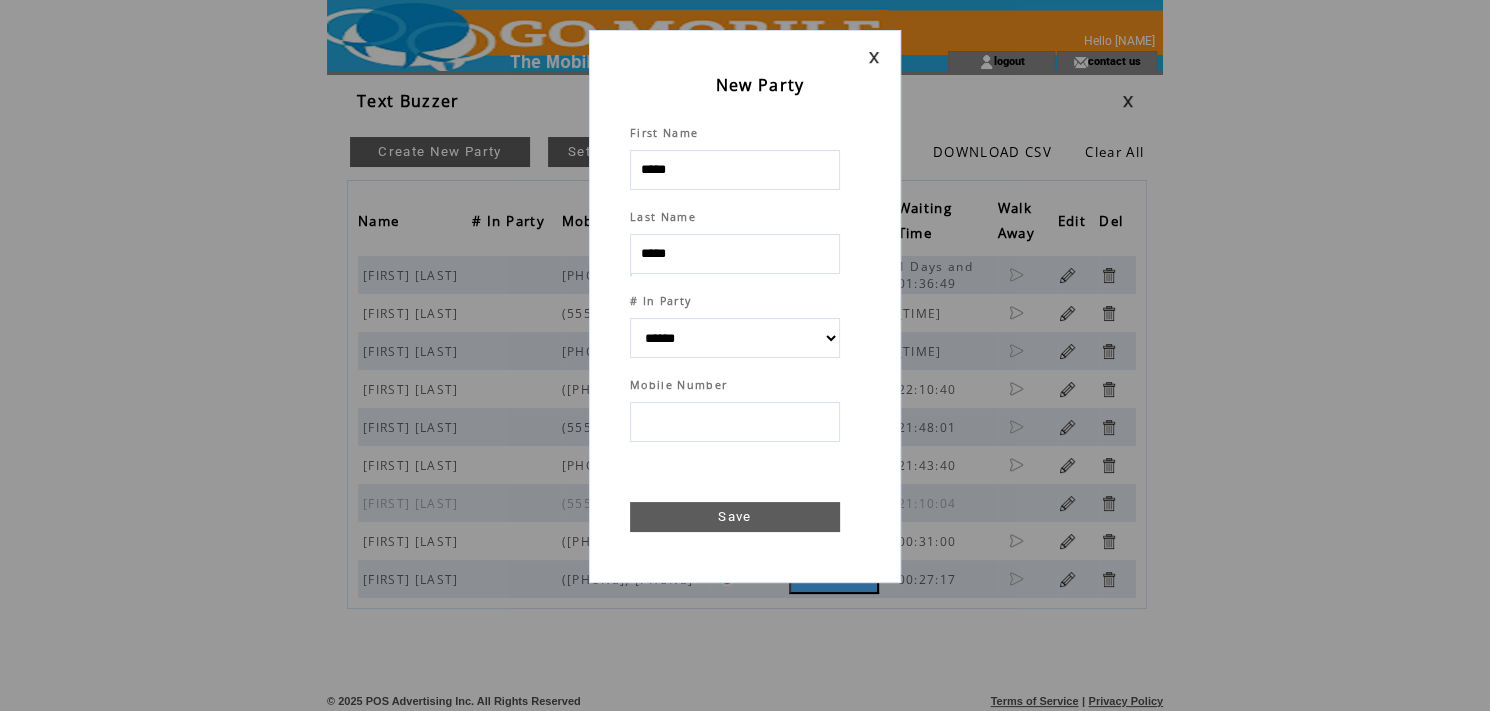 type on "*****" 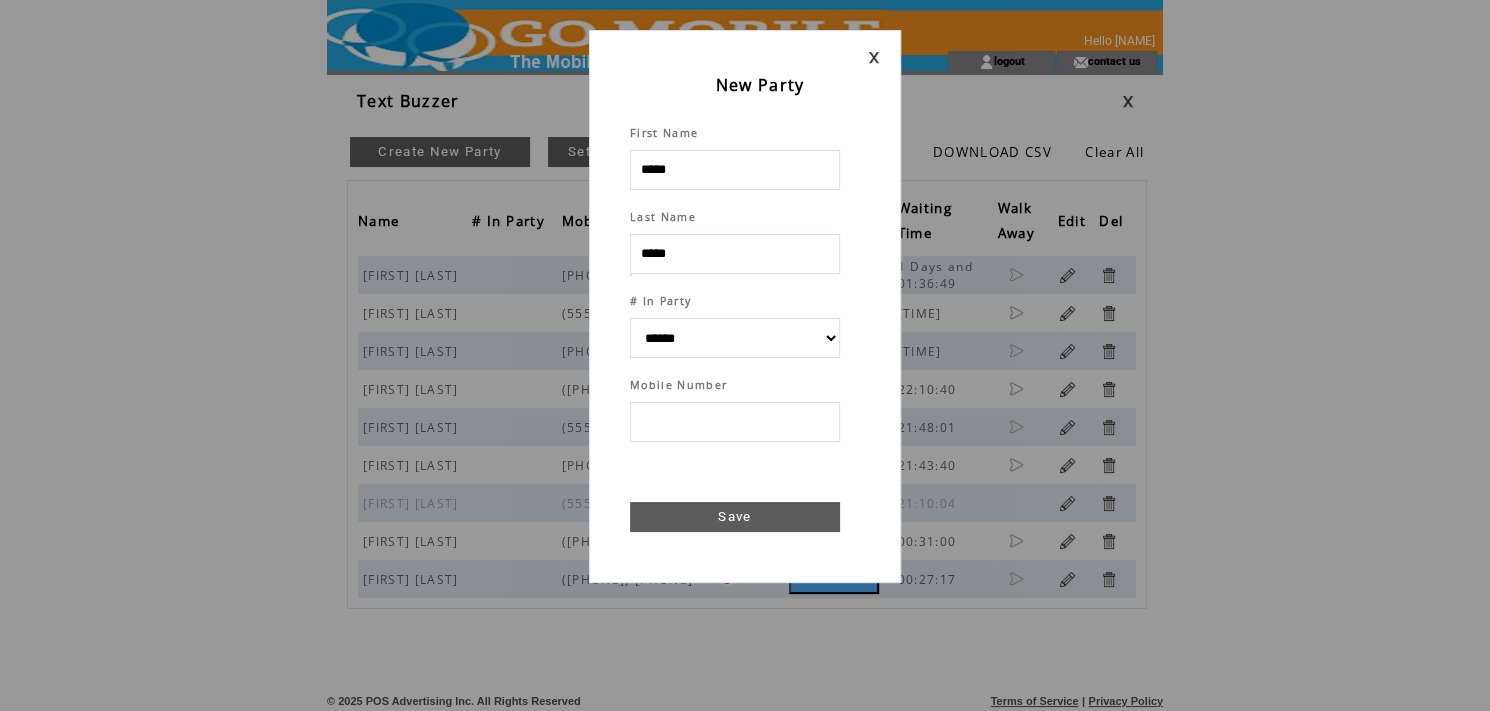 click at bounding box center [735, 422] 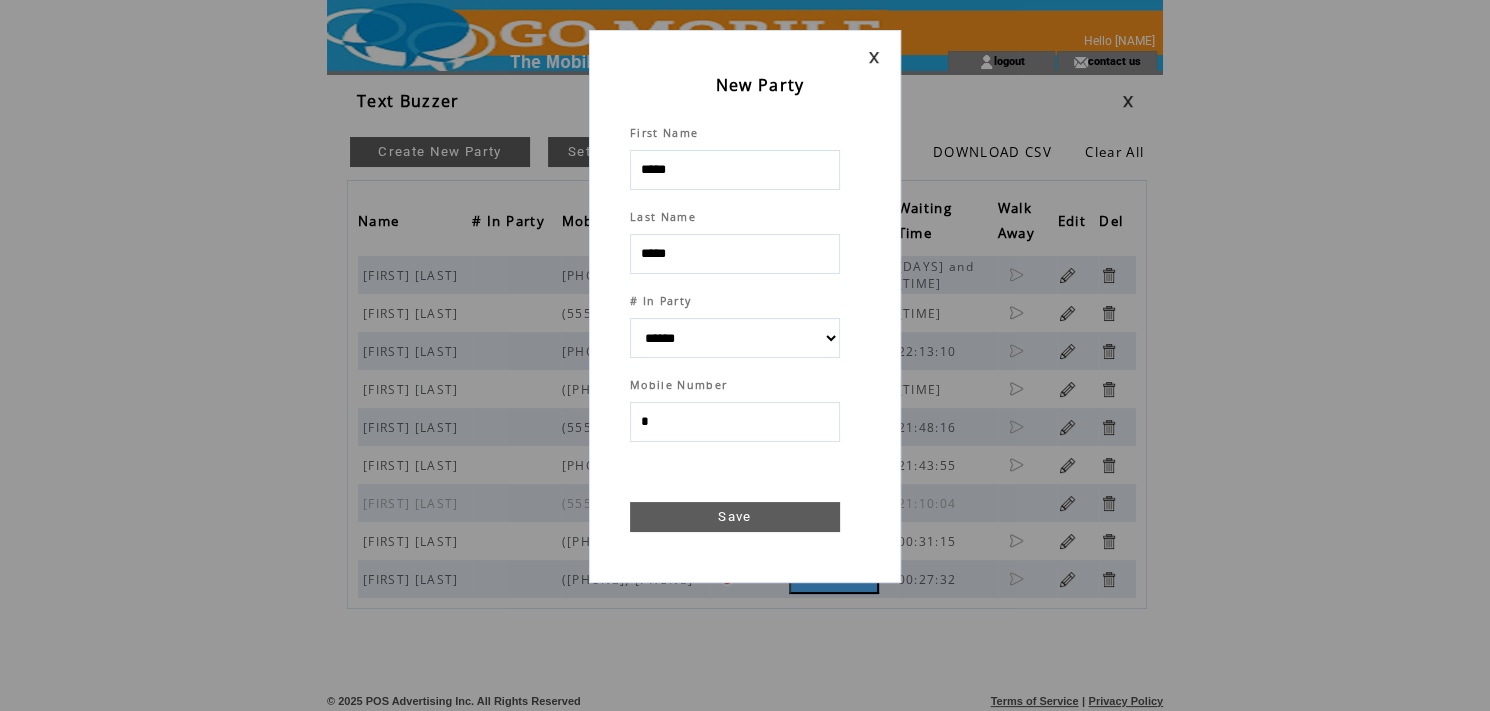 type on "**" 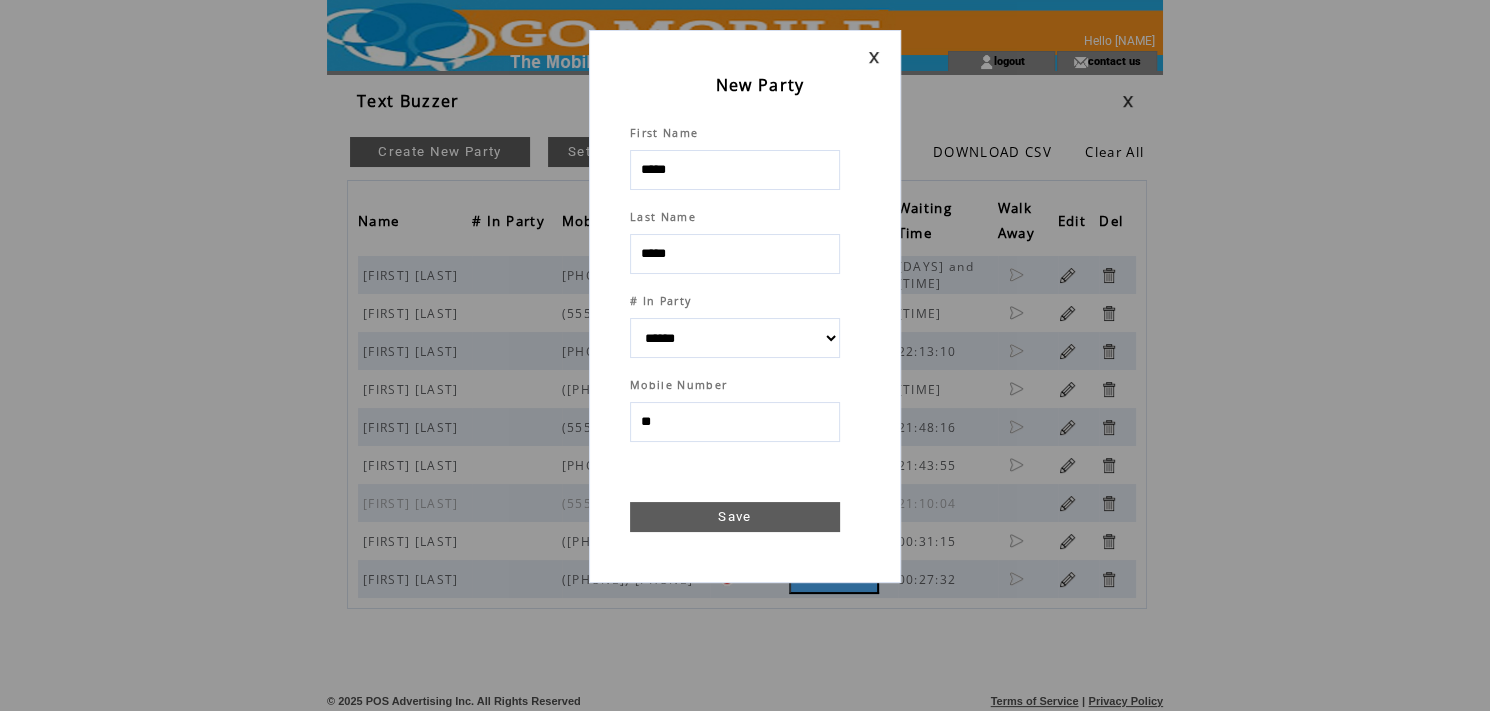select 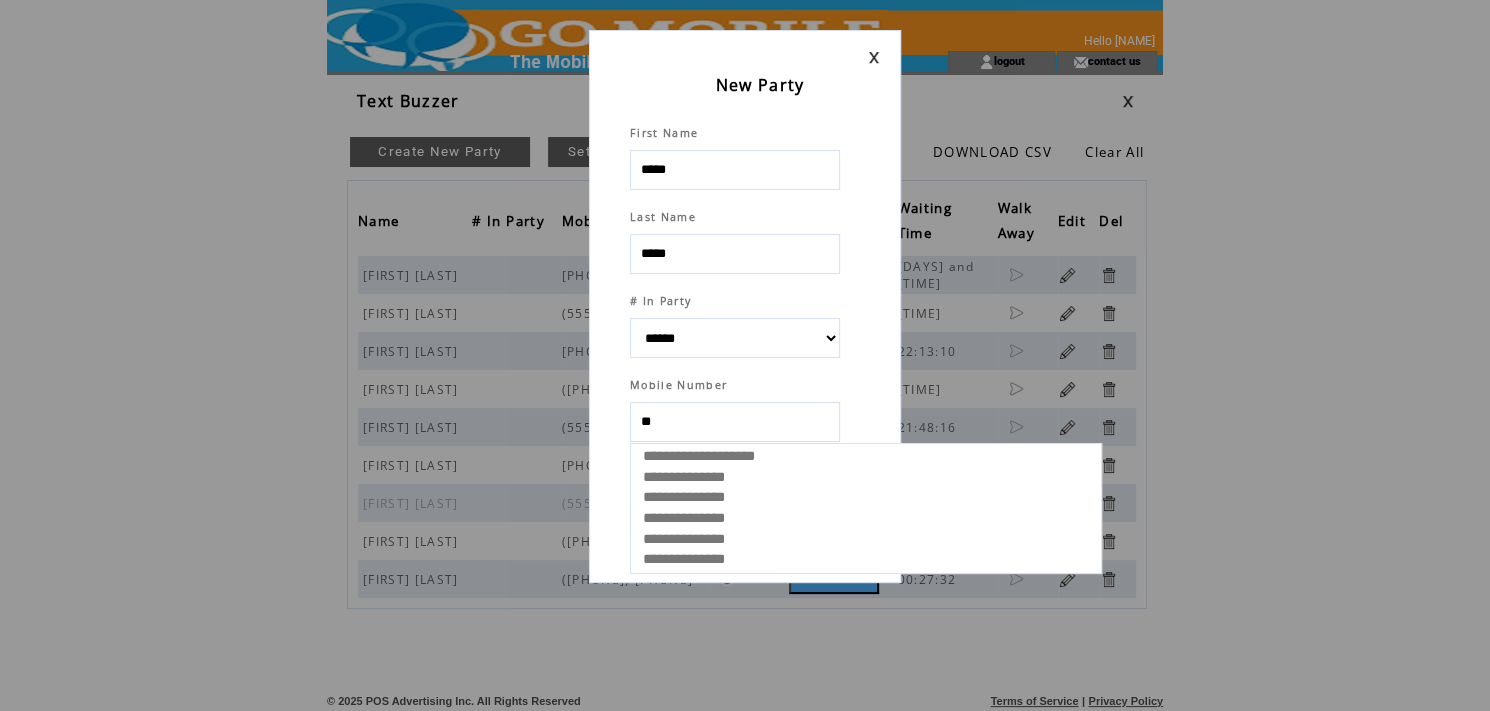 type on "***" 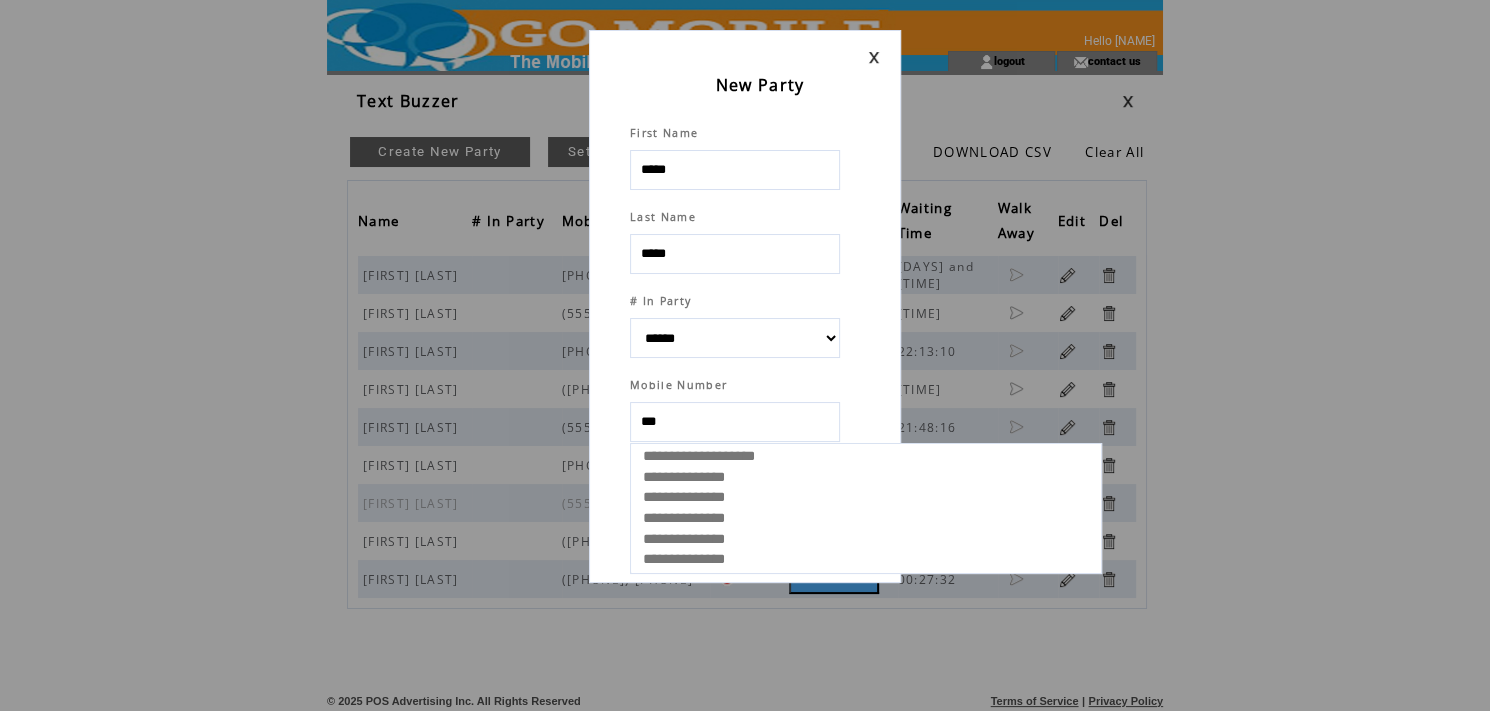 select 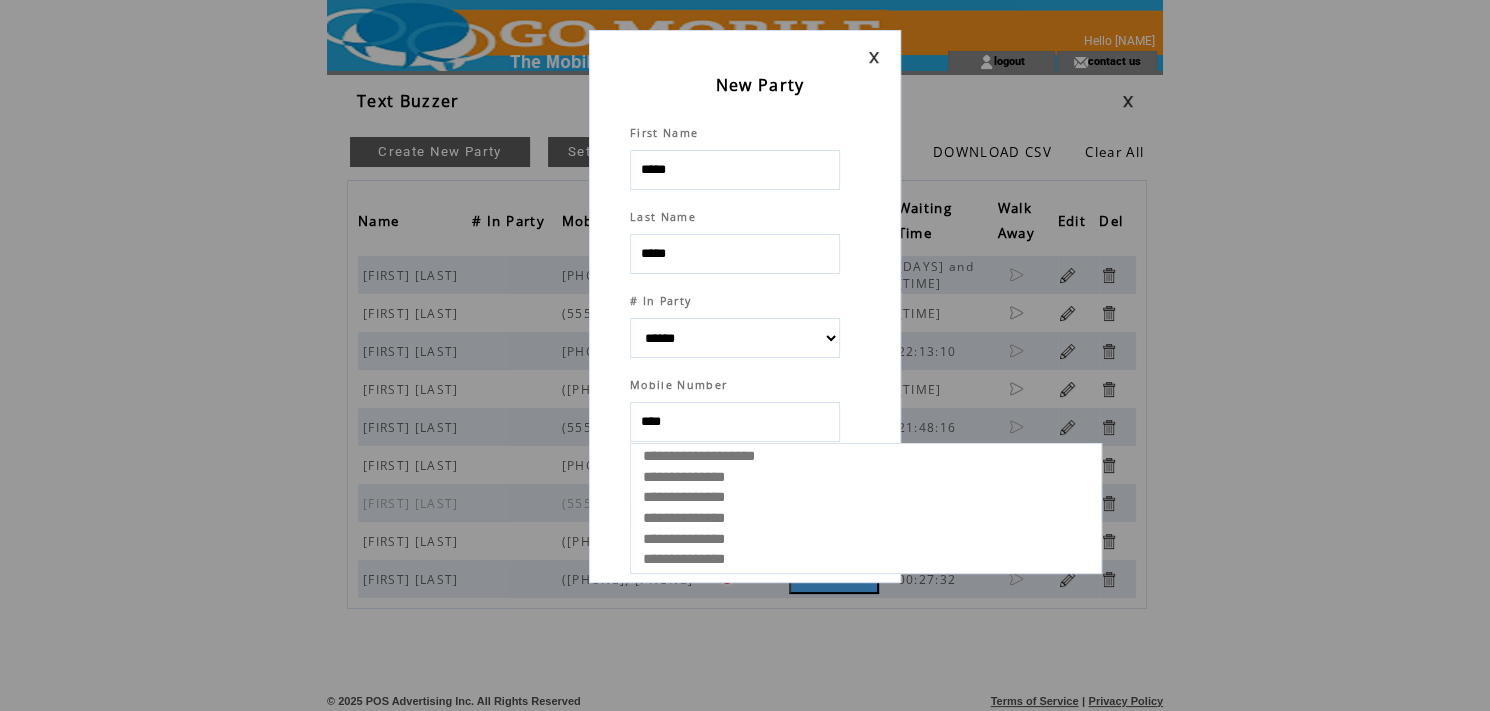 select 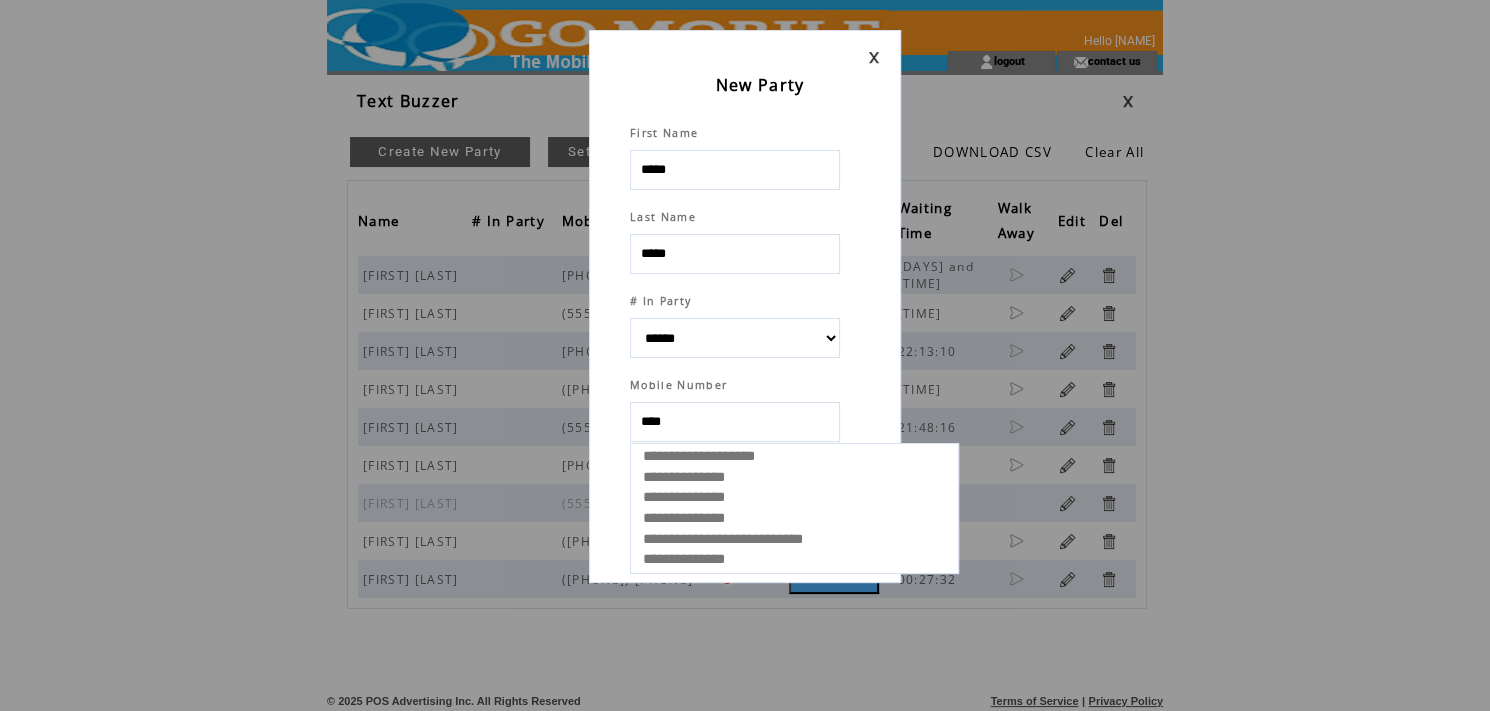 type on "*****" 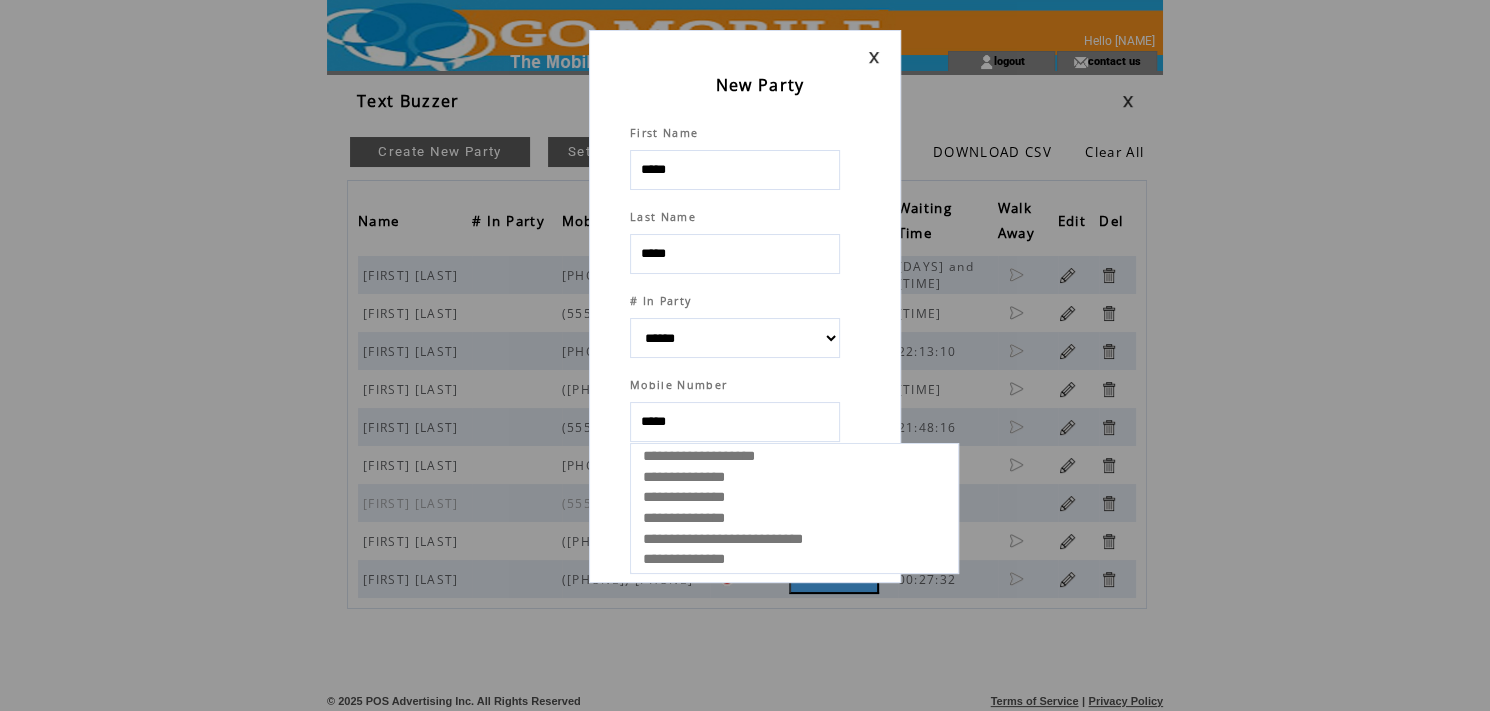 select 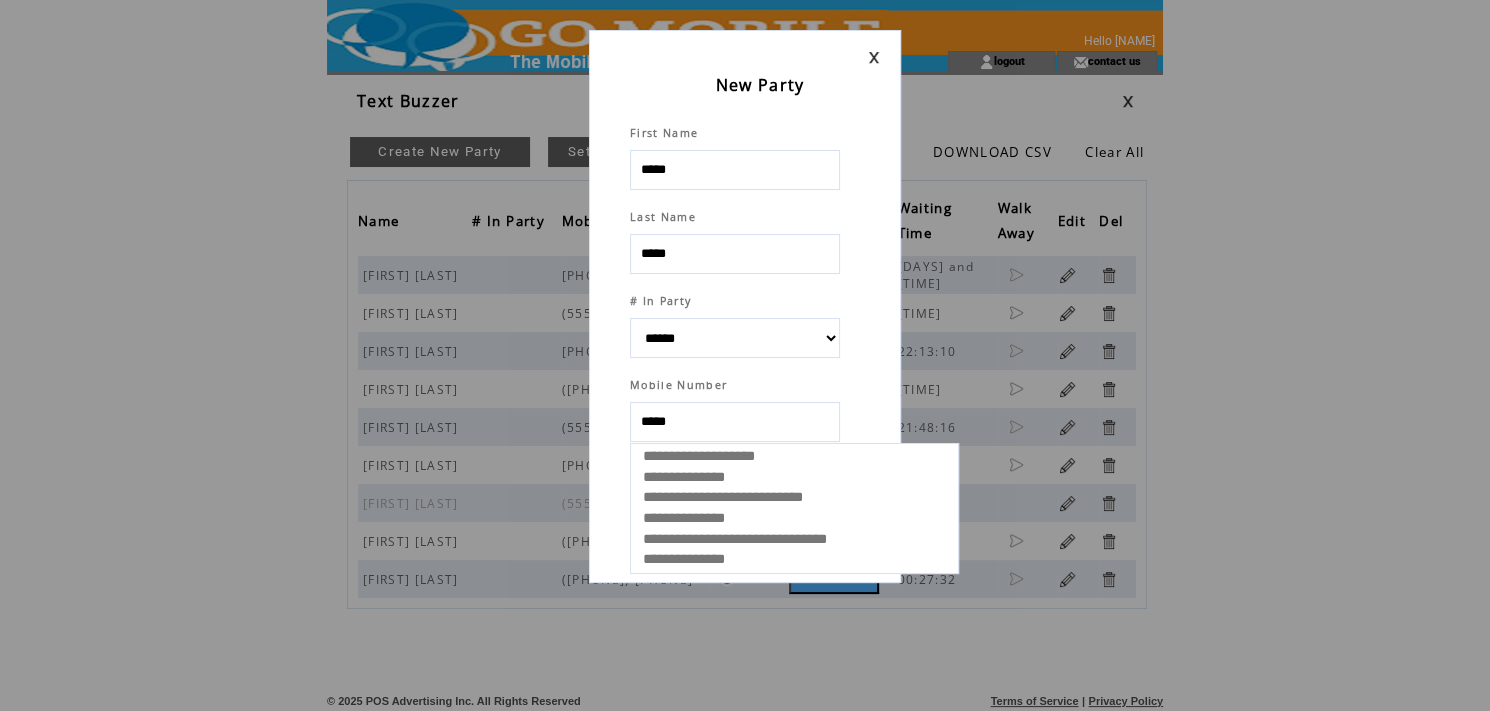 type on "******" 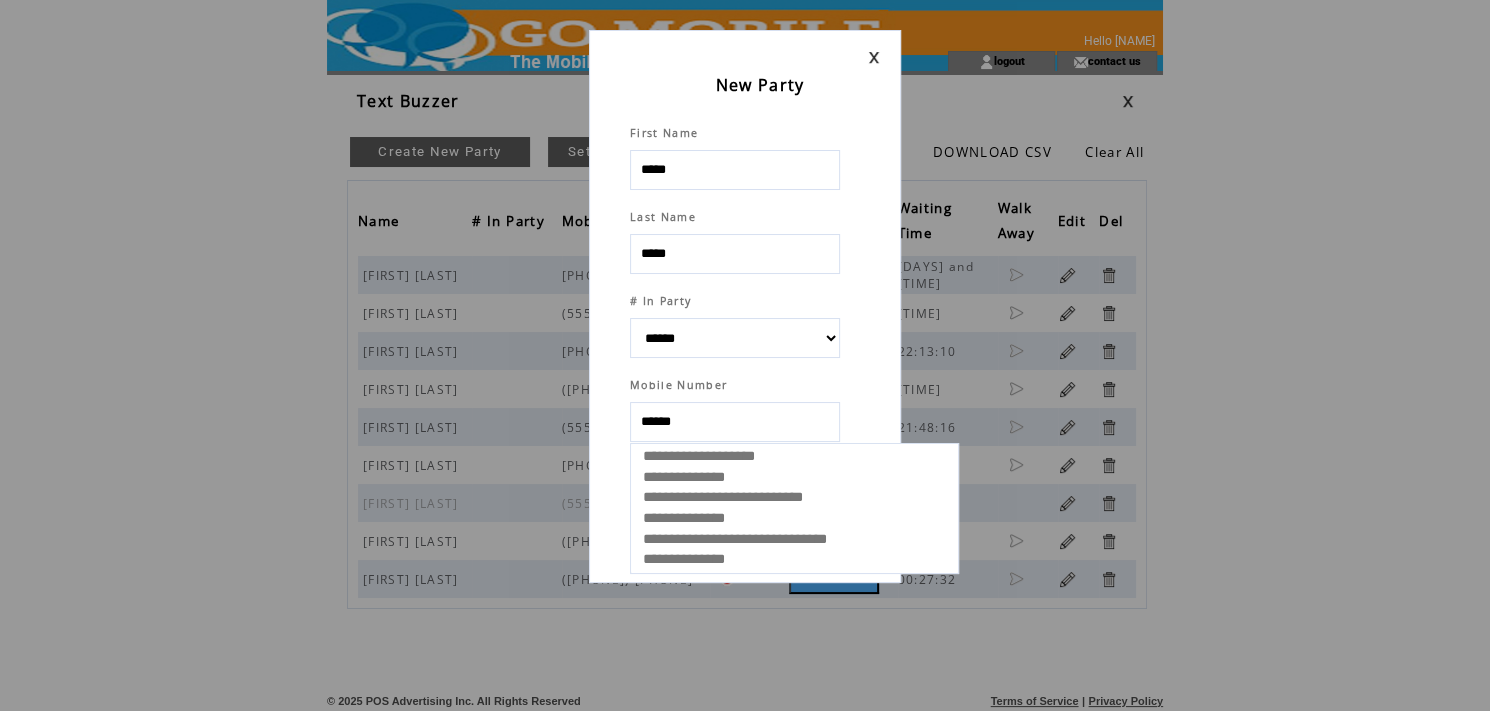 select 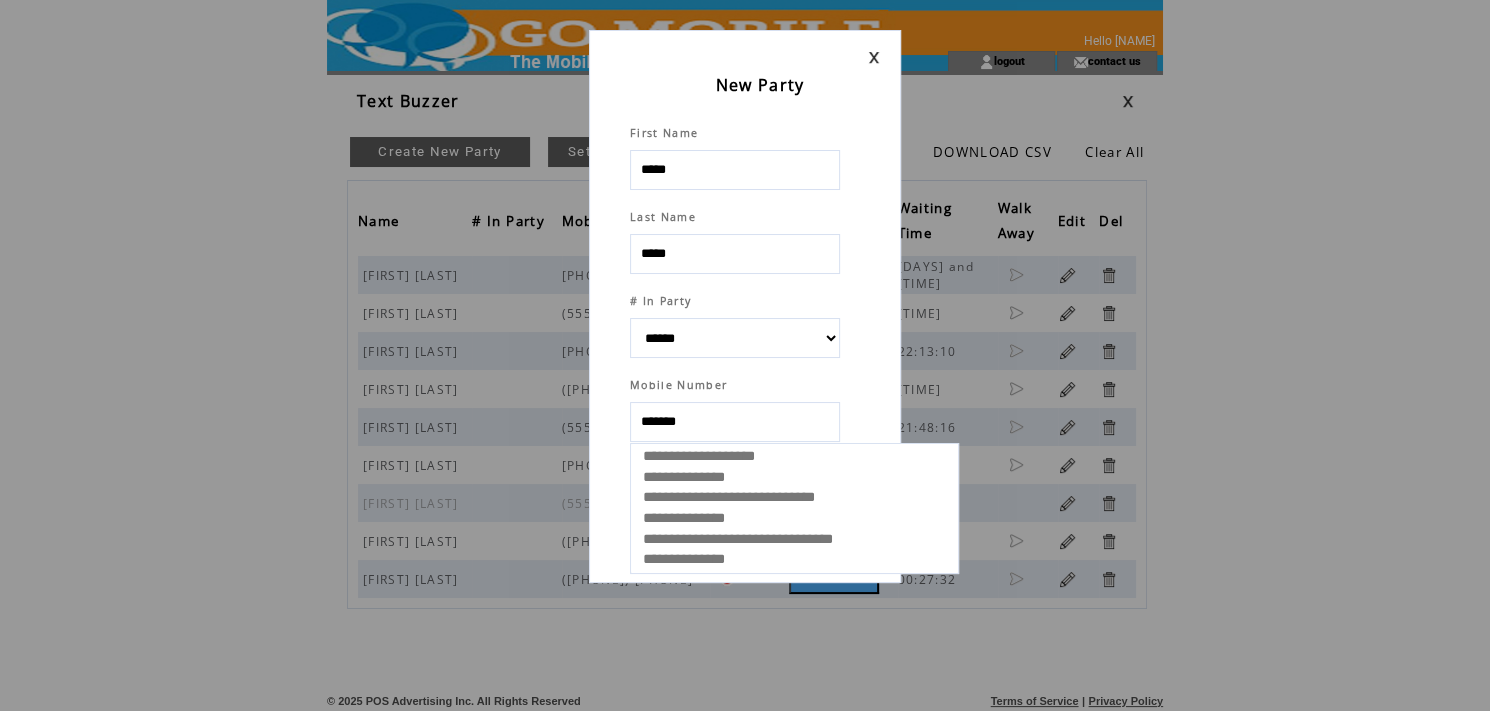 type on "********" 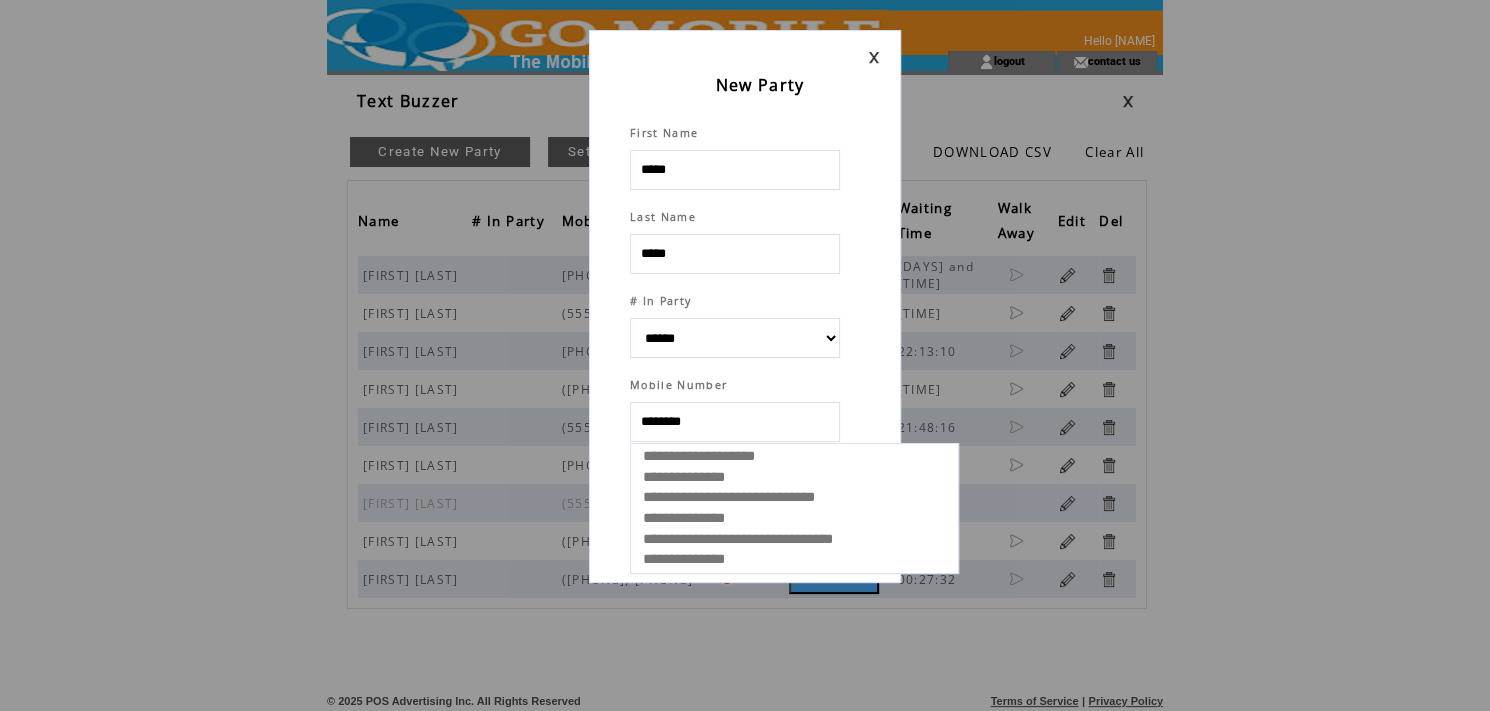 select 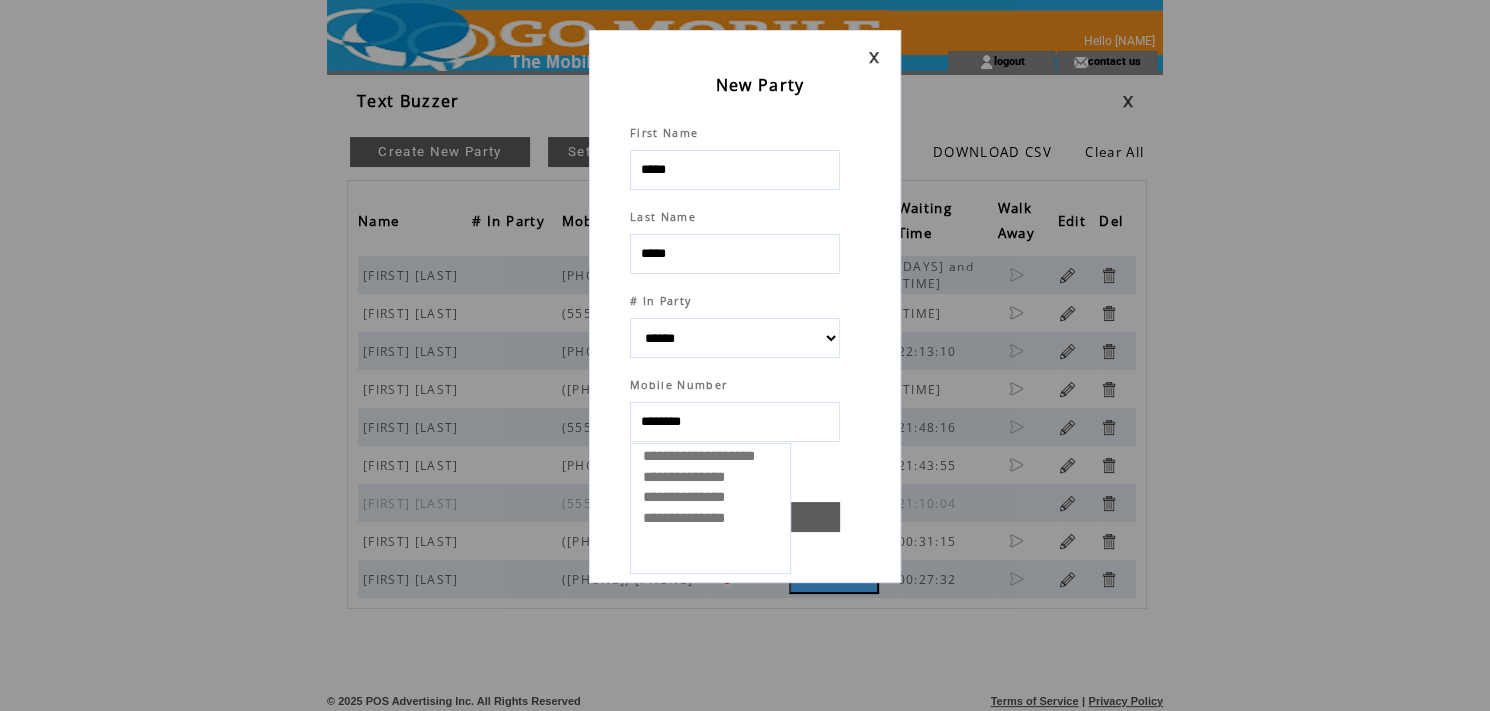 select 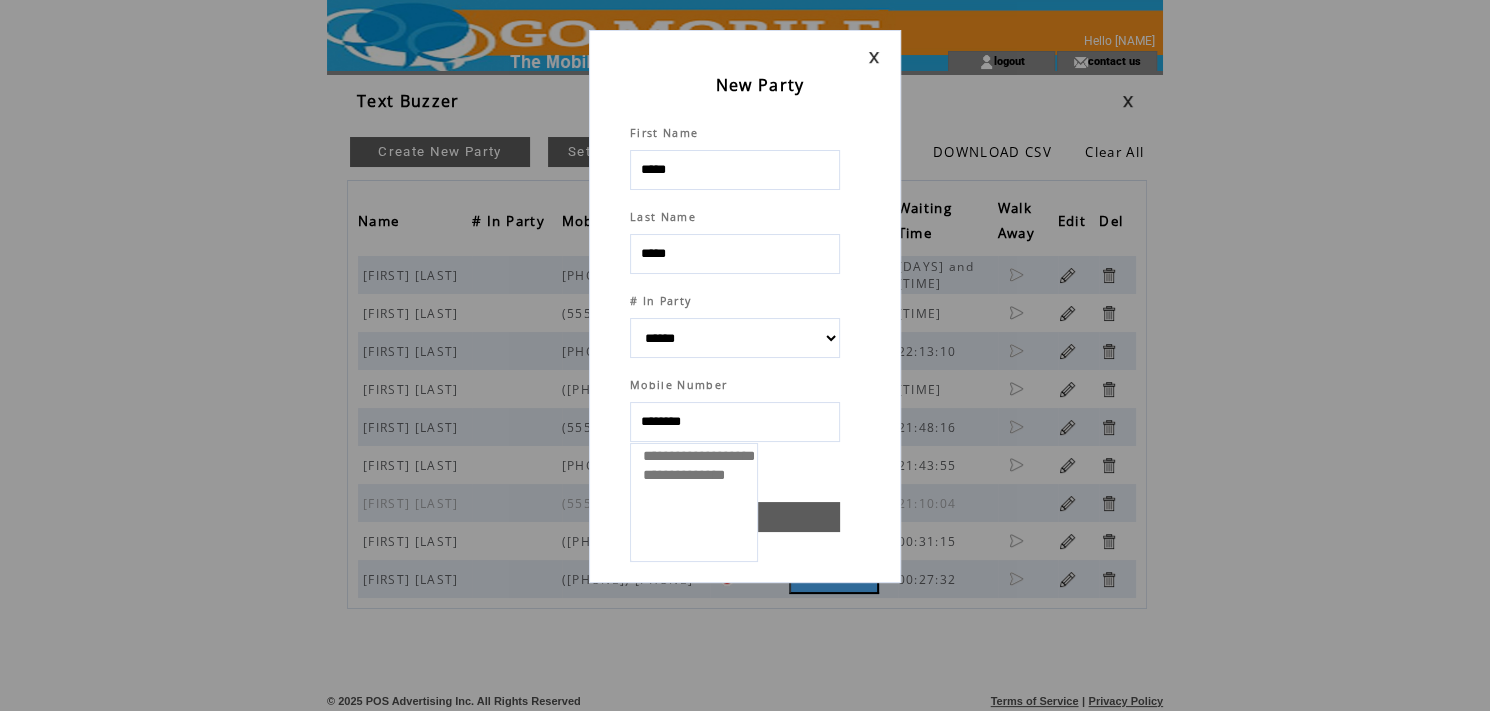 type on "*********" 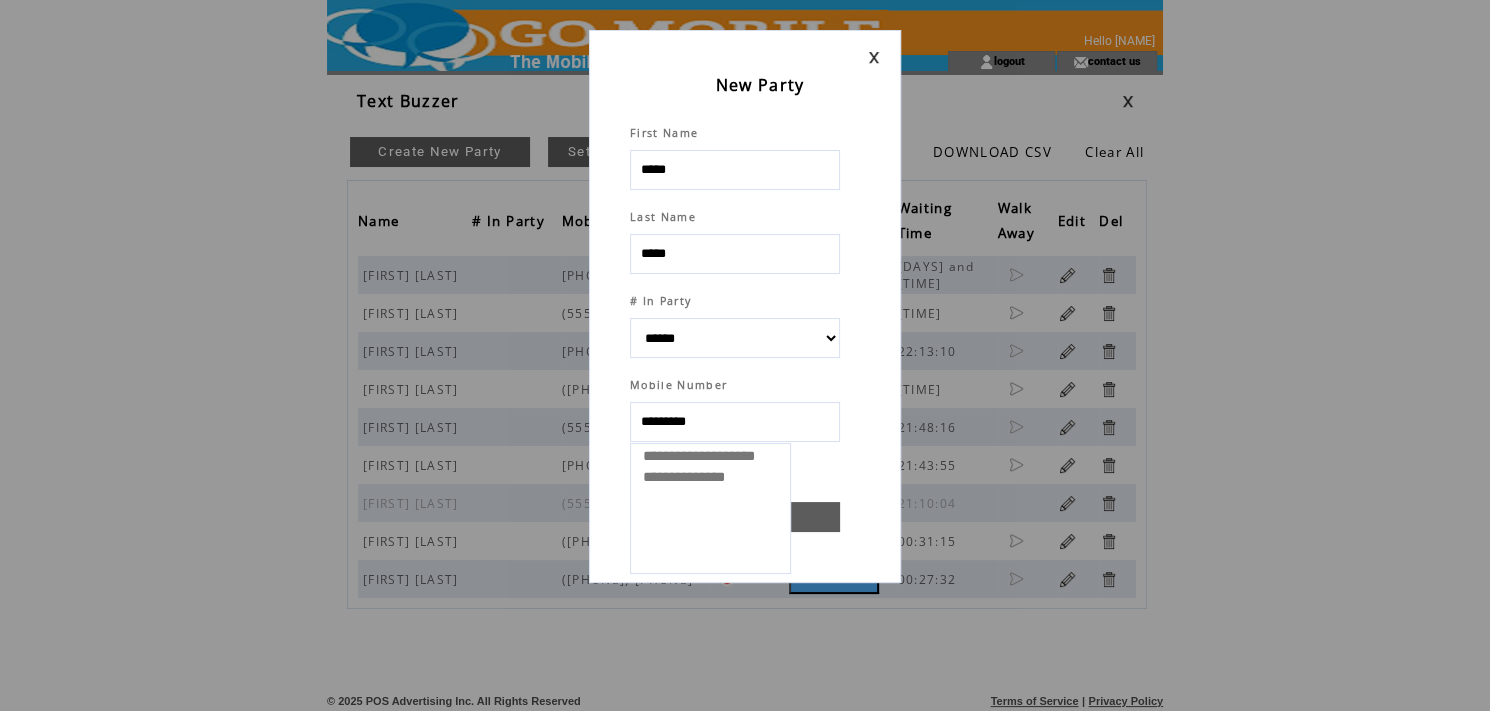 select 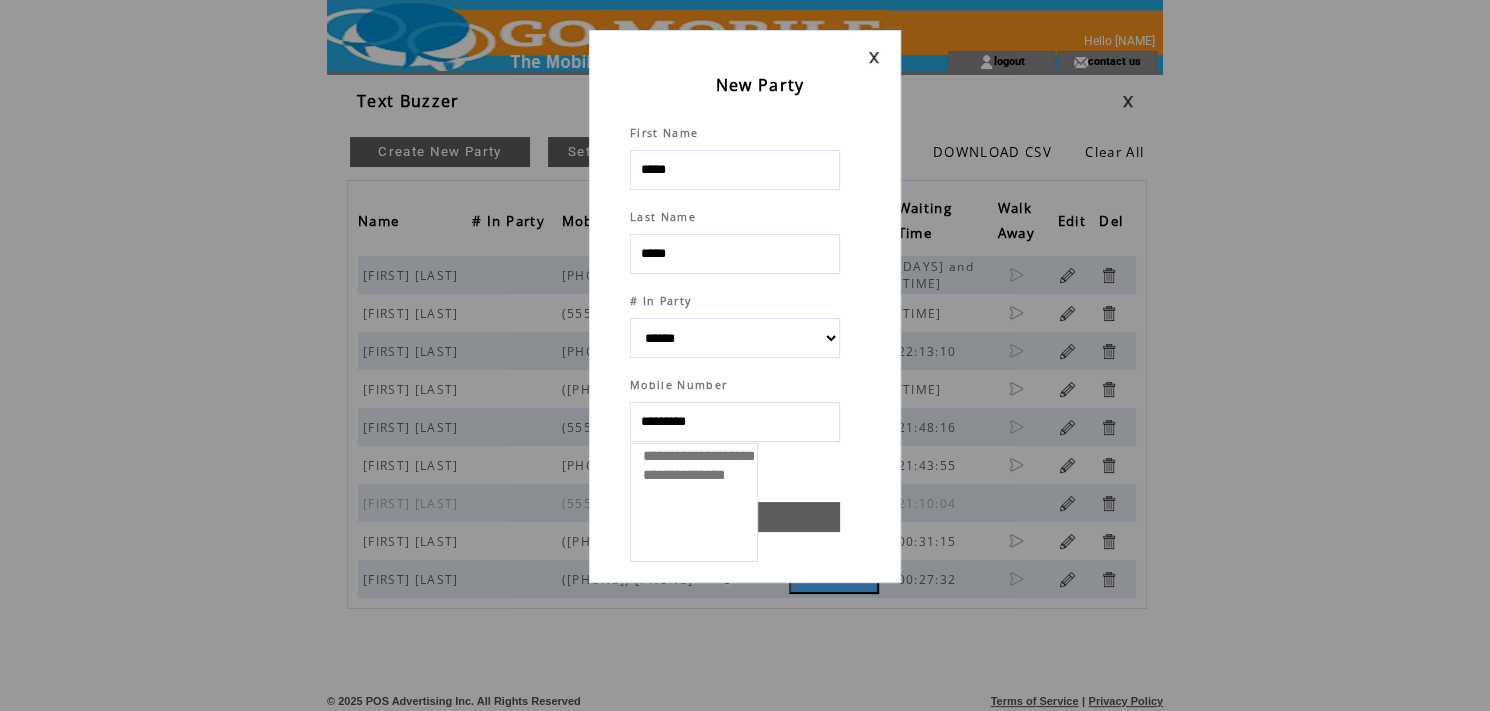 type on "**********" 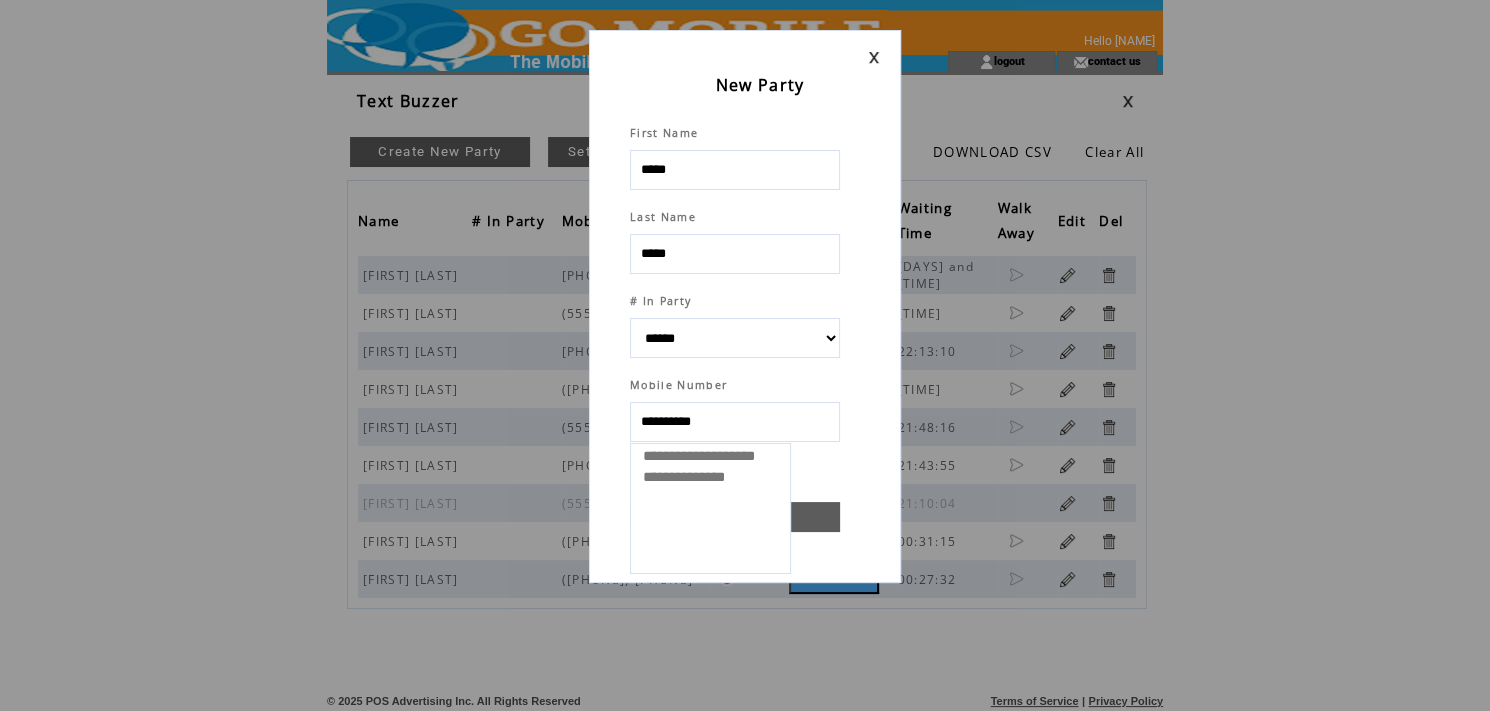 select 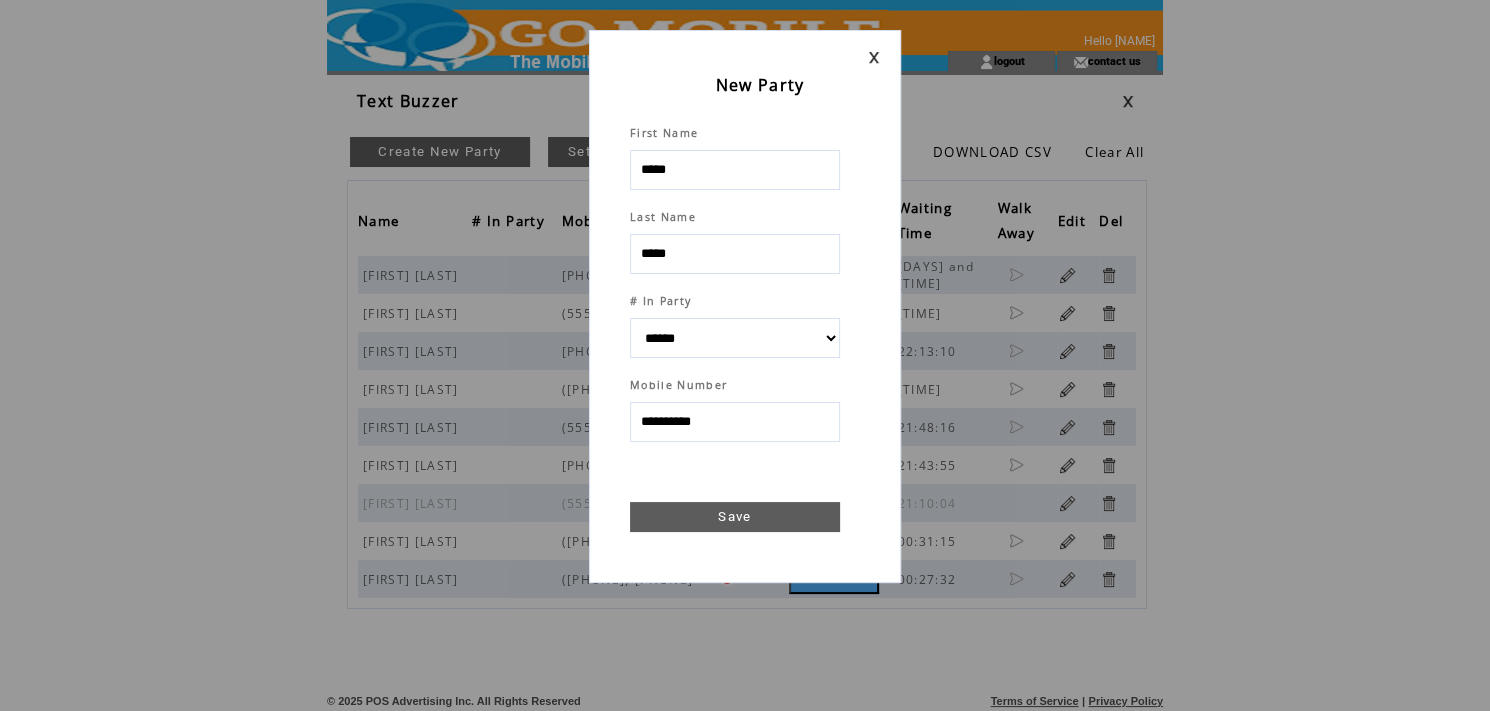 click on "Save" at bounding box center (735, 517) 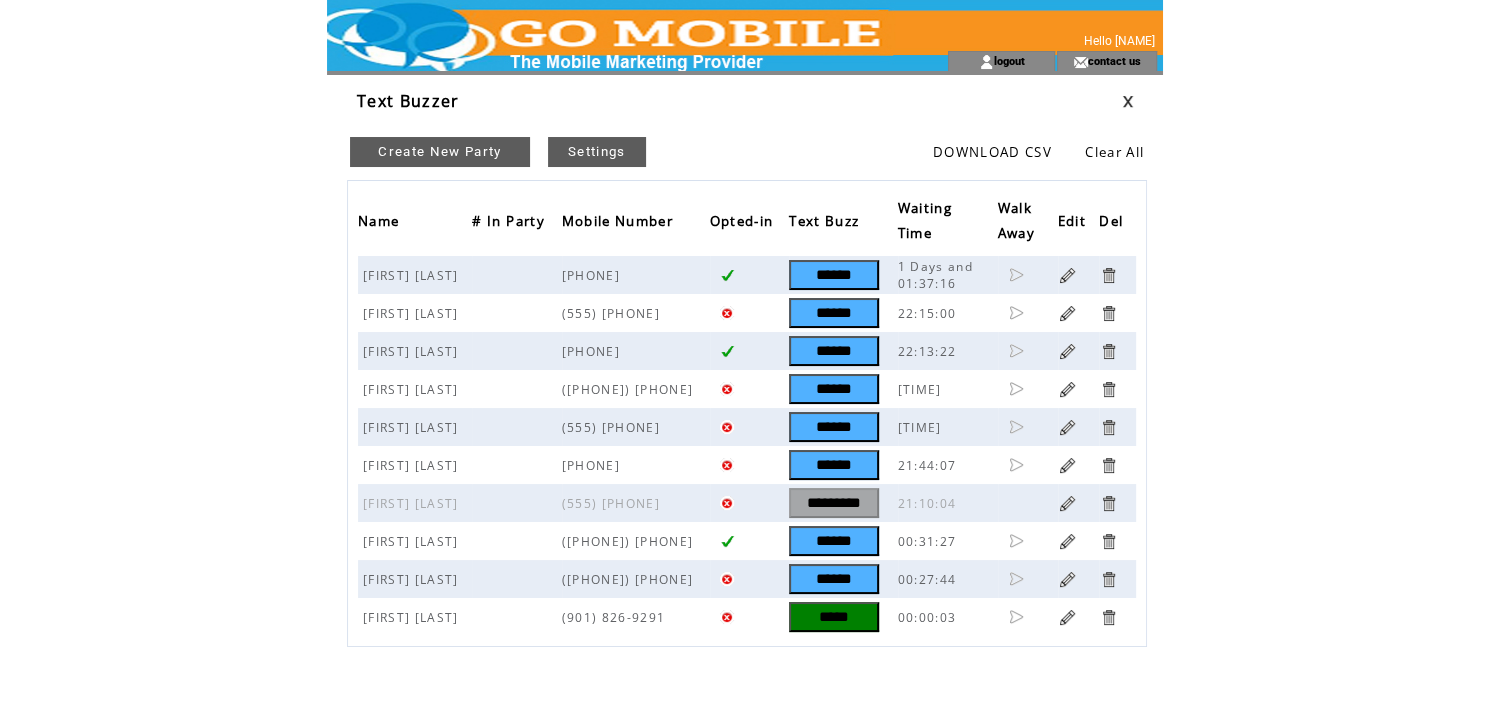 click on "*****" at bounding box center [834, 617] 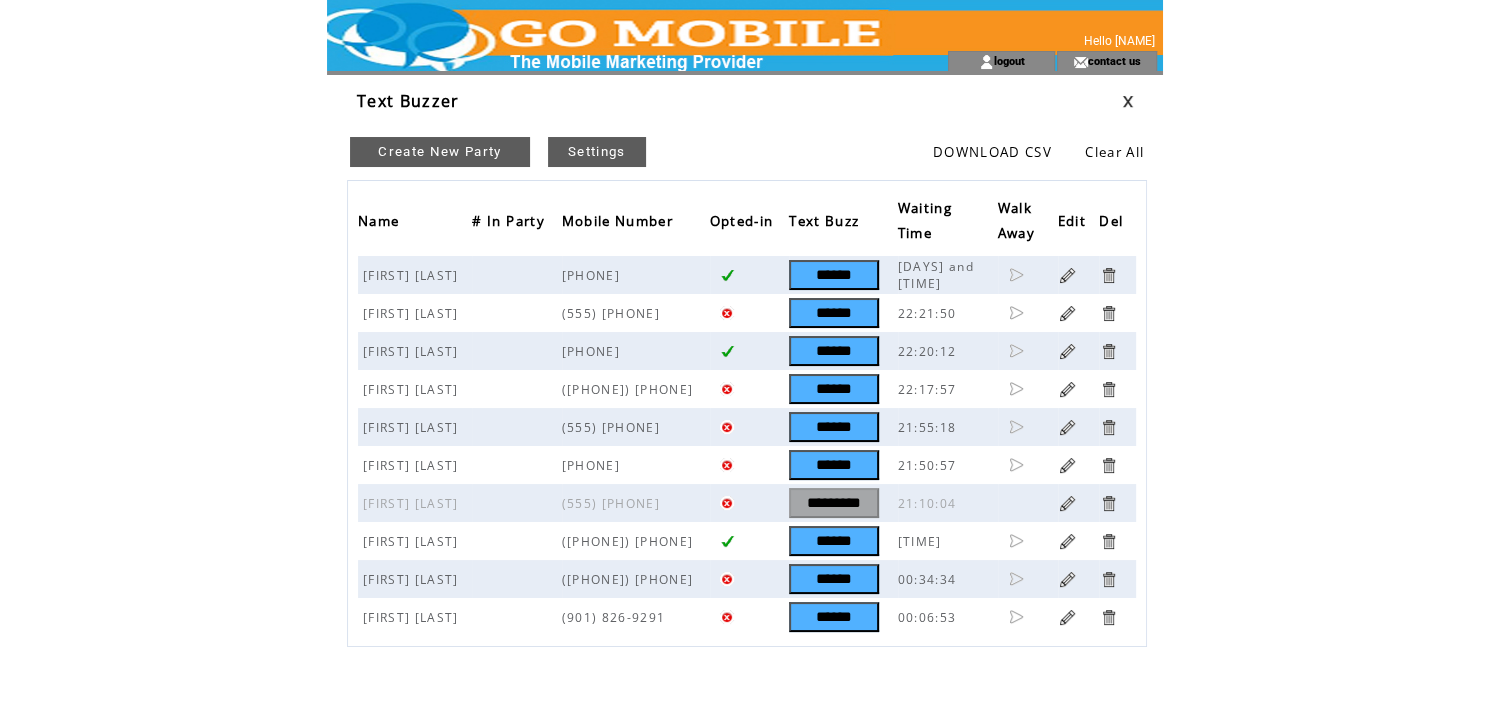 click on "Create New Party" at bounding box center [440, 152] 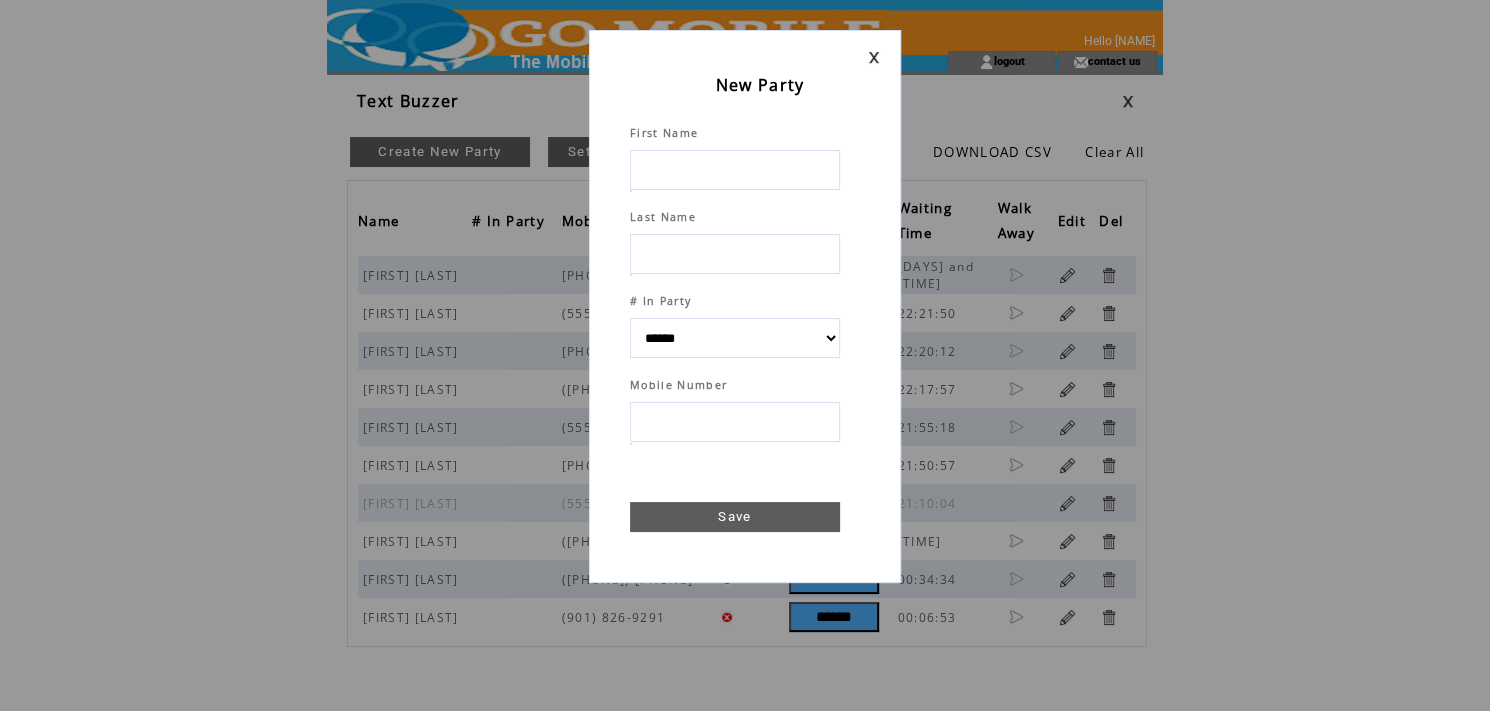 click at bounding box center [735, 170] 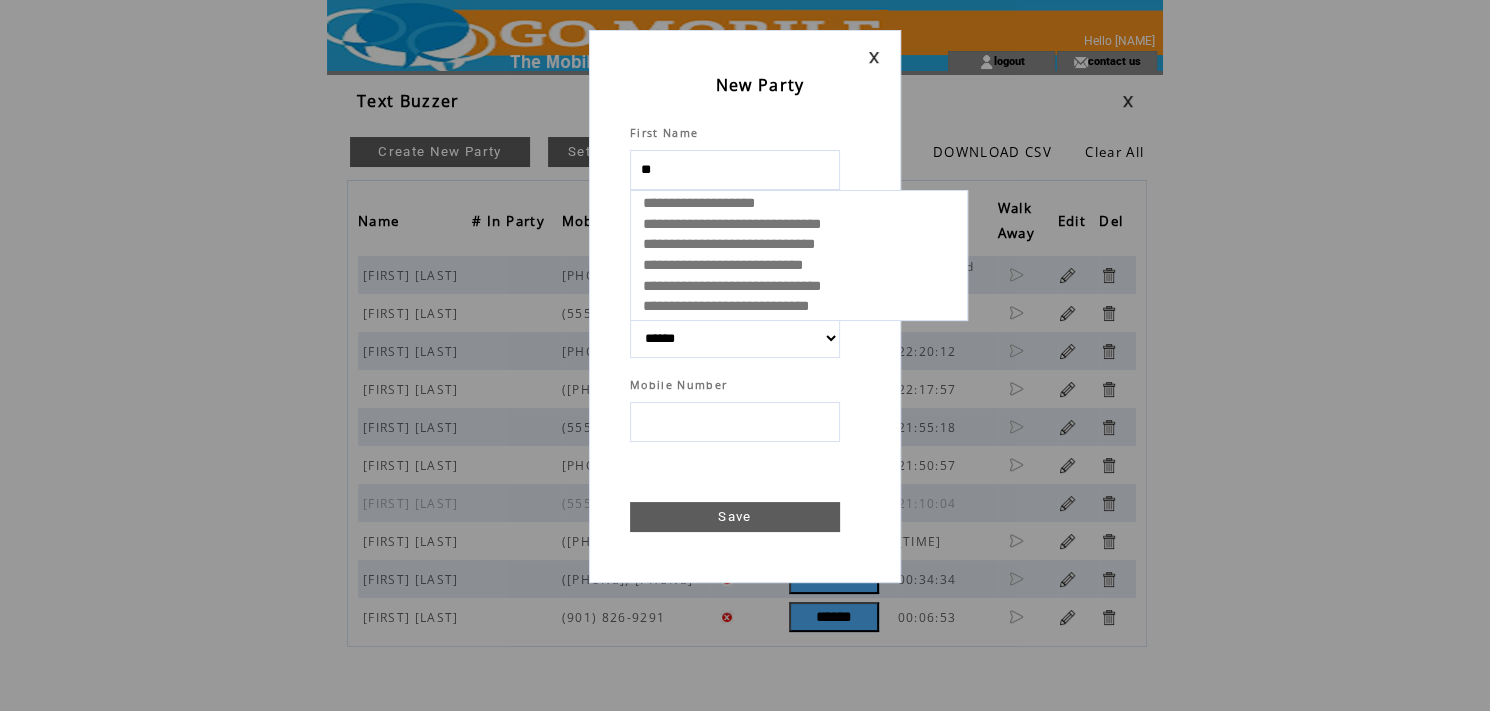 type on "***" 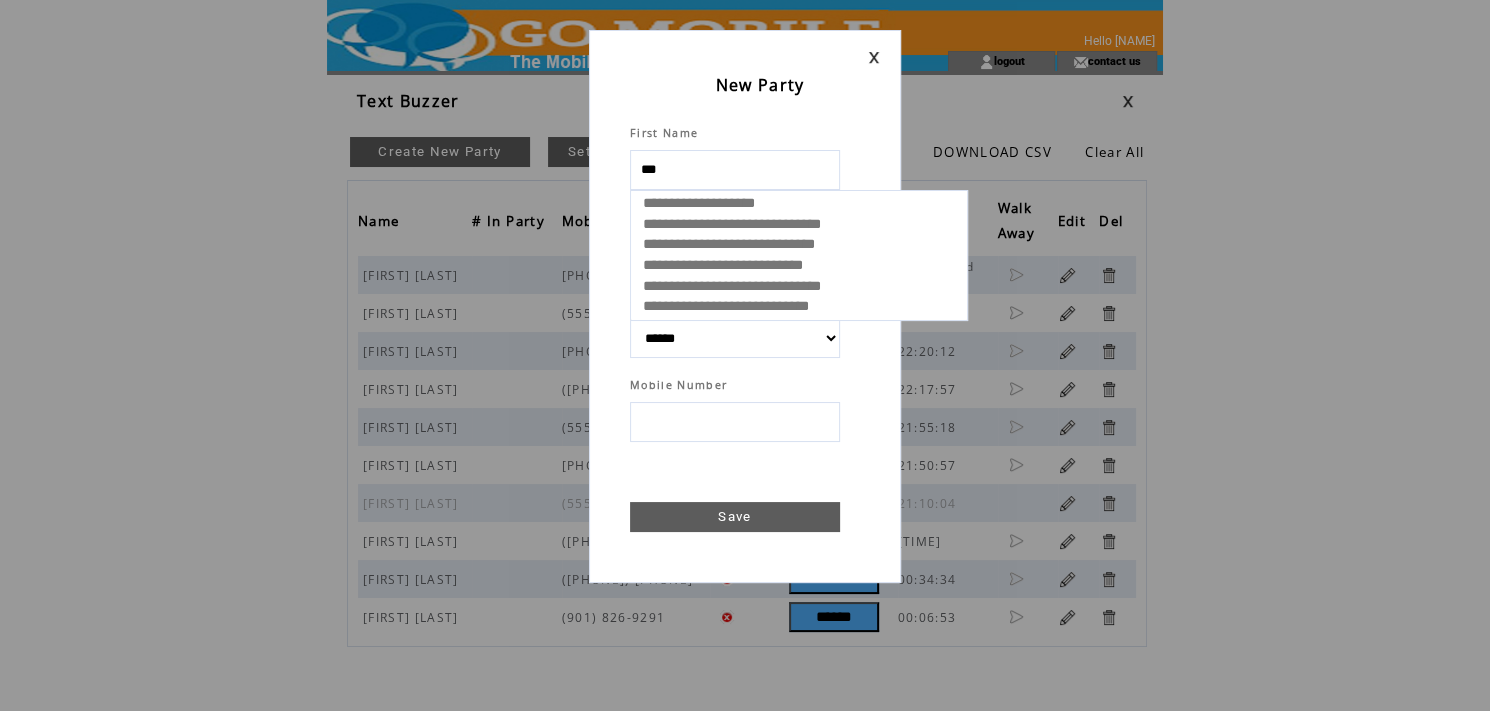select 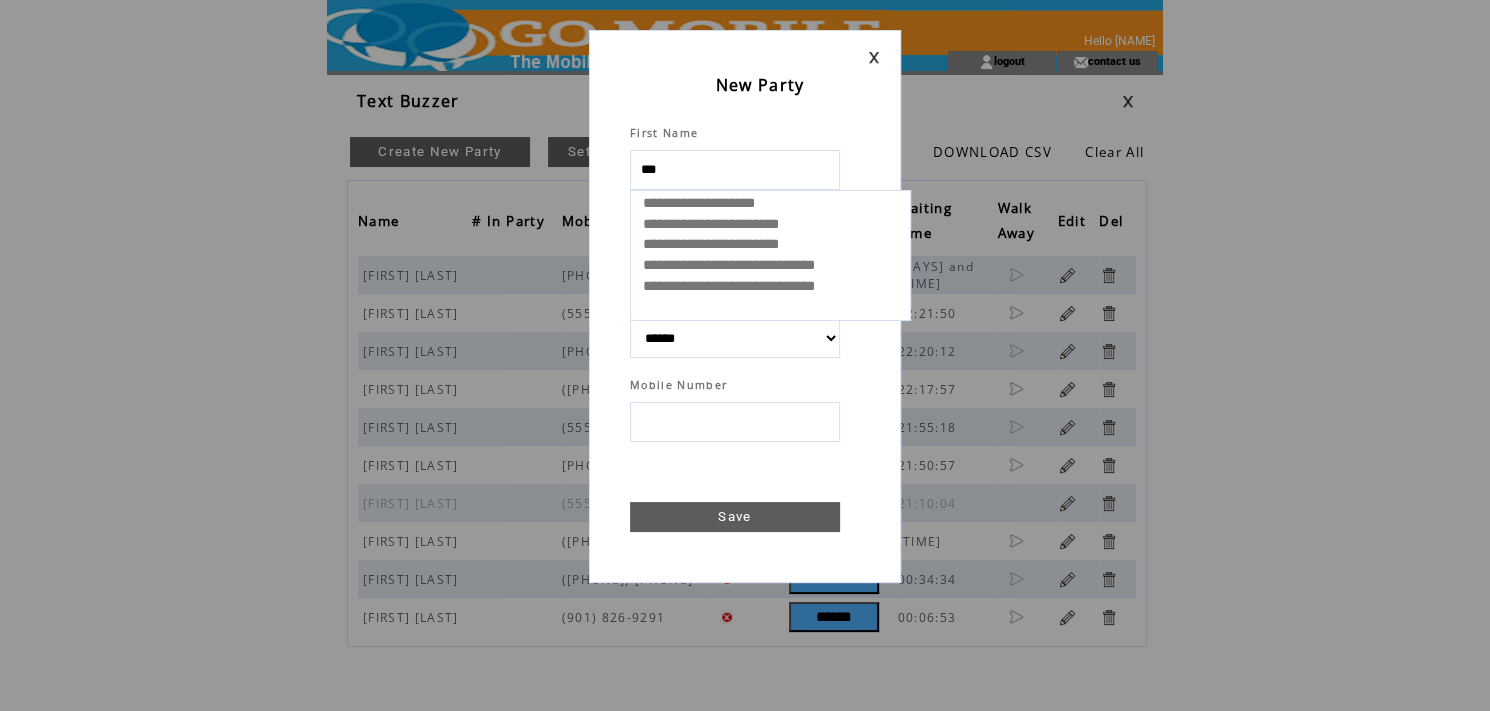 type on "****" 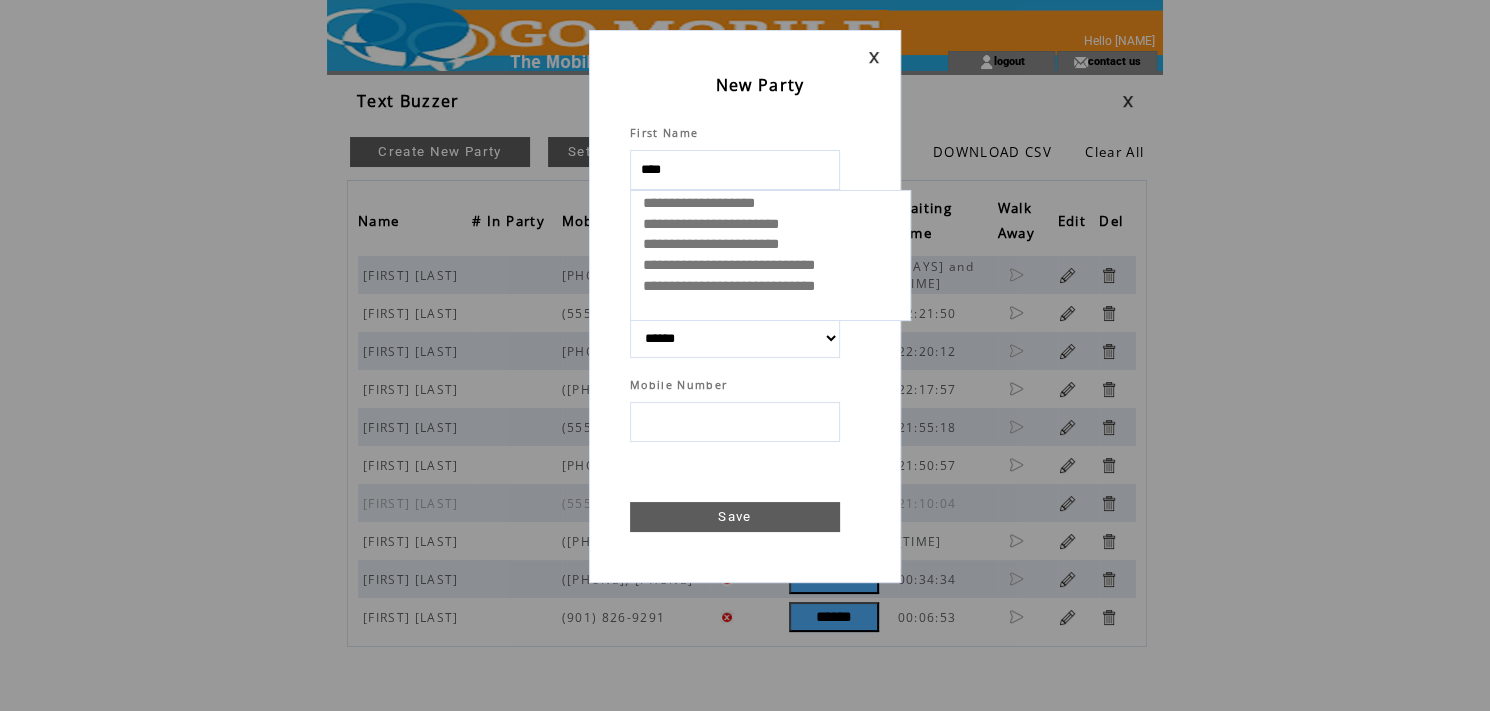 select 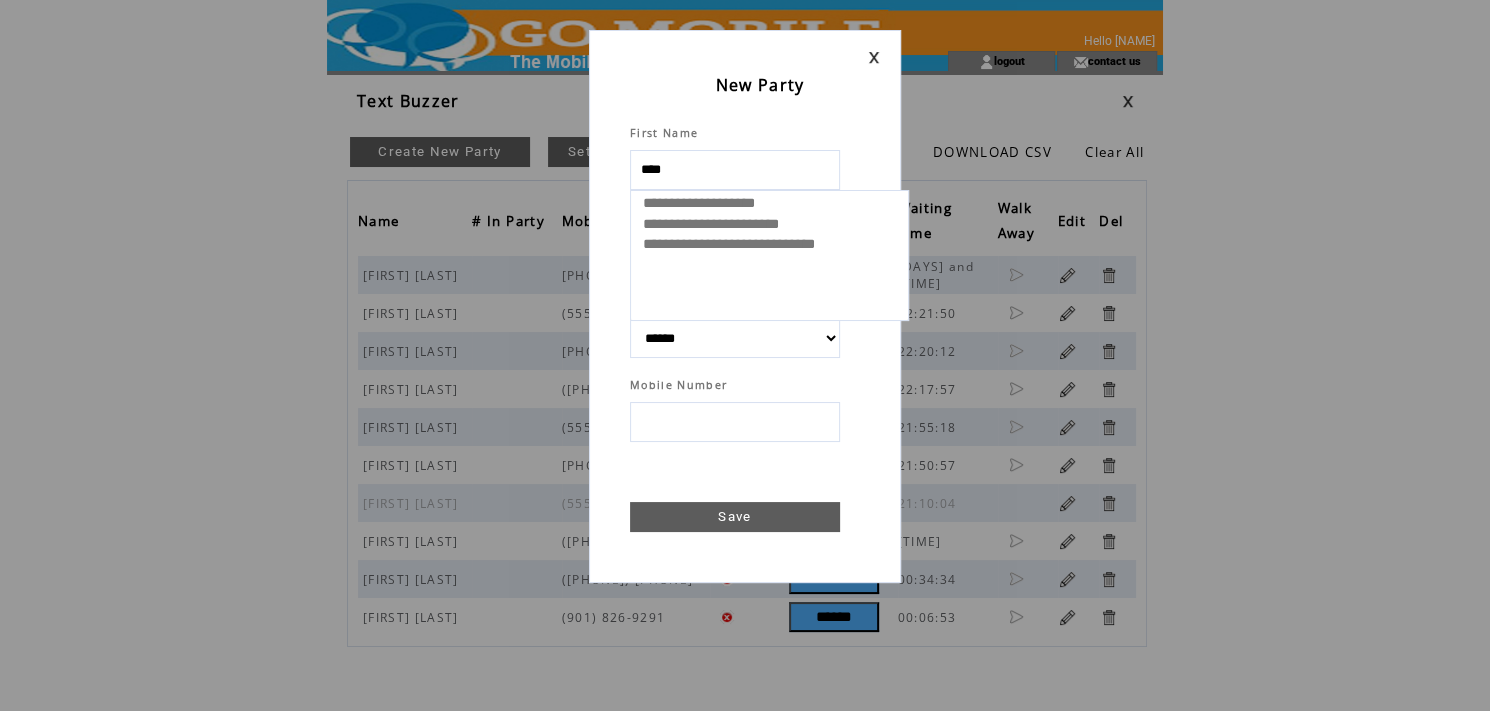 type on "*****" 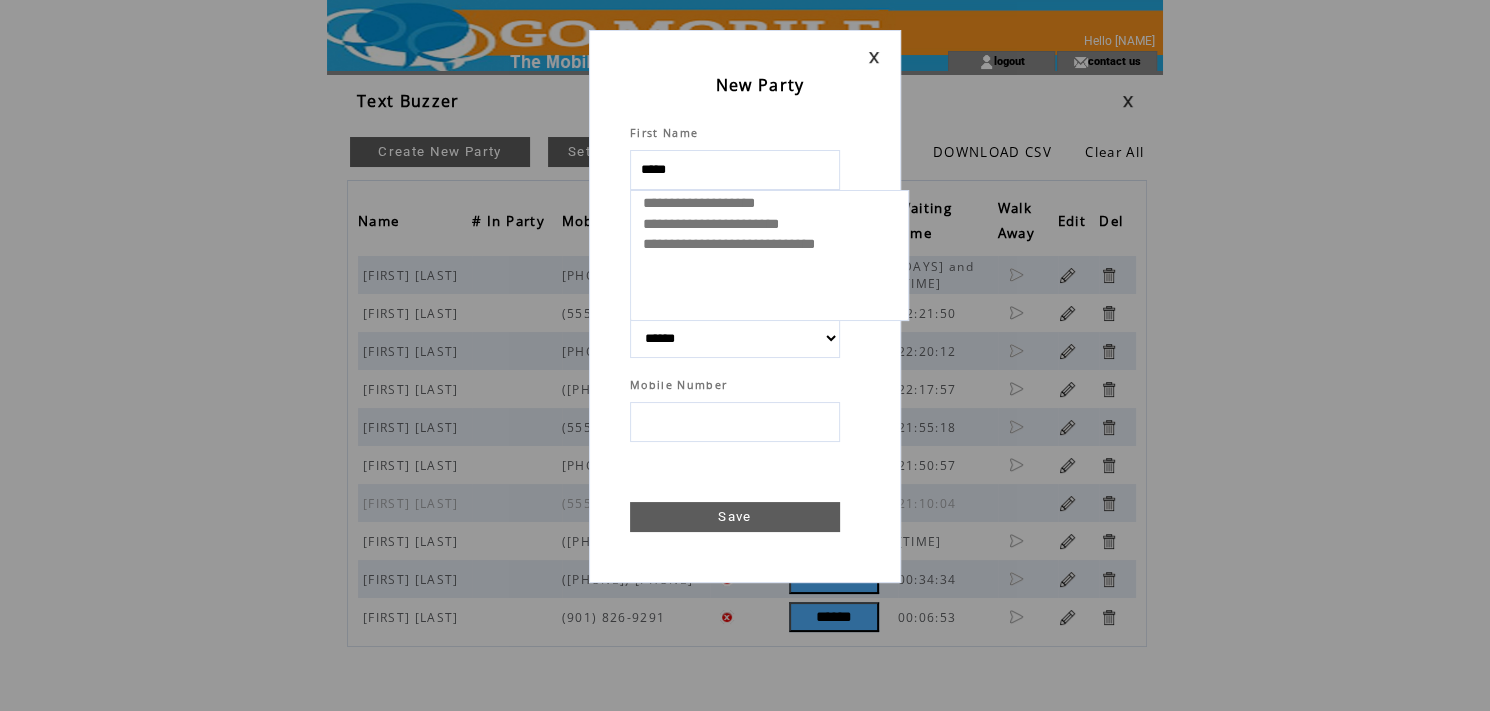 type on "******" 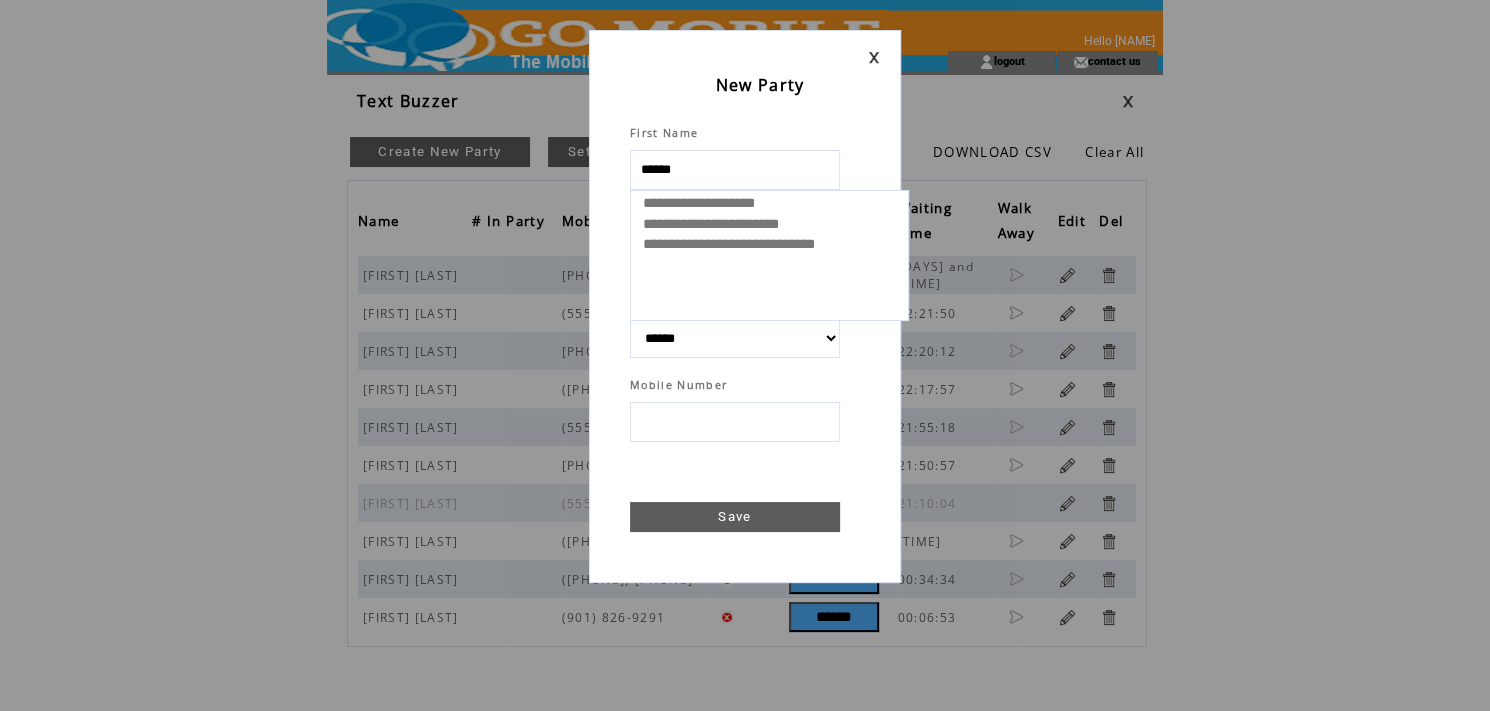 select 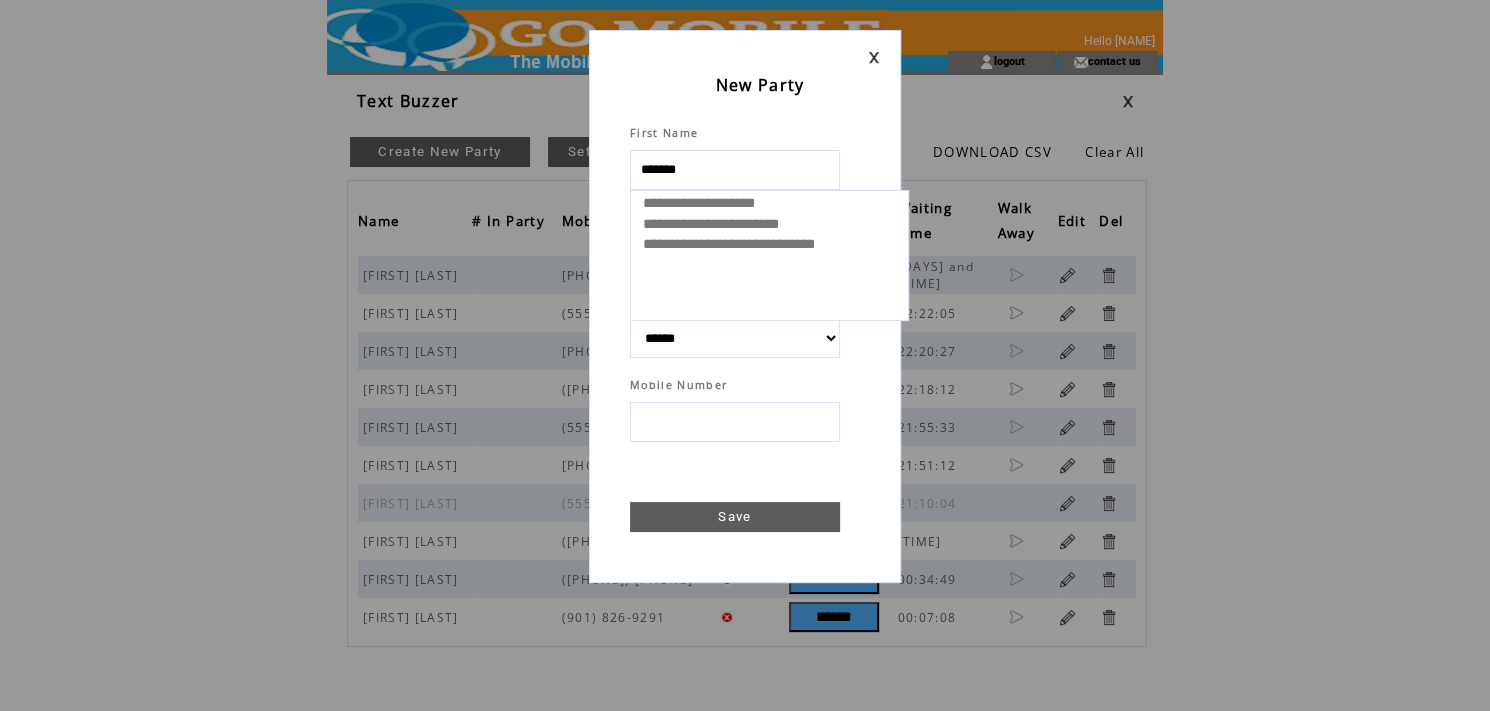 type on "********" 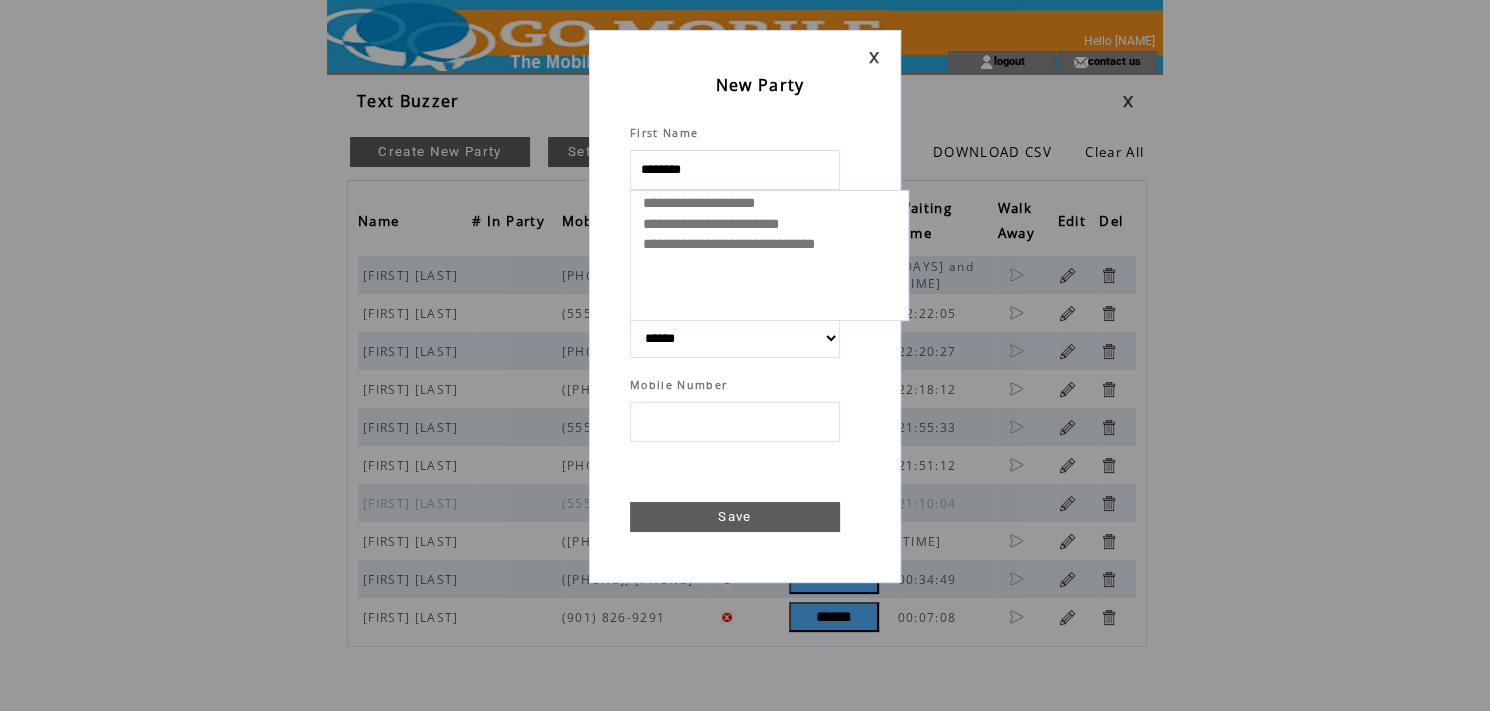 select 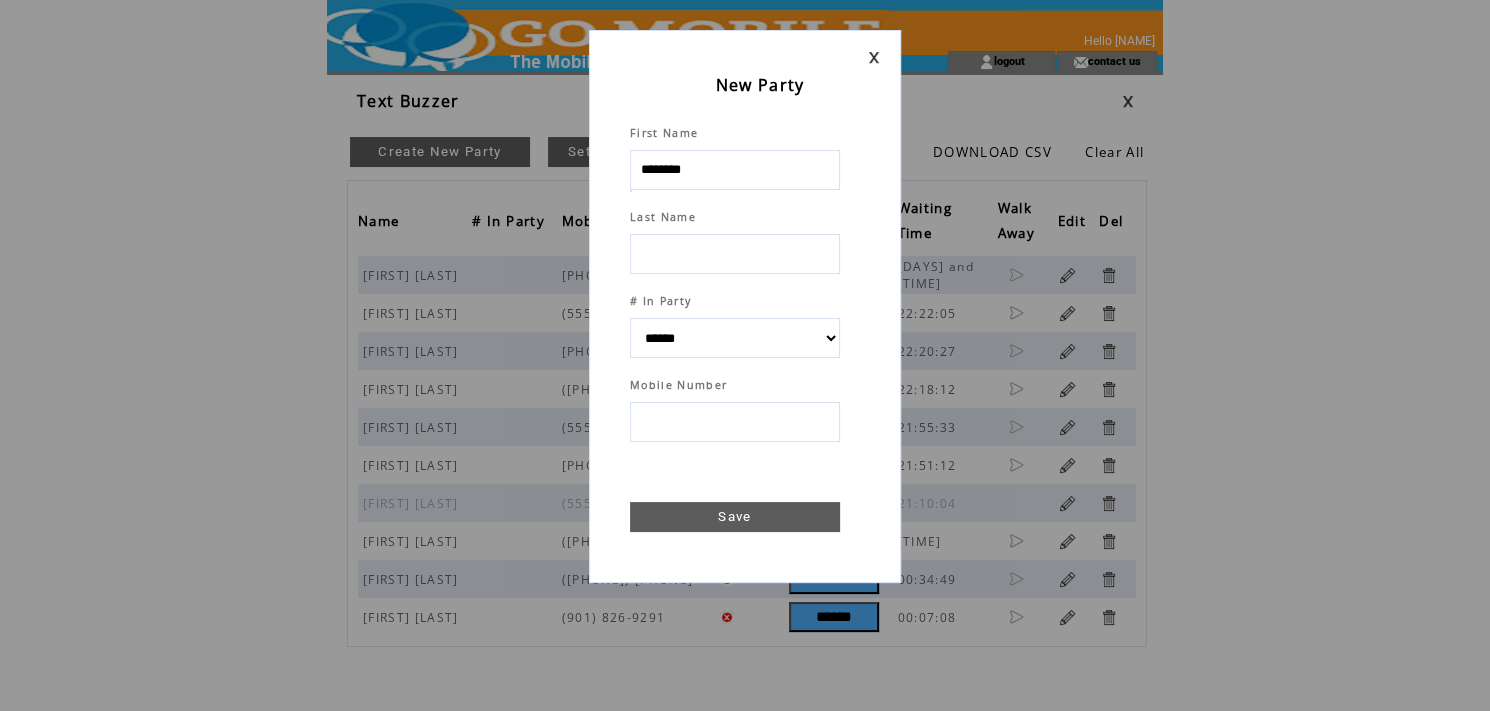 type on "*******" 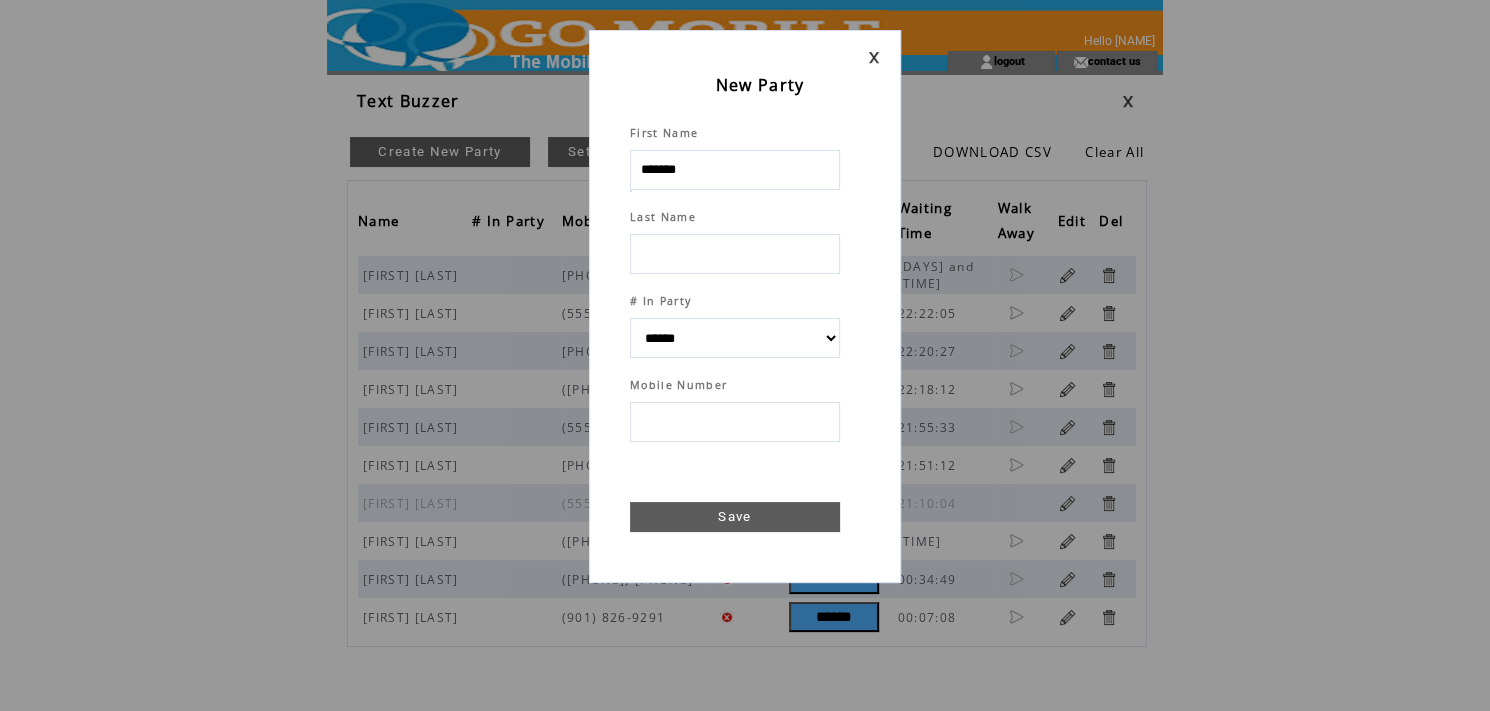 select 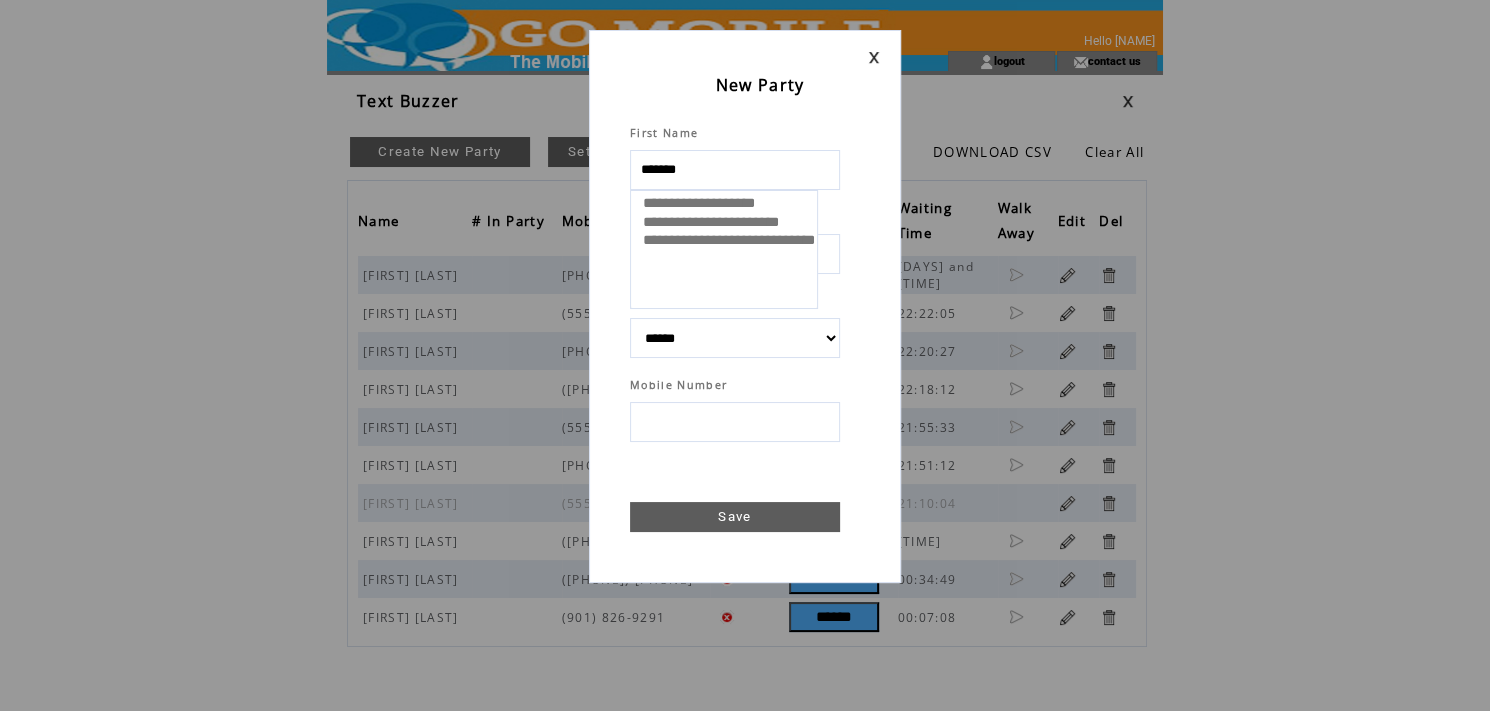 type on "********" 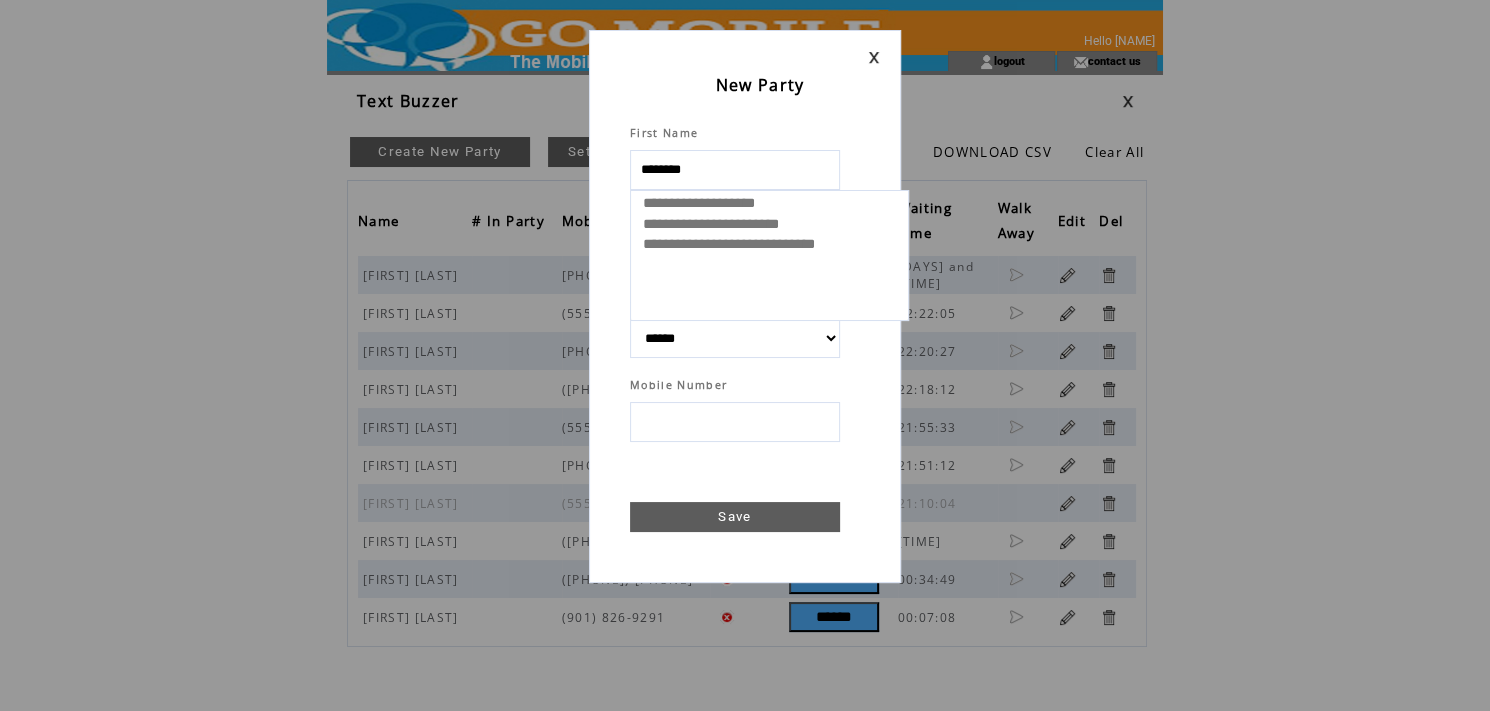 select 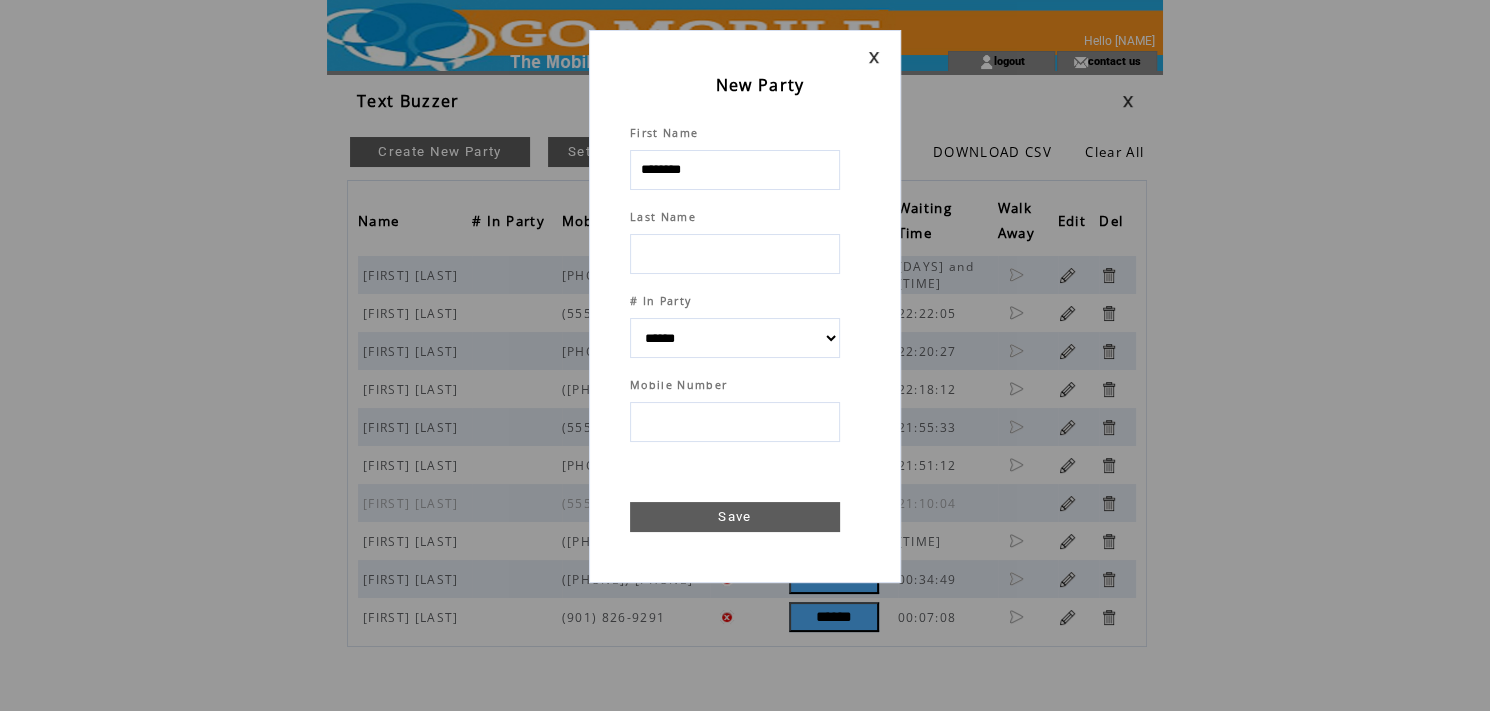click at bounding box center [735, 254] 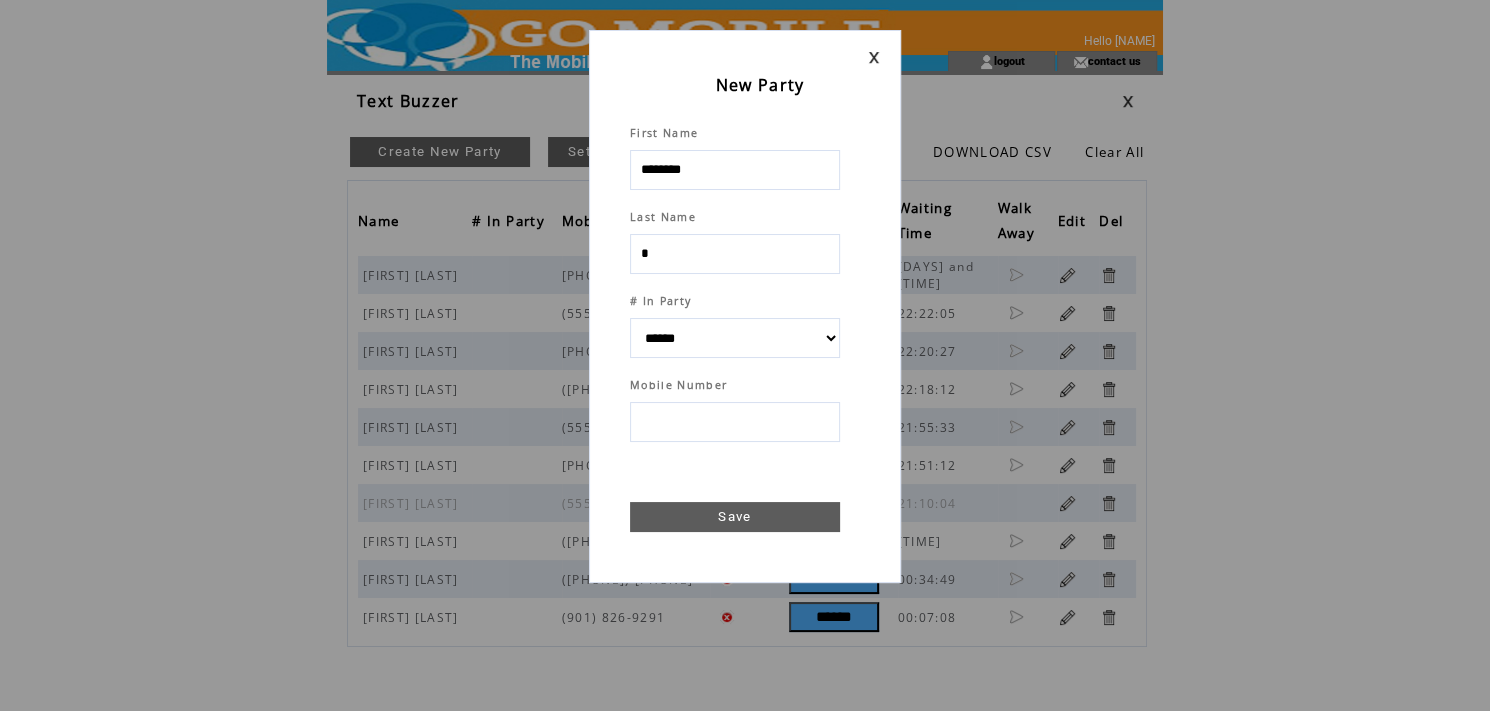 type on "**" 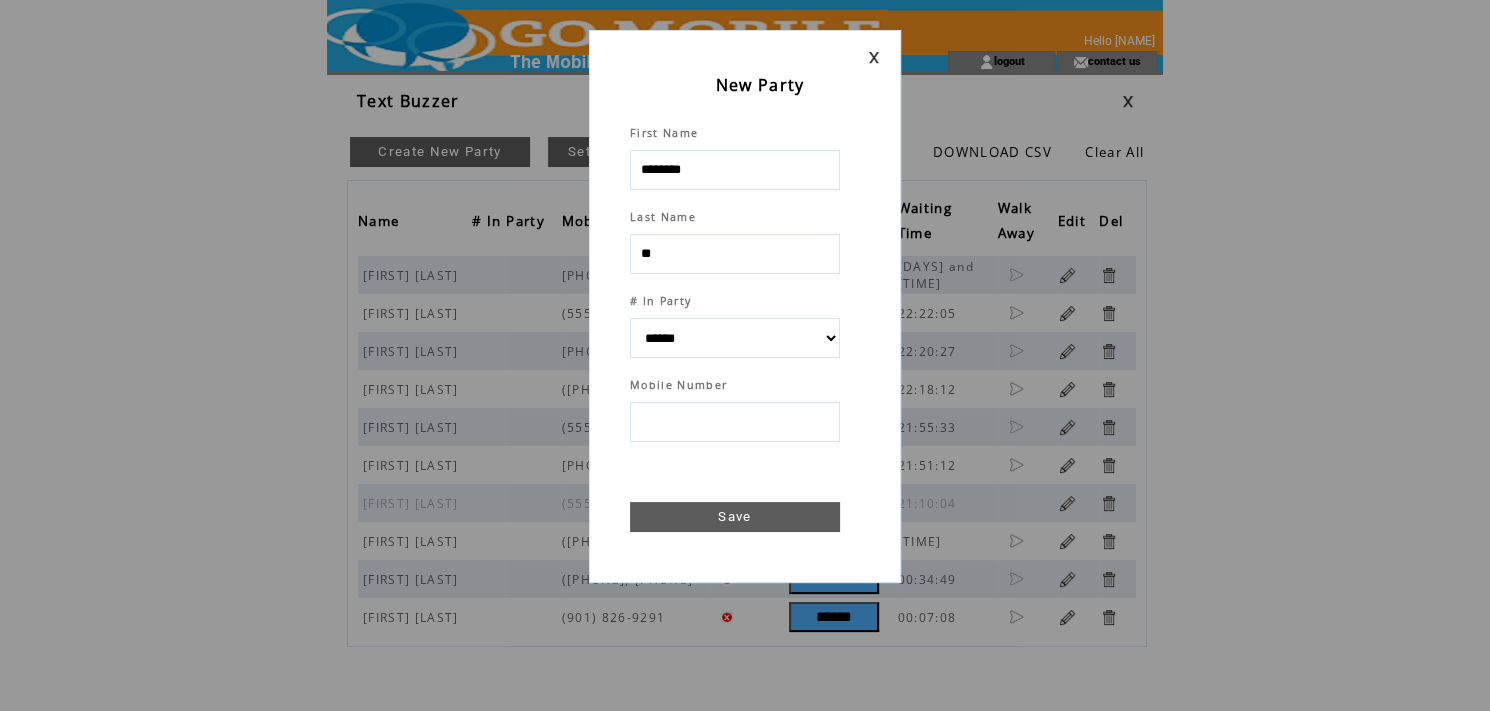 select 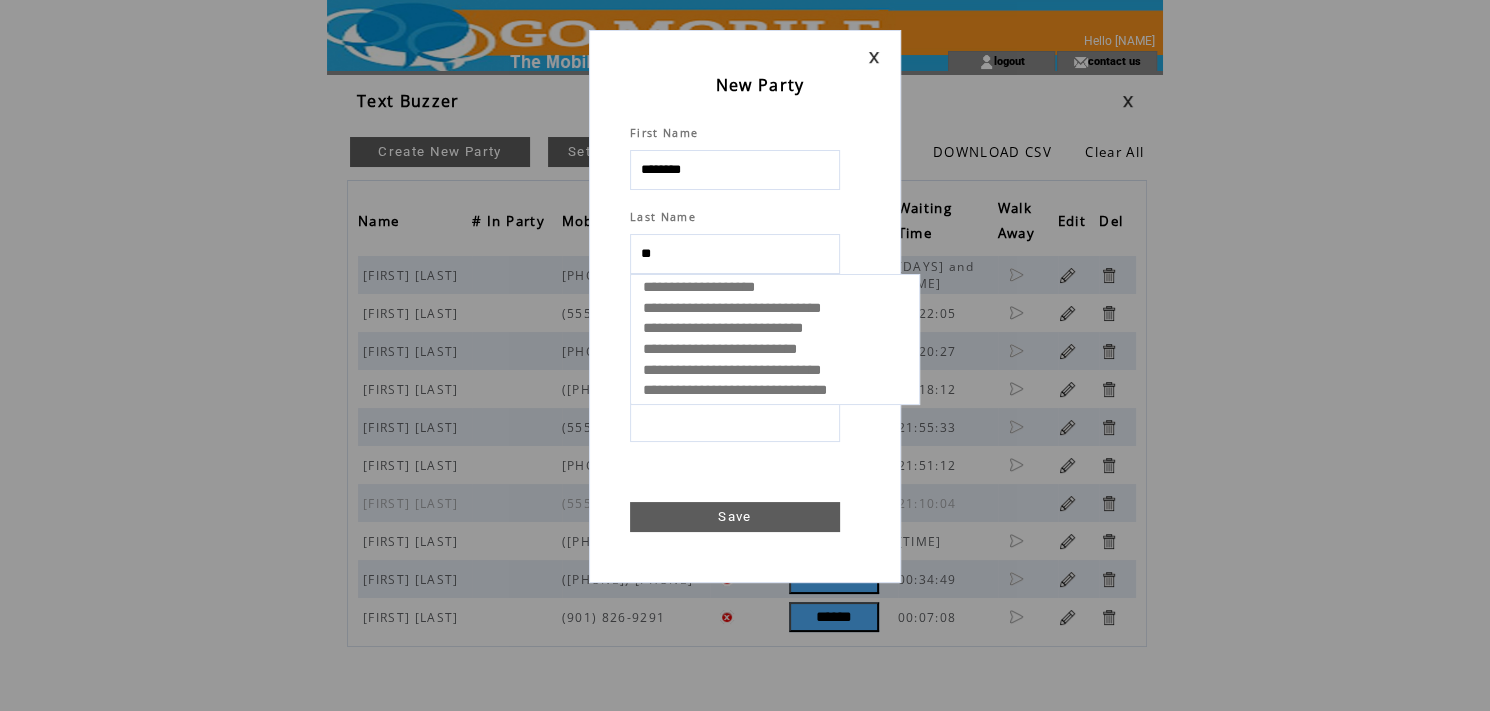 select 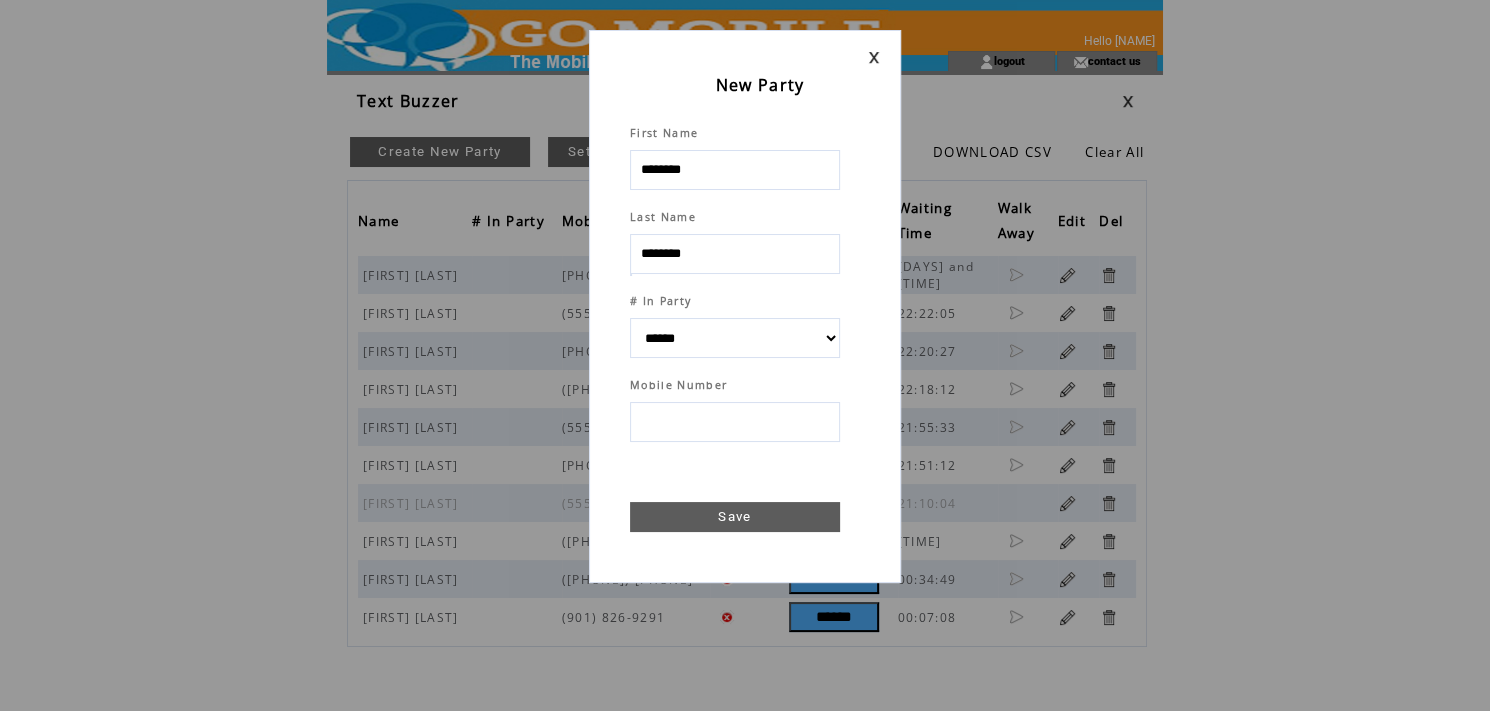 type on "********" 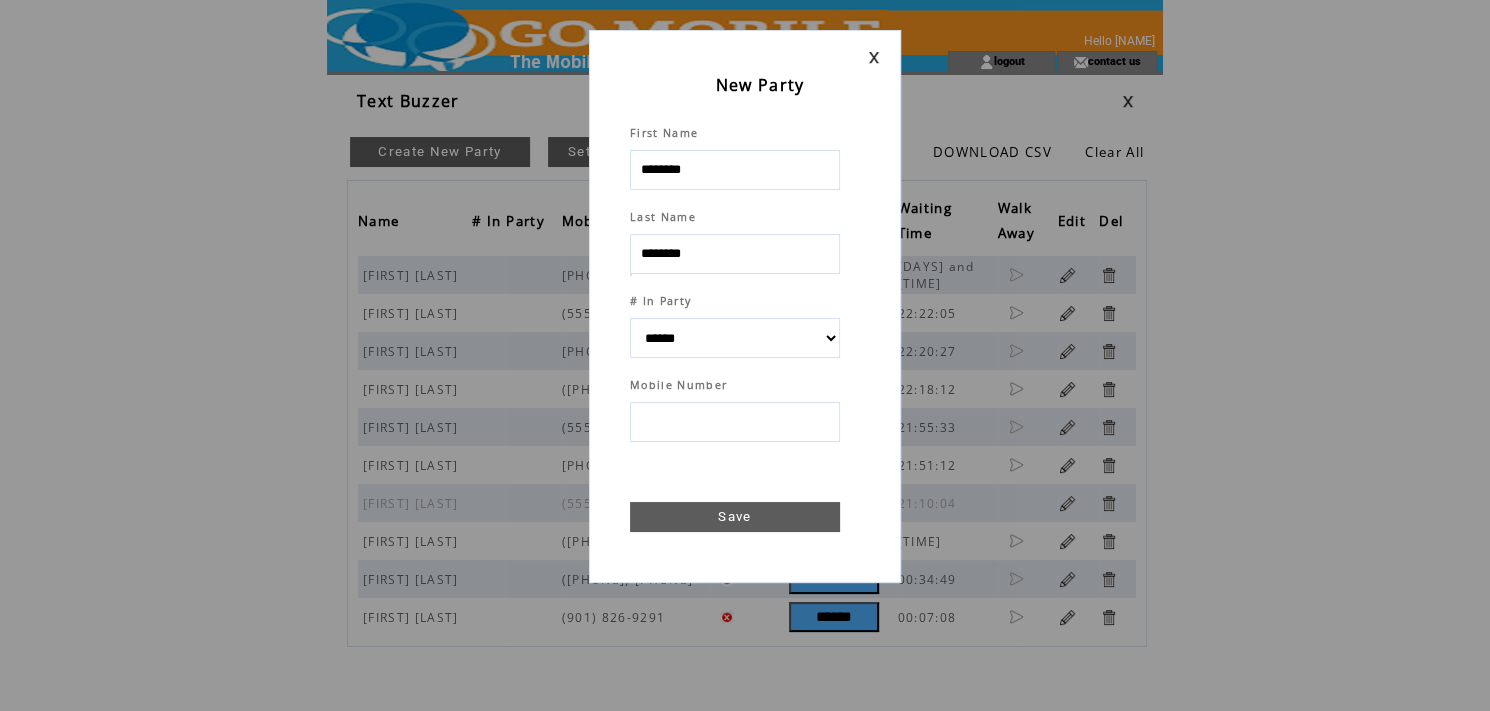 click at bounding box center [735, 422] 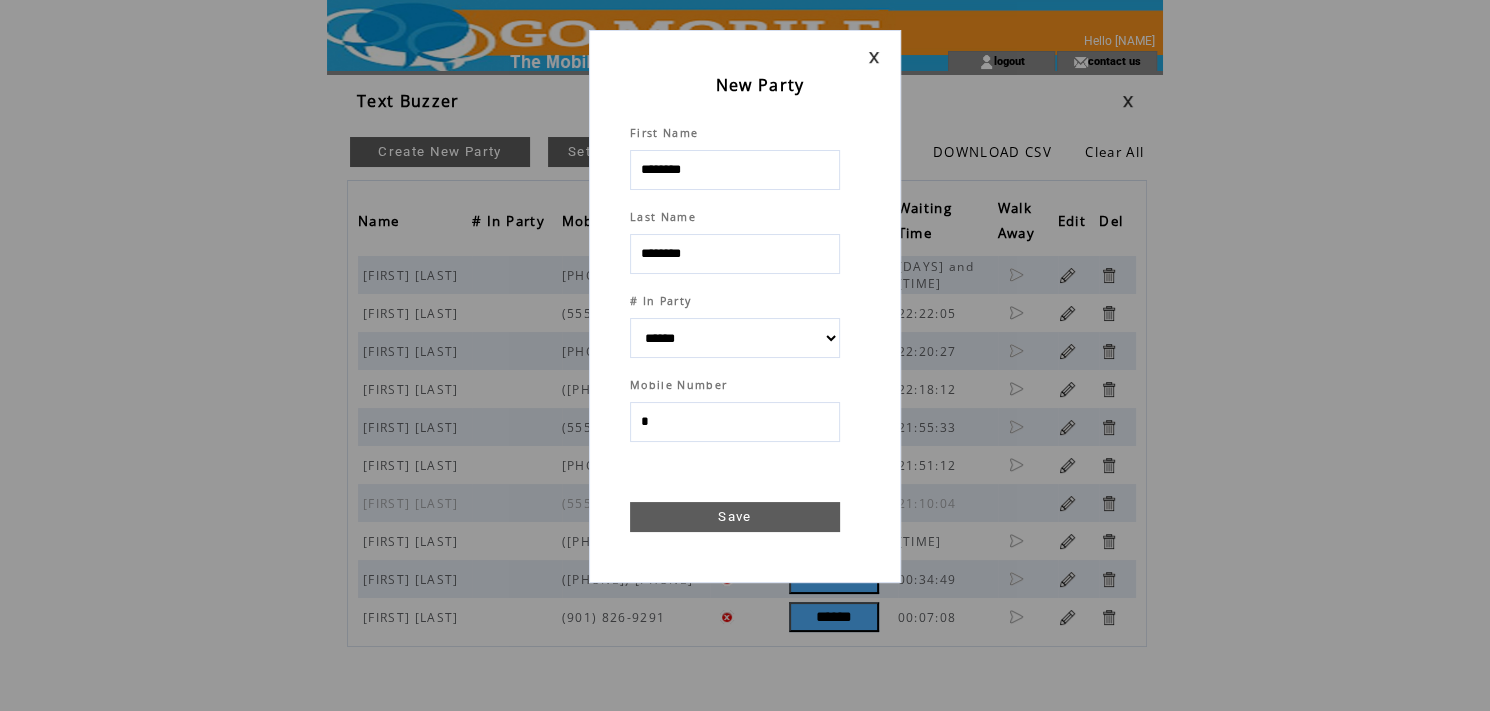 type on "**" 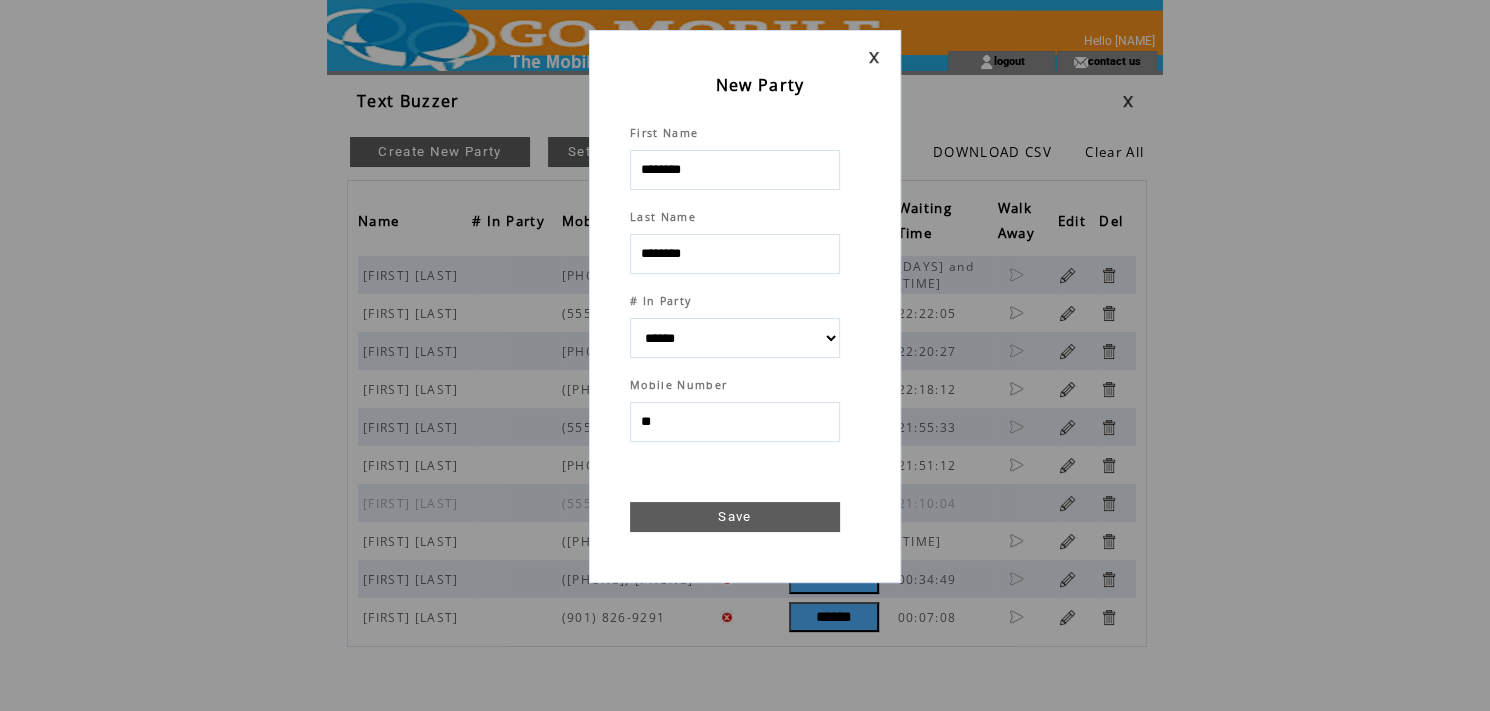 select 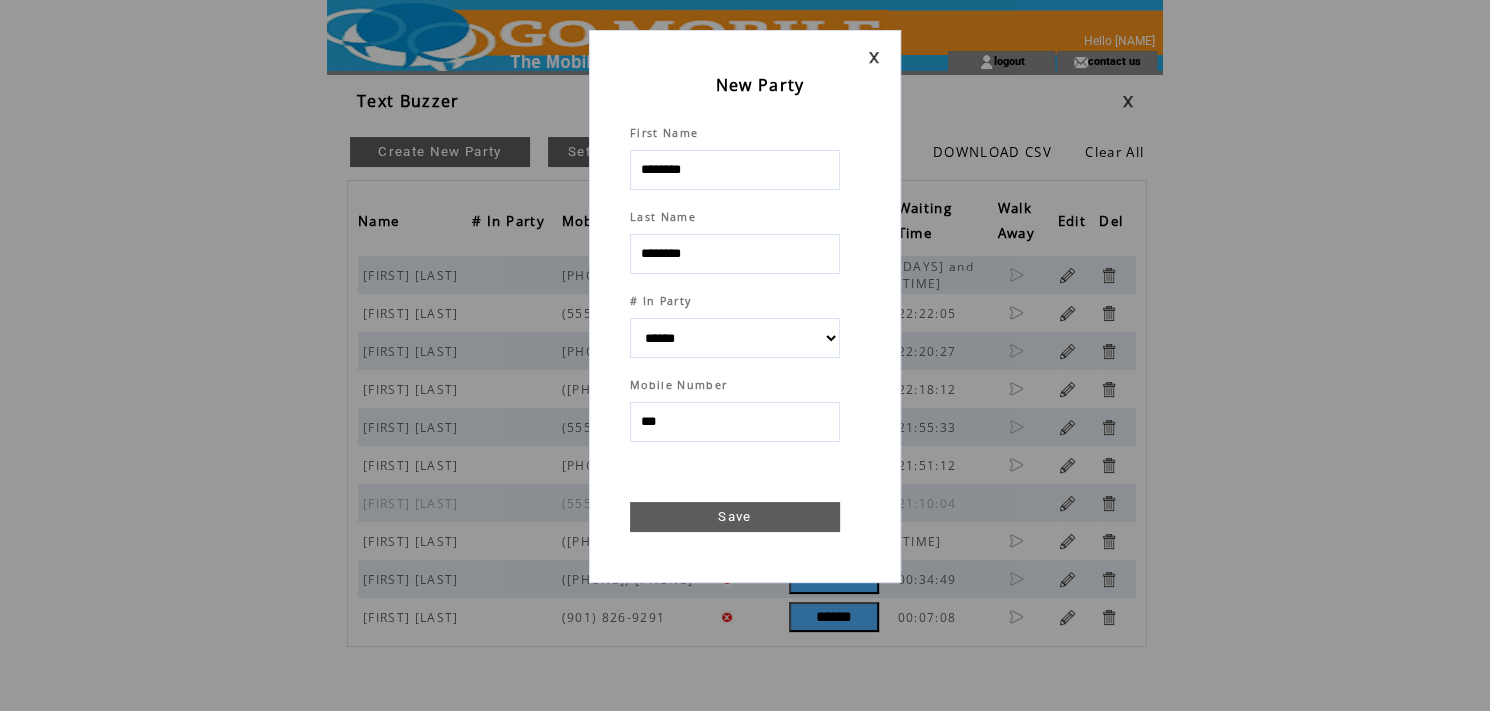 type on "****" 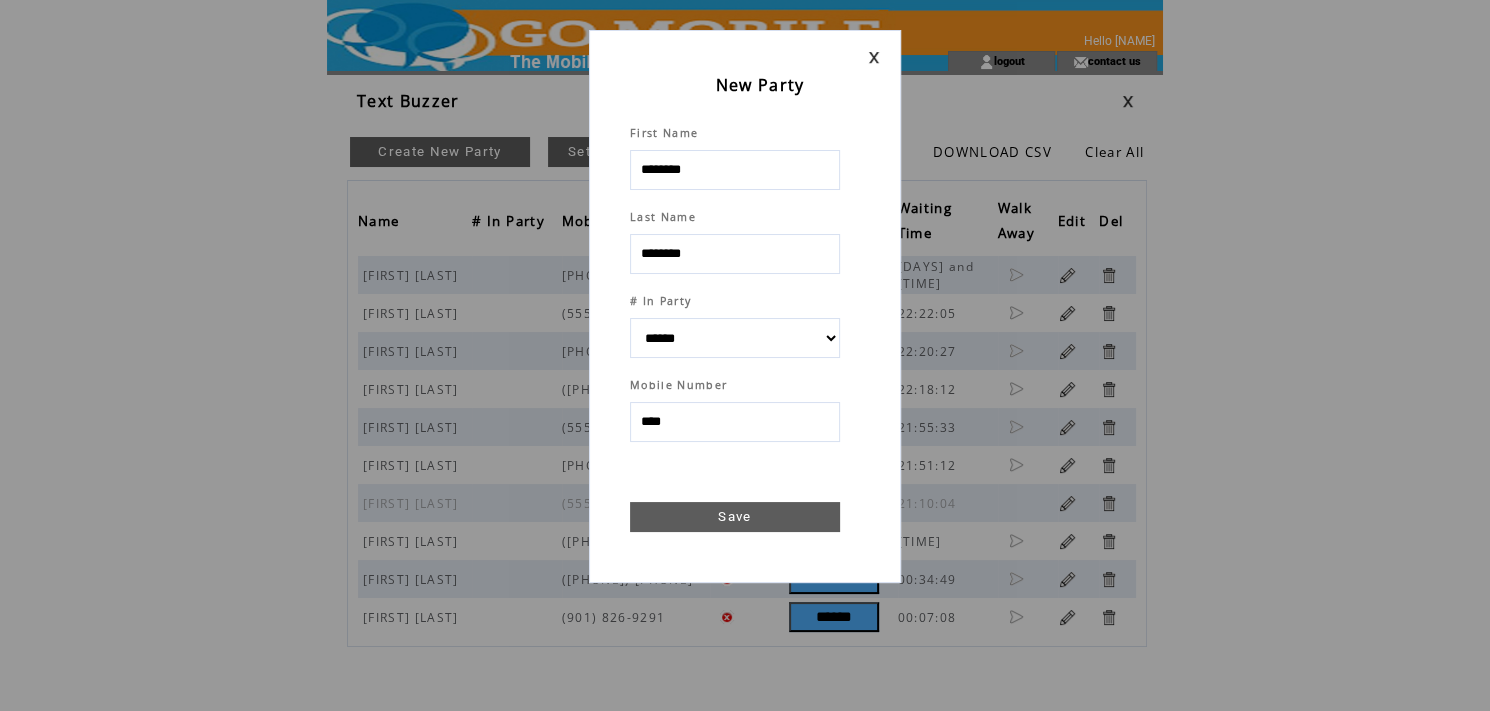 select 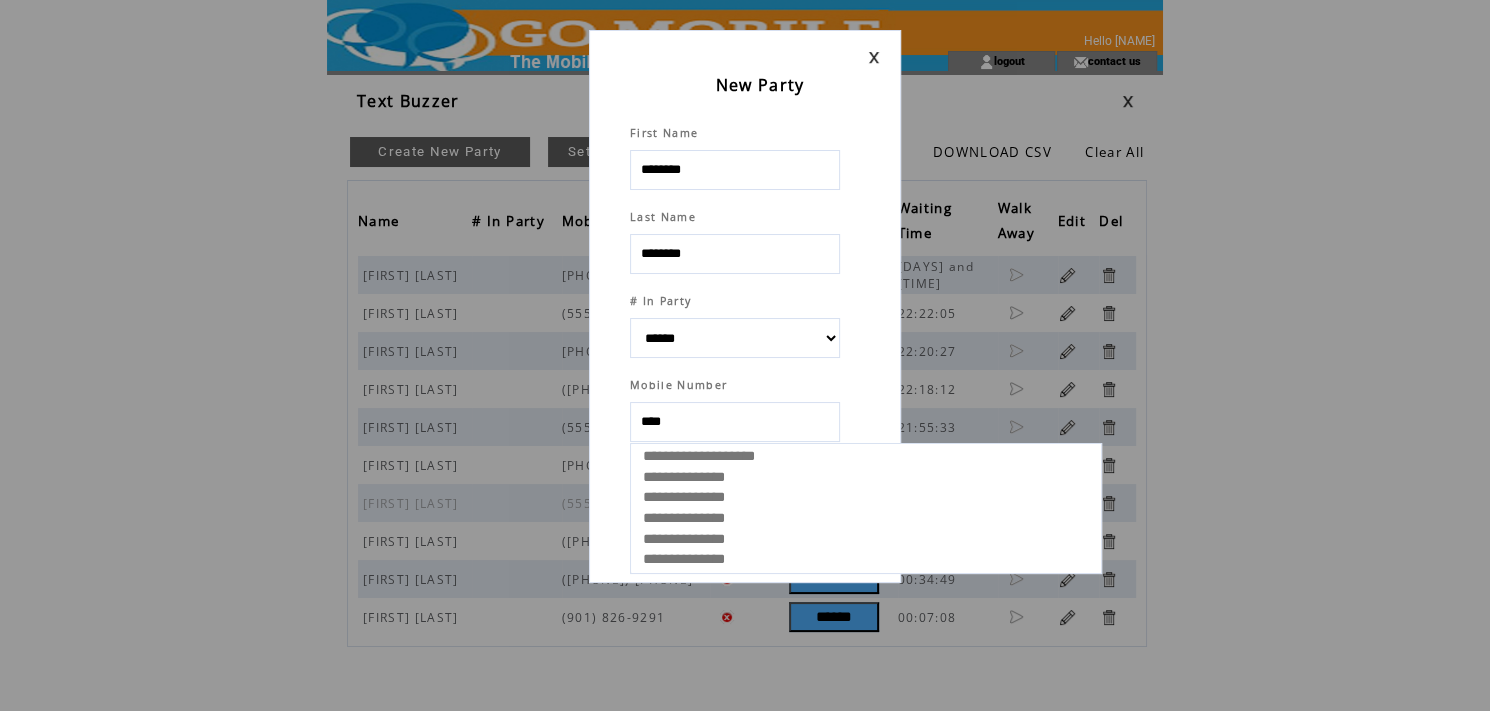 select 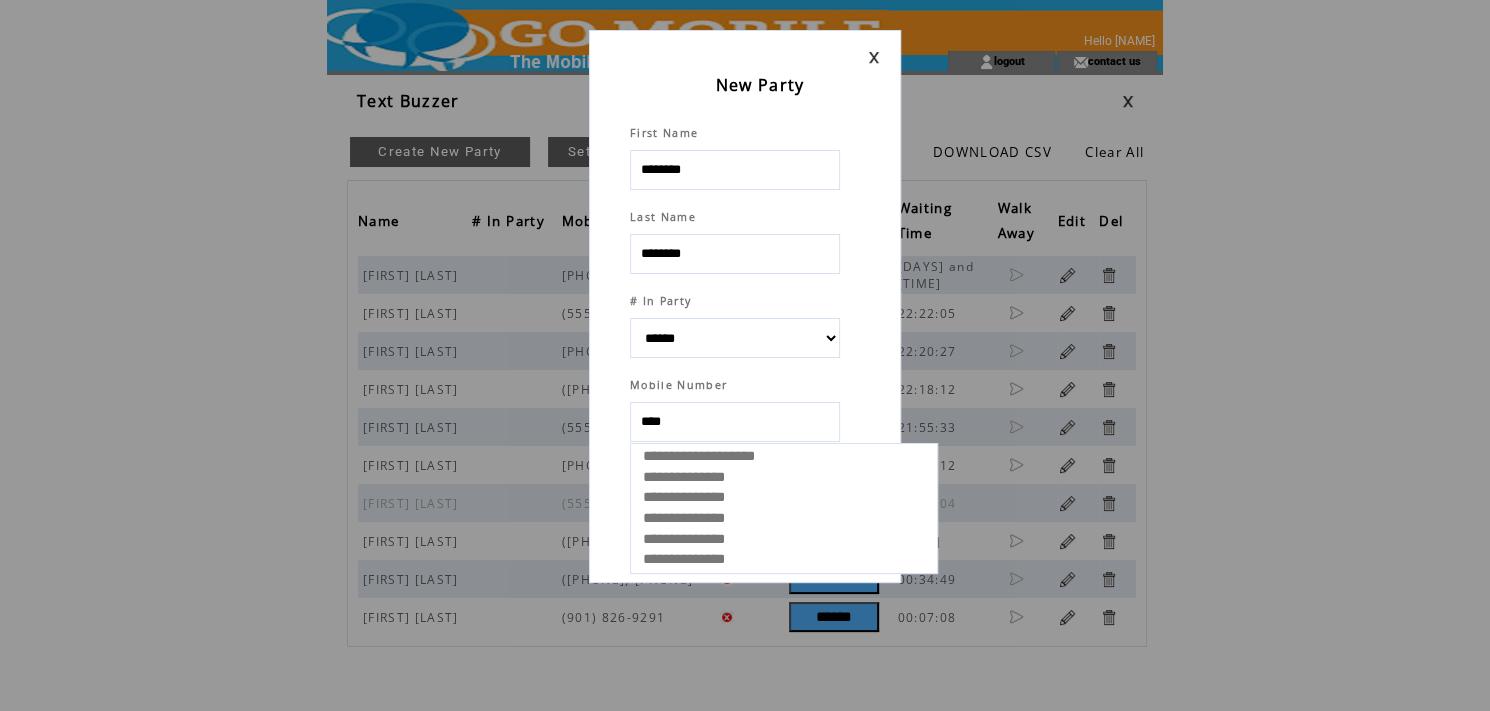 type on "*****" 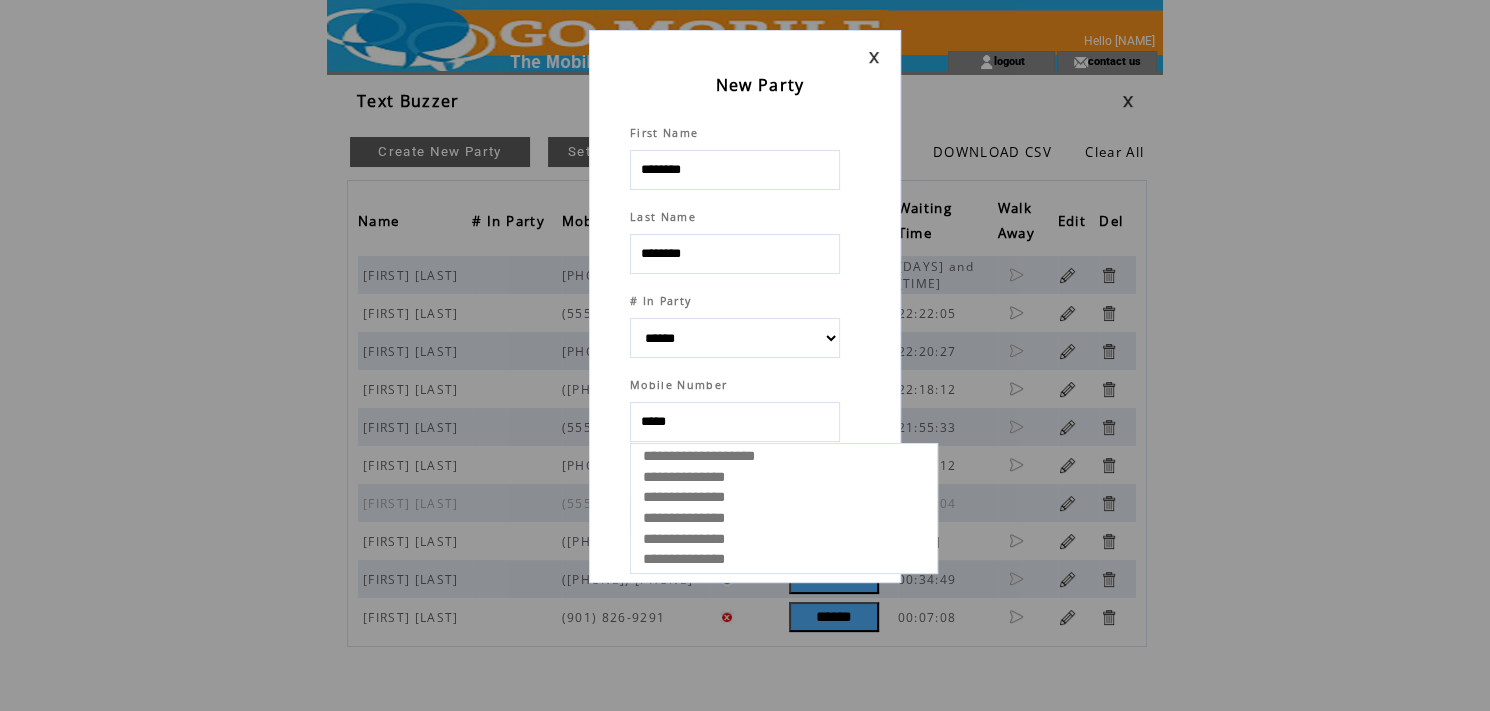 select 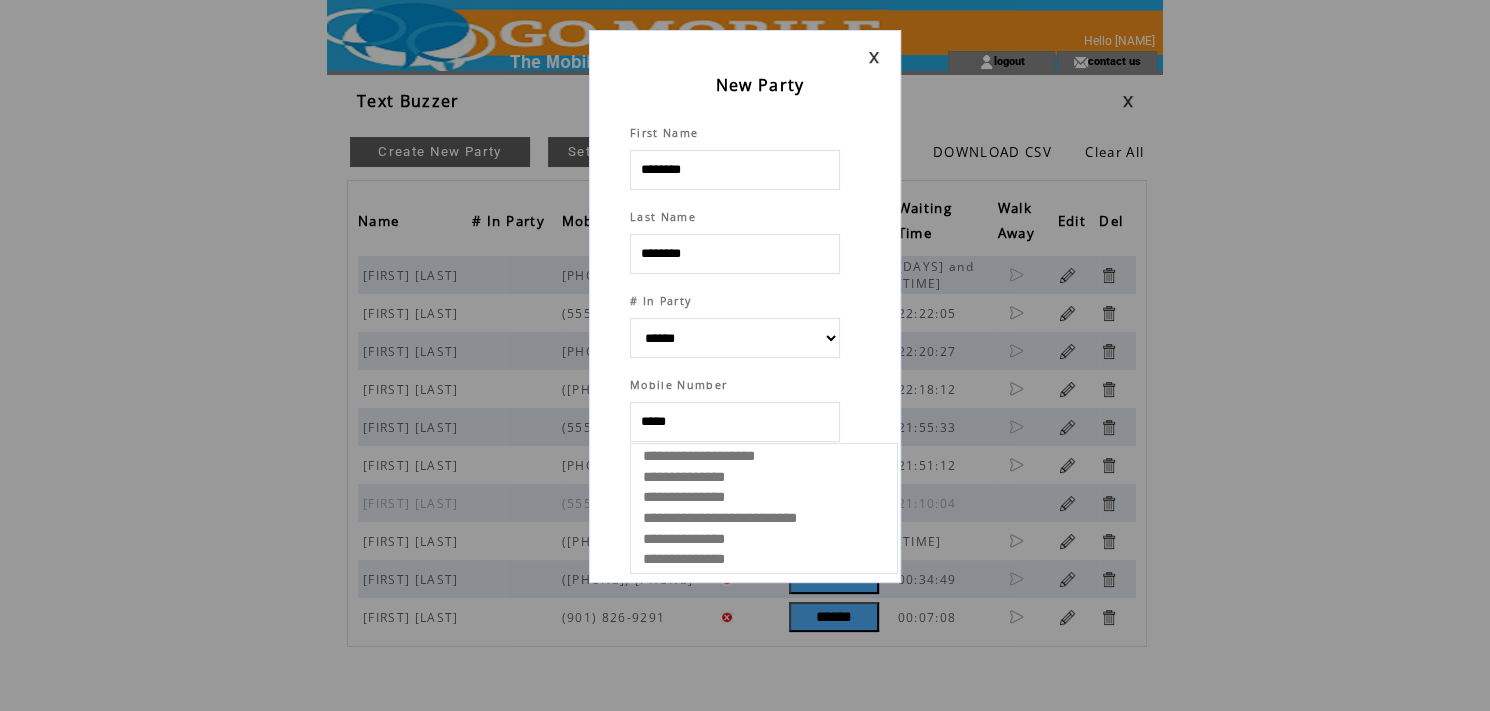 type on "******" 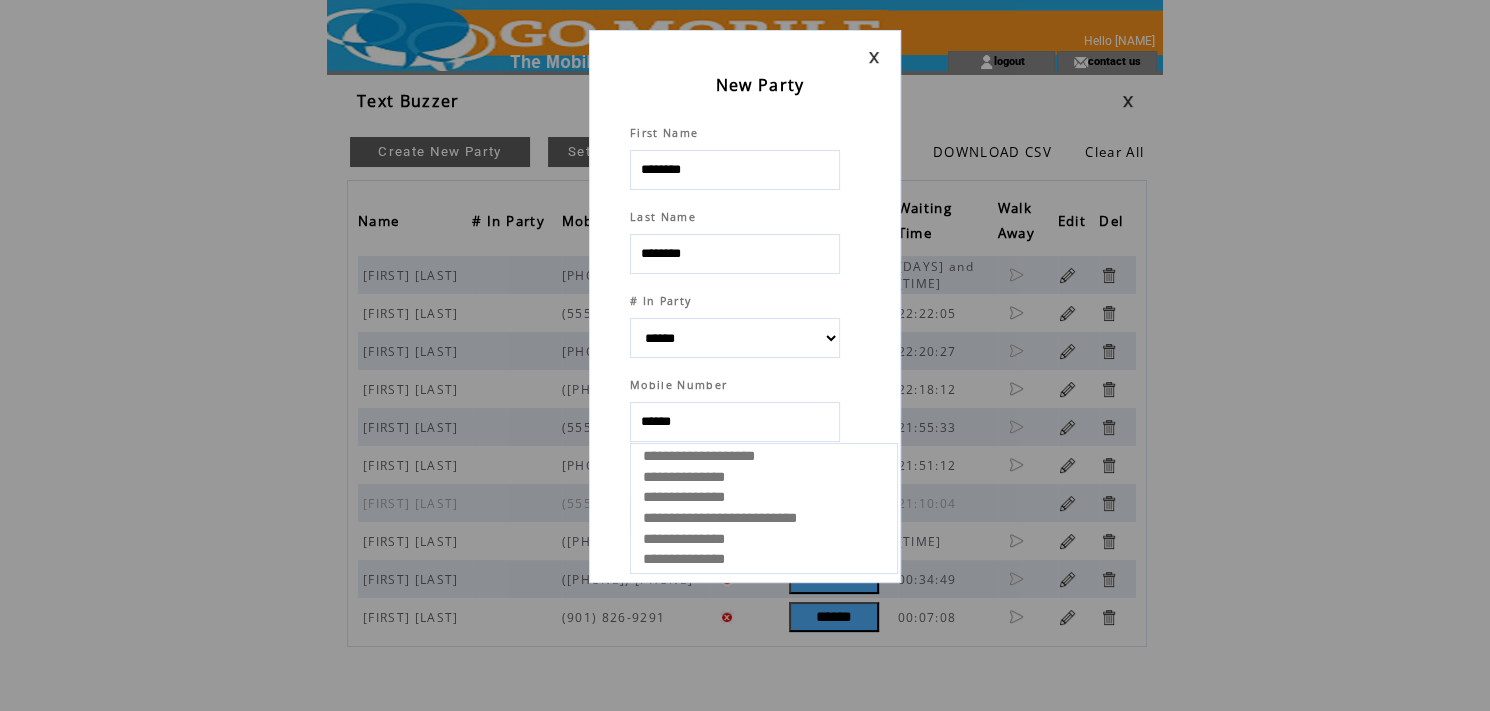 select 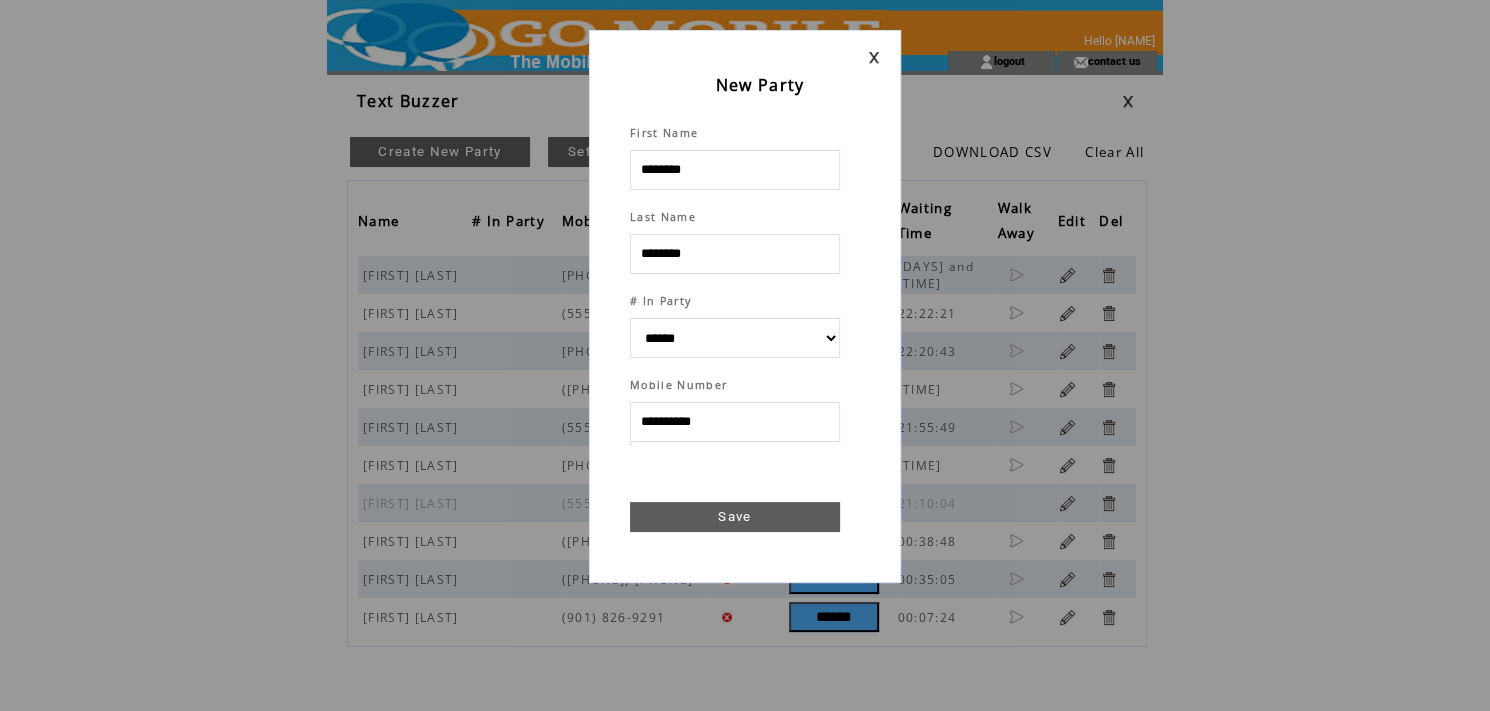 type on "**********" 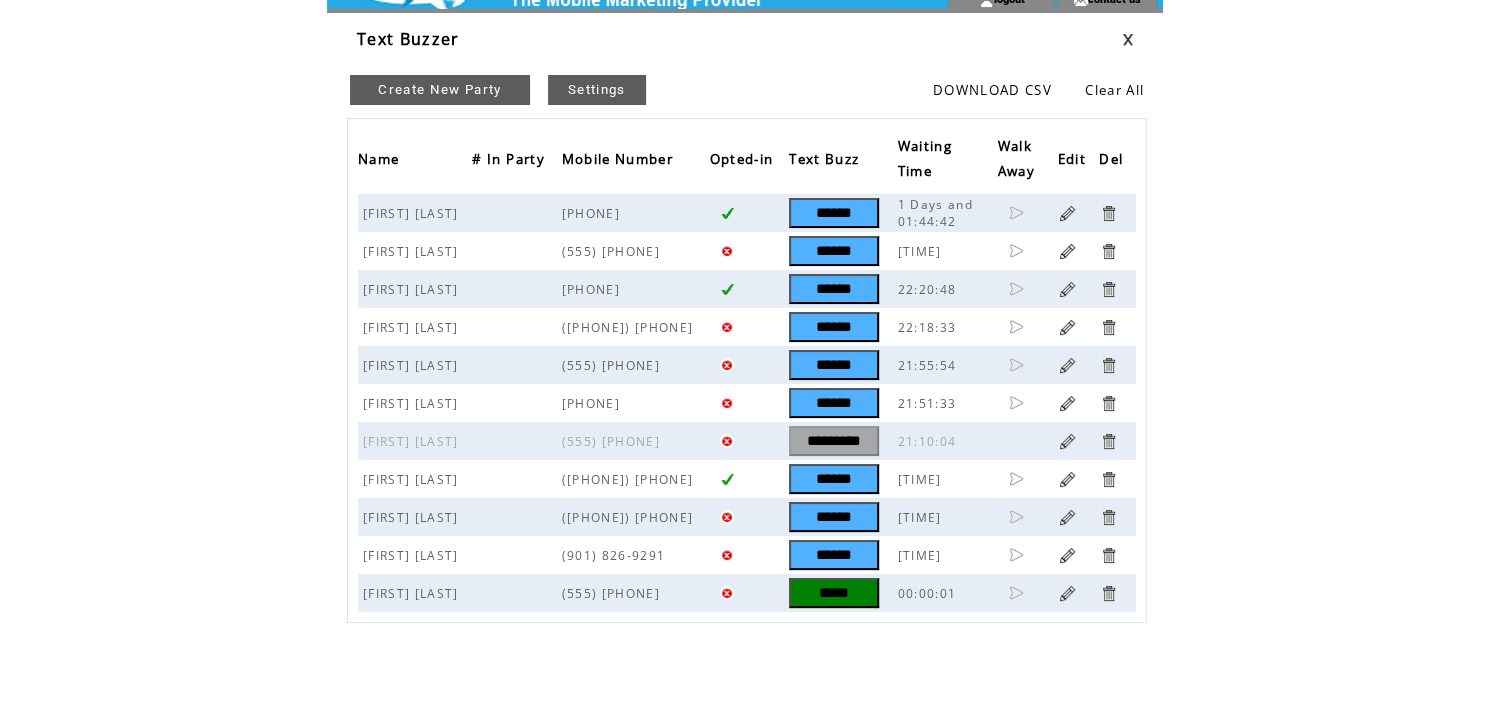 scroll, scrollTop: 81, scrollLeft: 0, axis: vertical 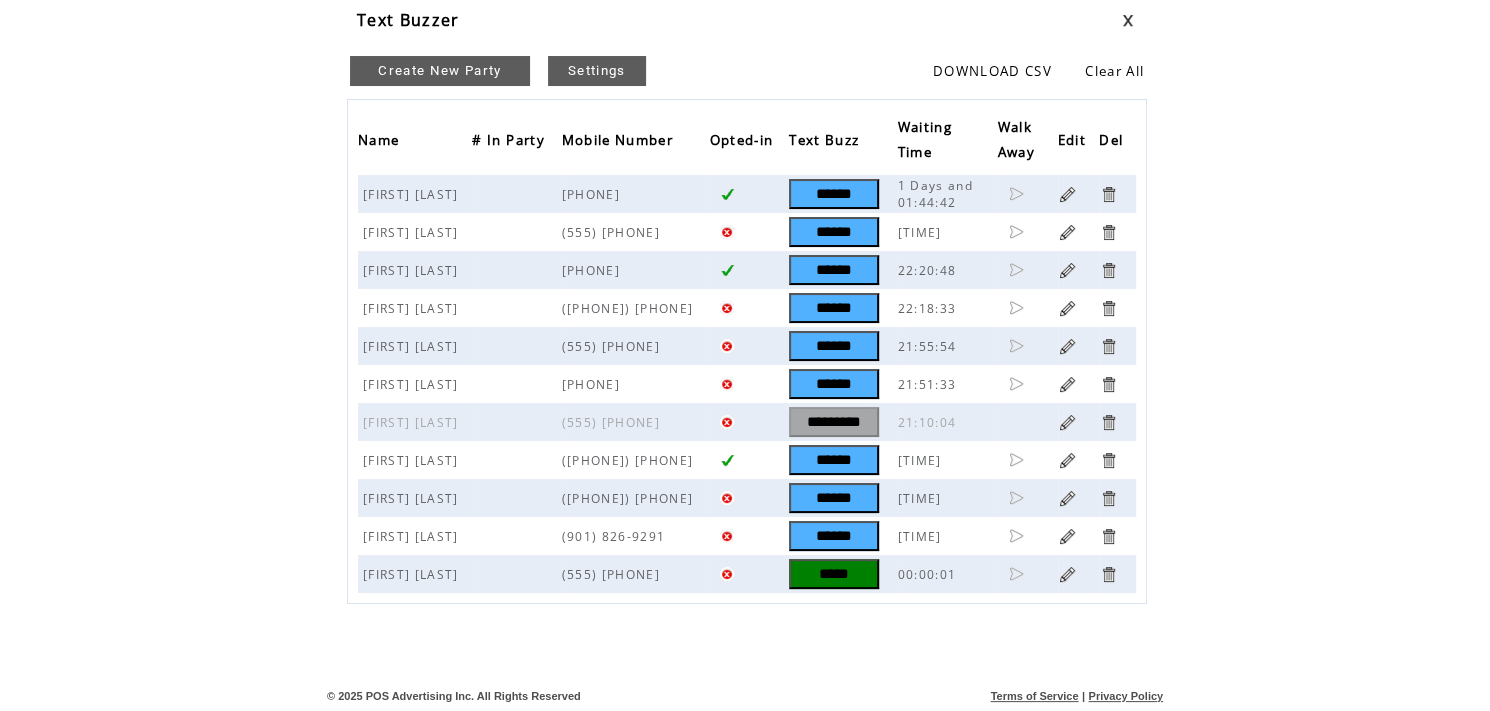 click on "*****" at bounding box center (834, 574) 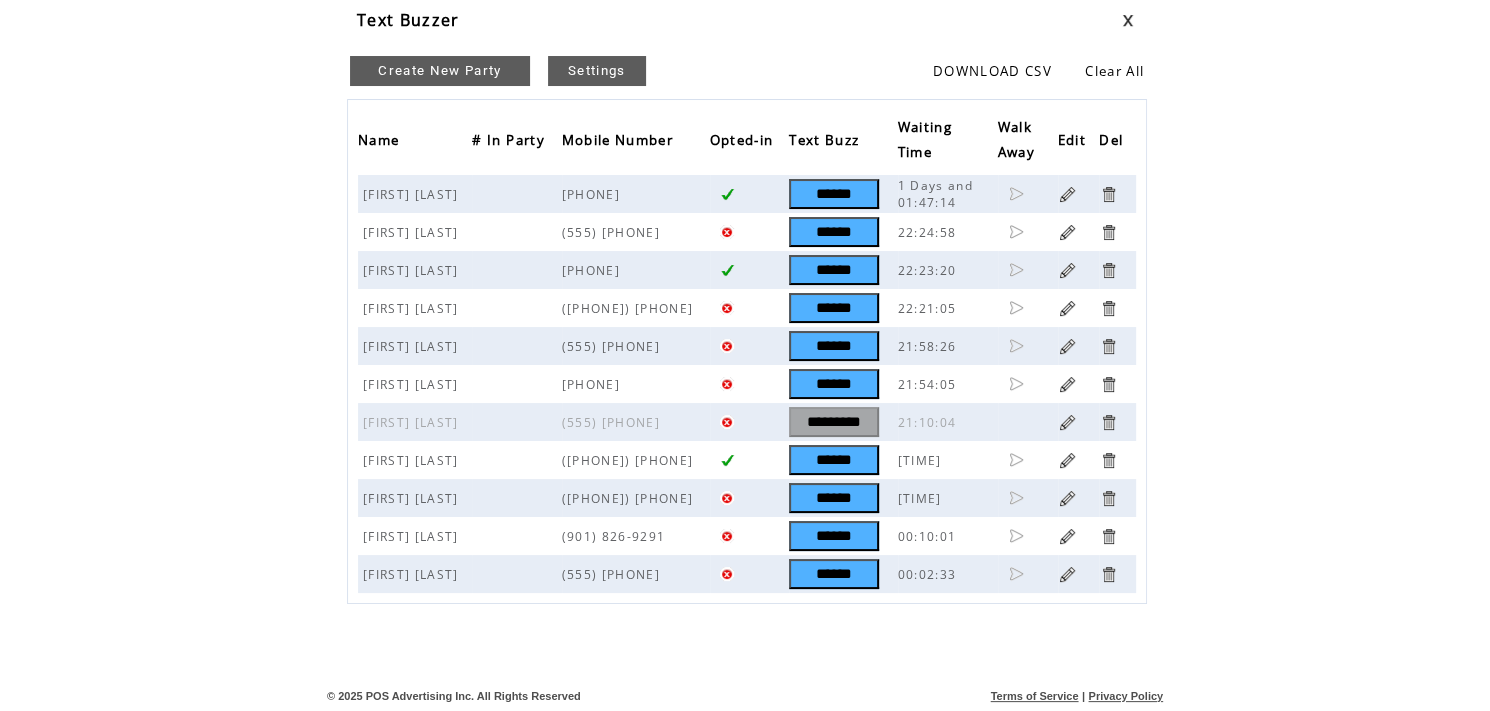 click on "Create New Party" at bounding box center [440, 71] 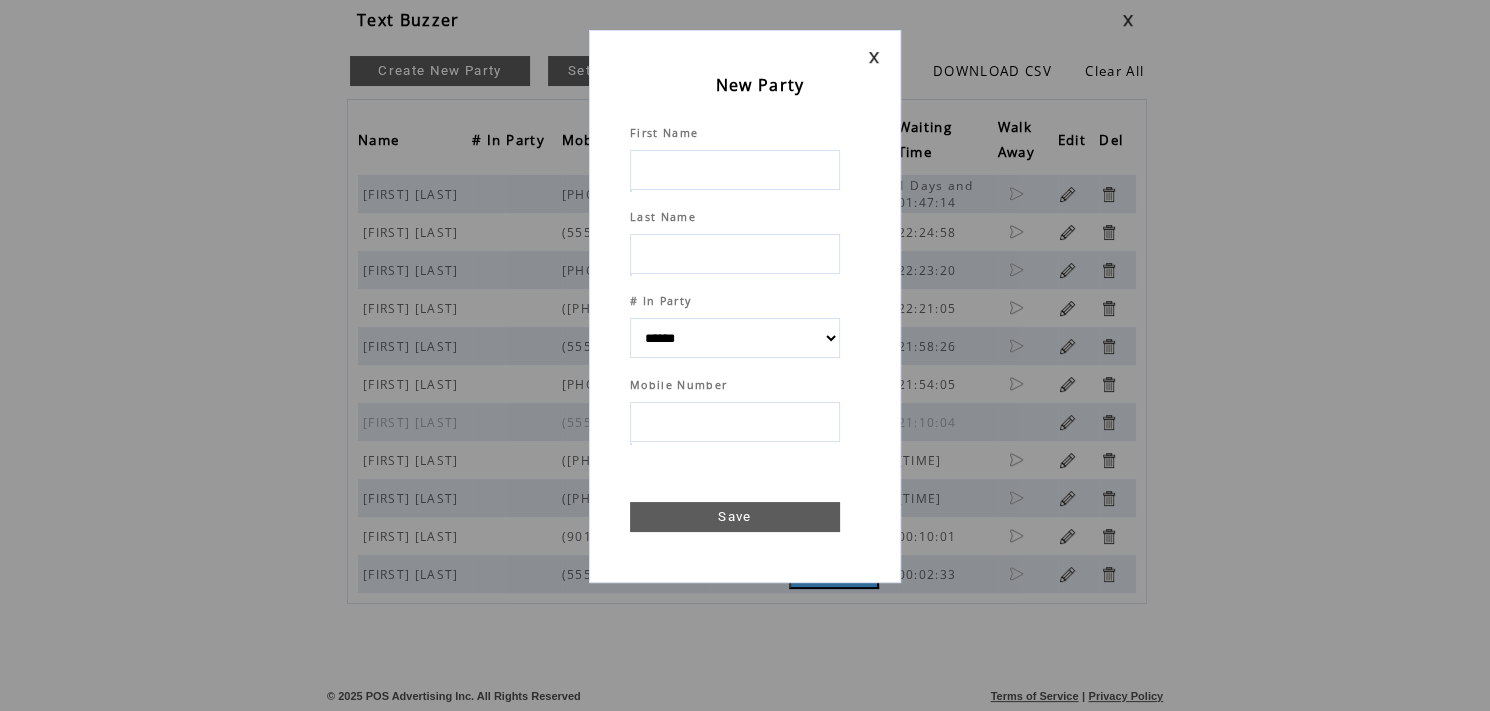 click at bounding box center (735, 170) 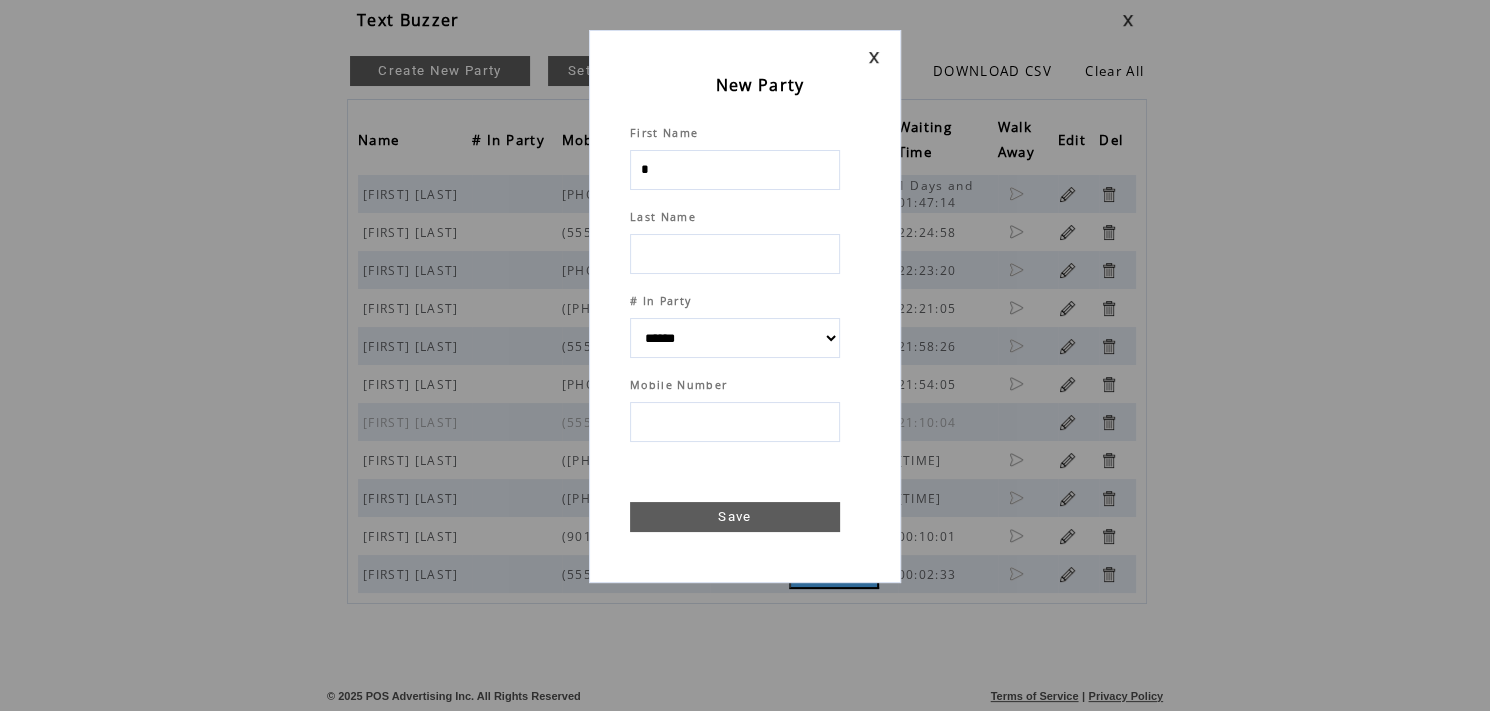 type on "**" 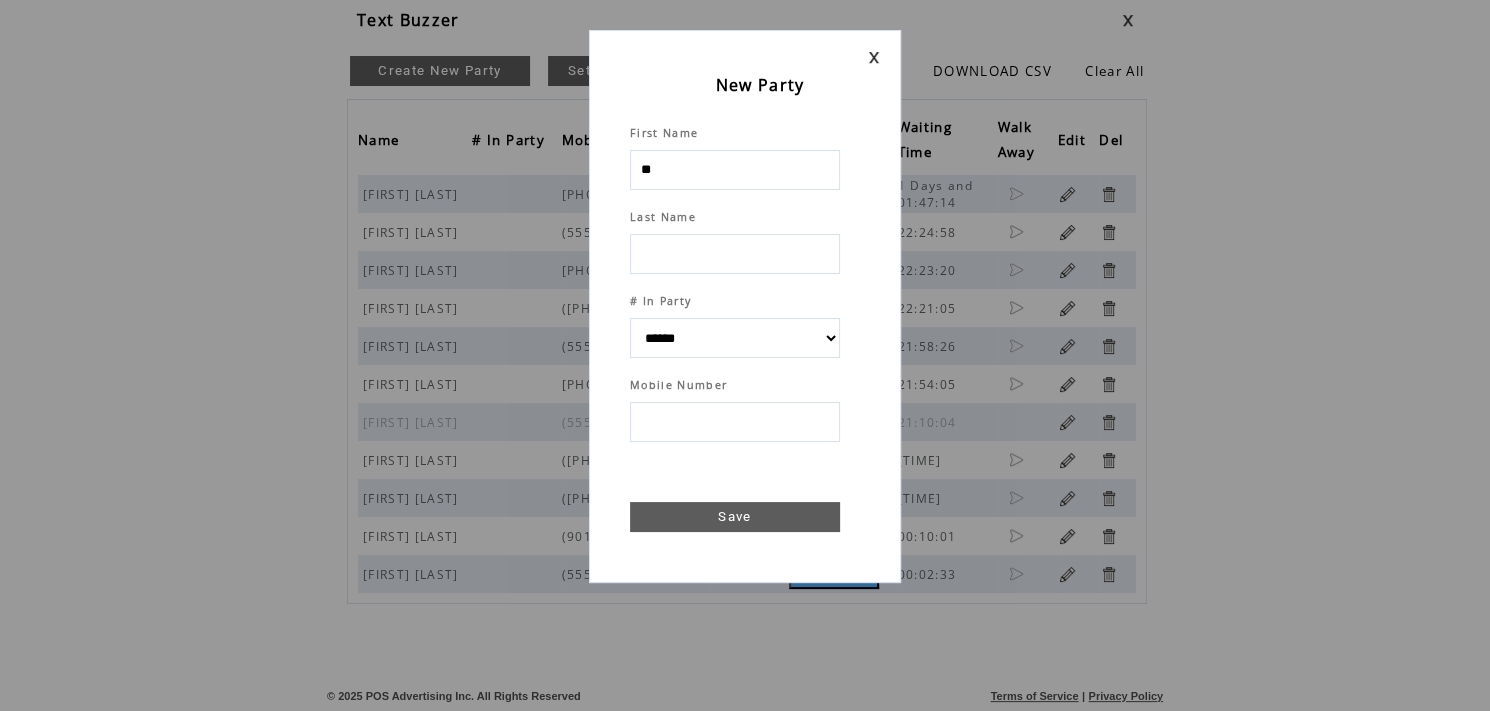 select 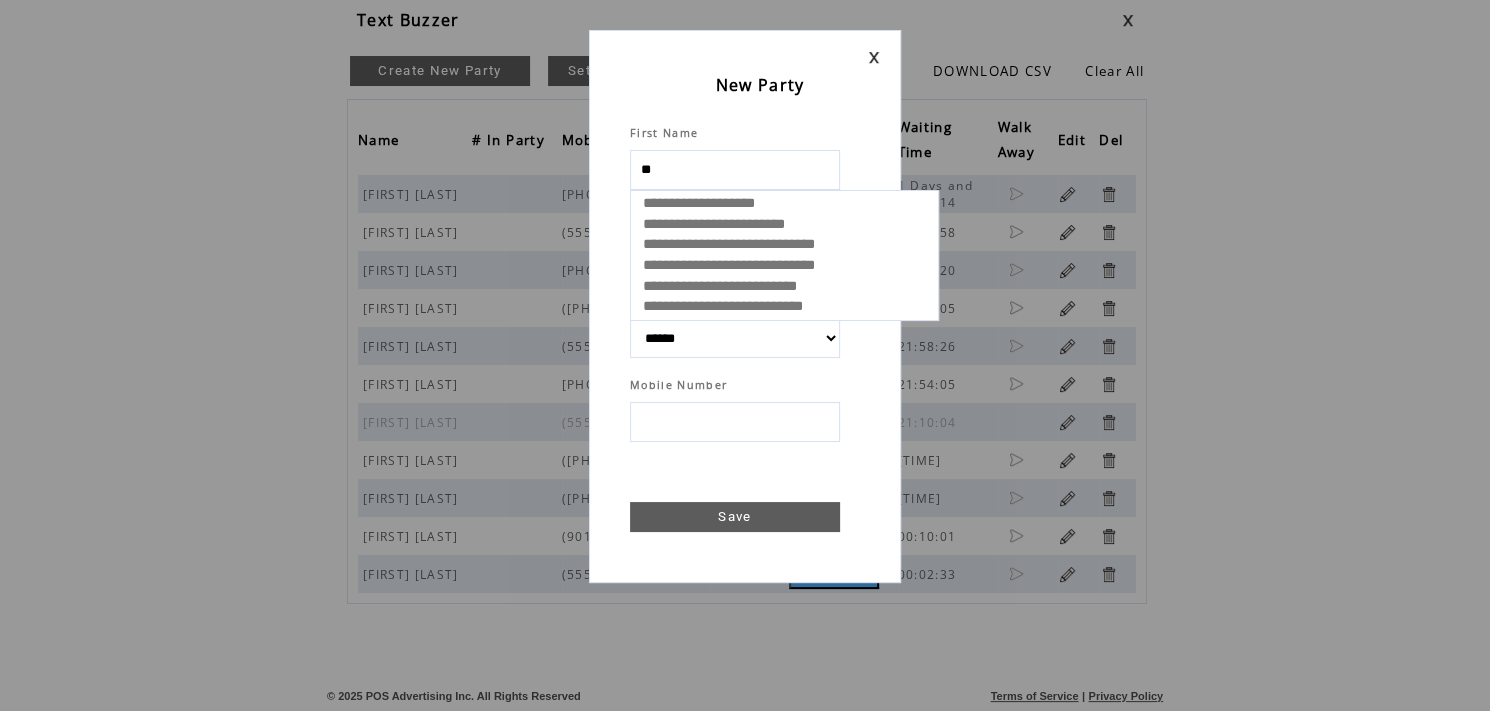 type on "***" 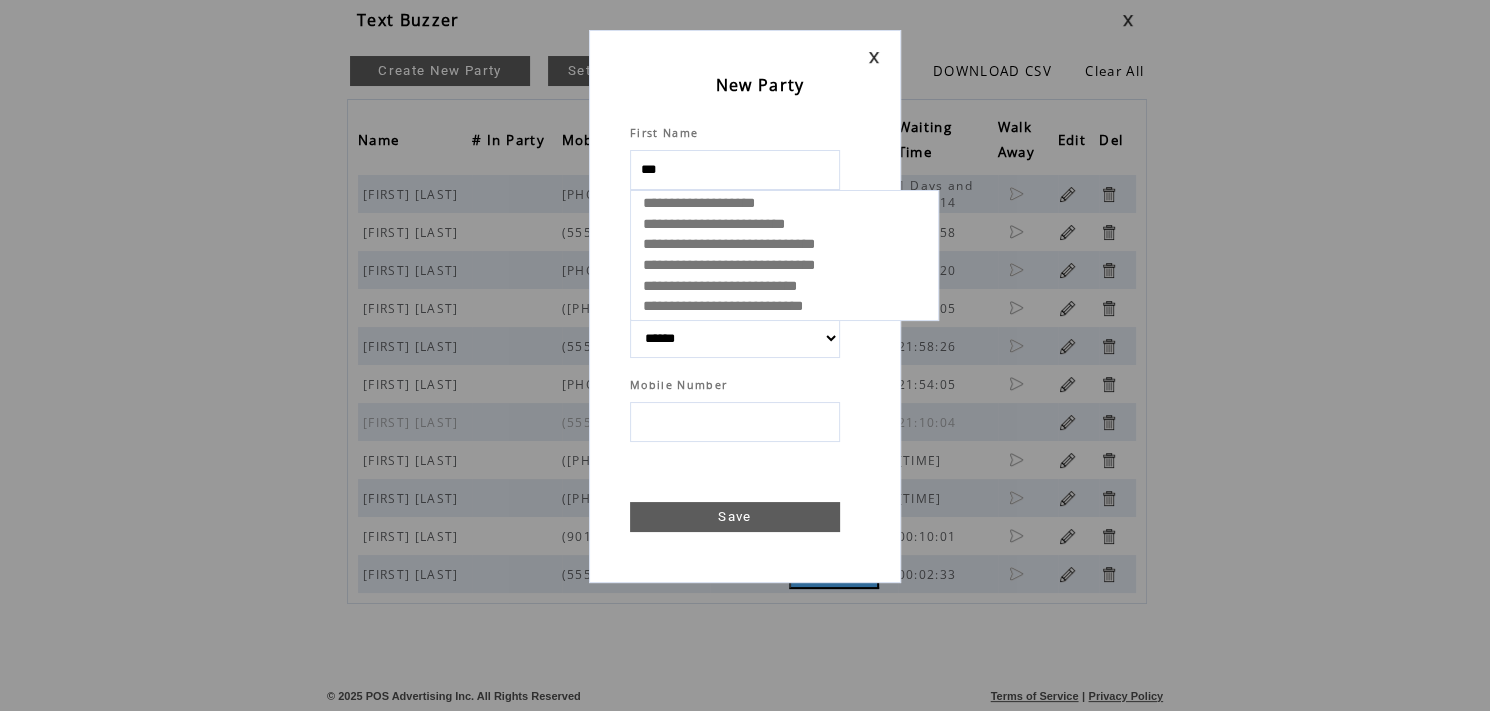 select 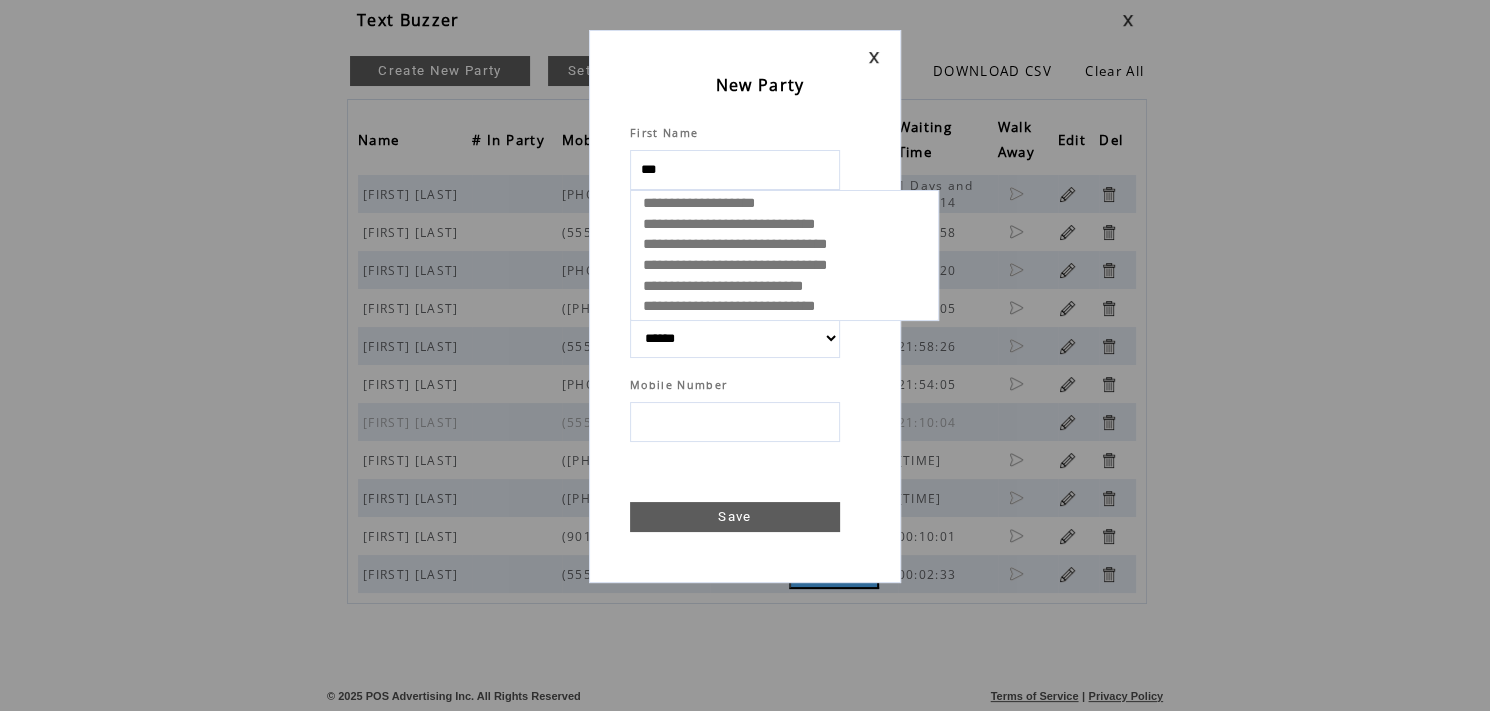 select 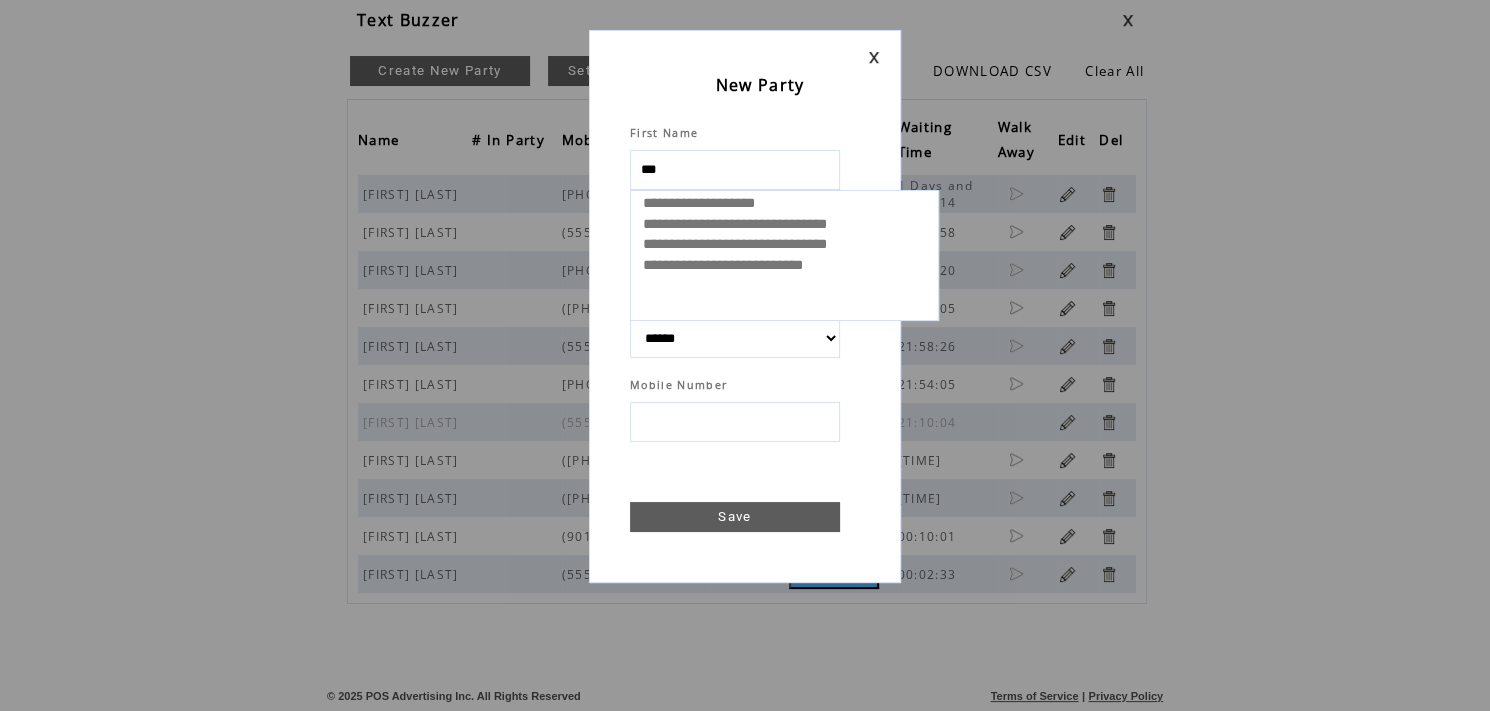 type on "****" 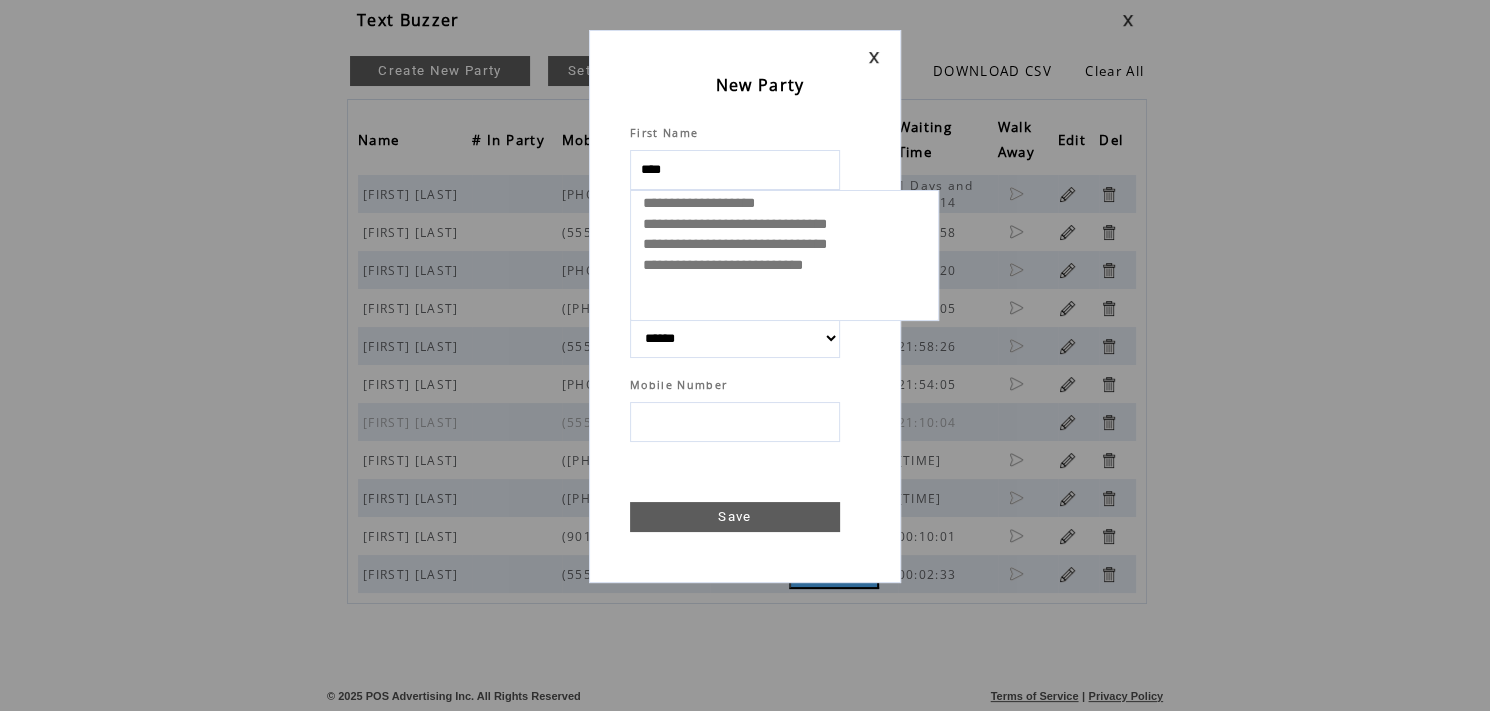 select 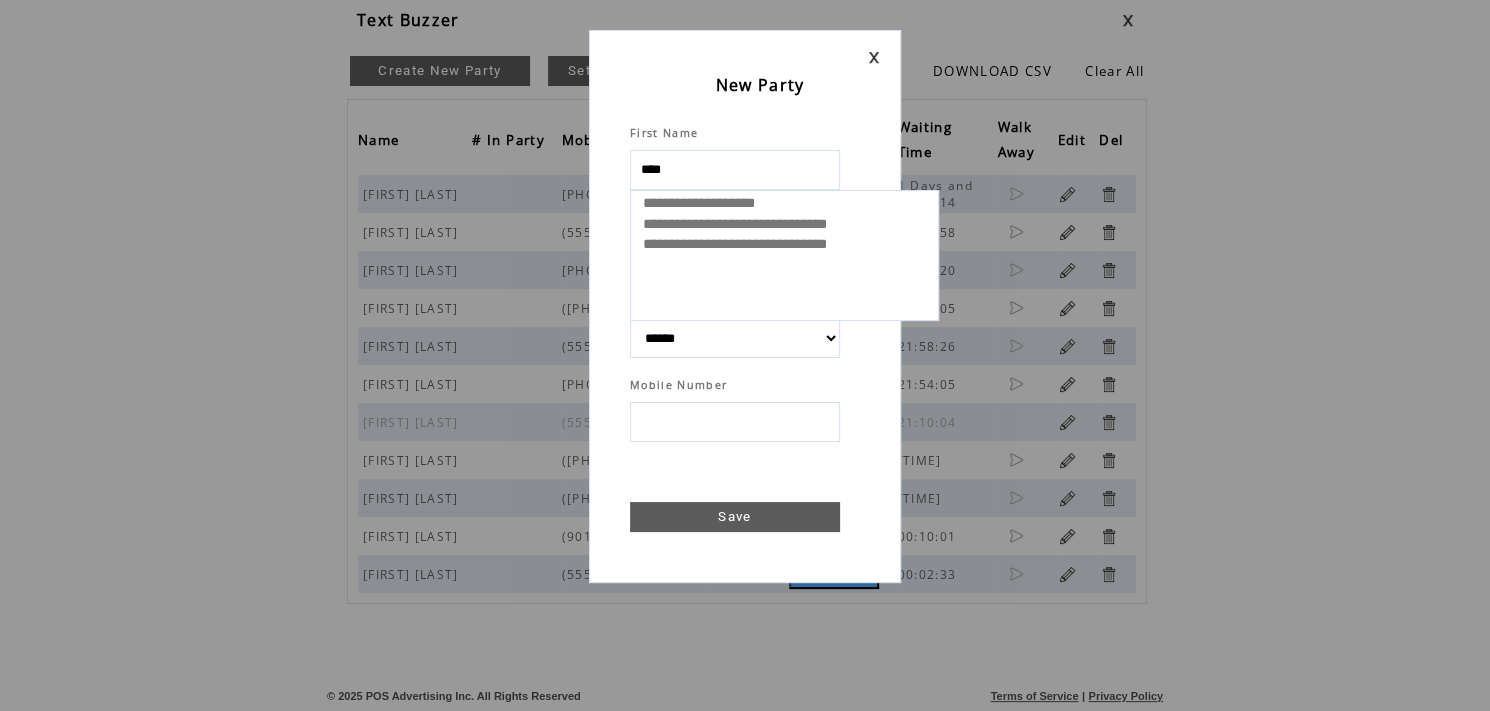 type on "*****" 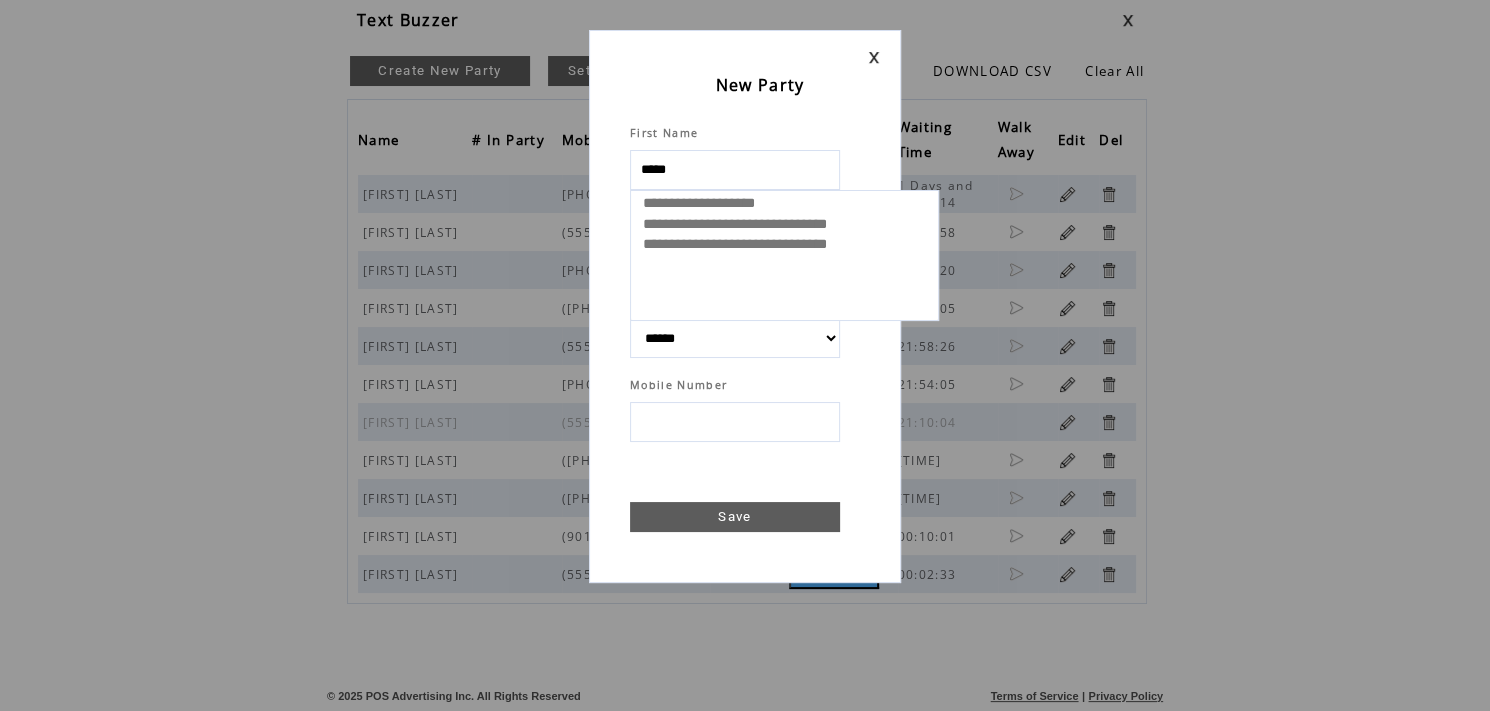 select 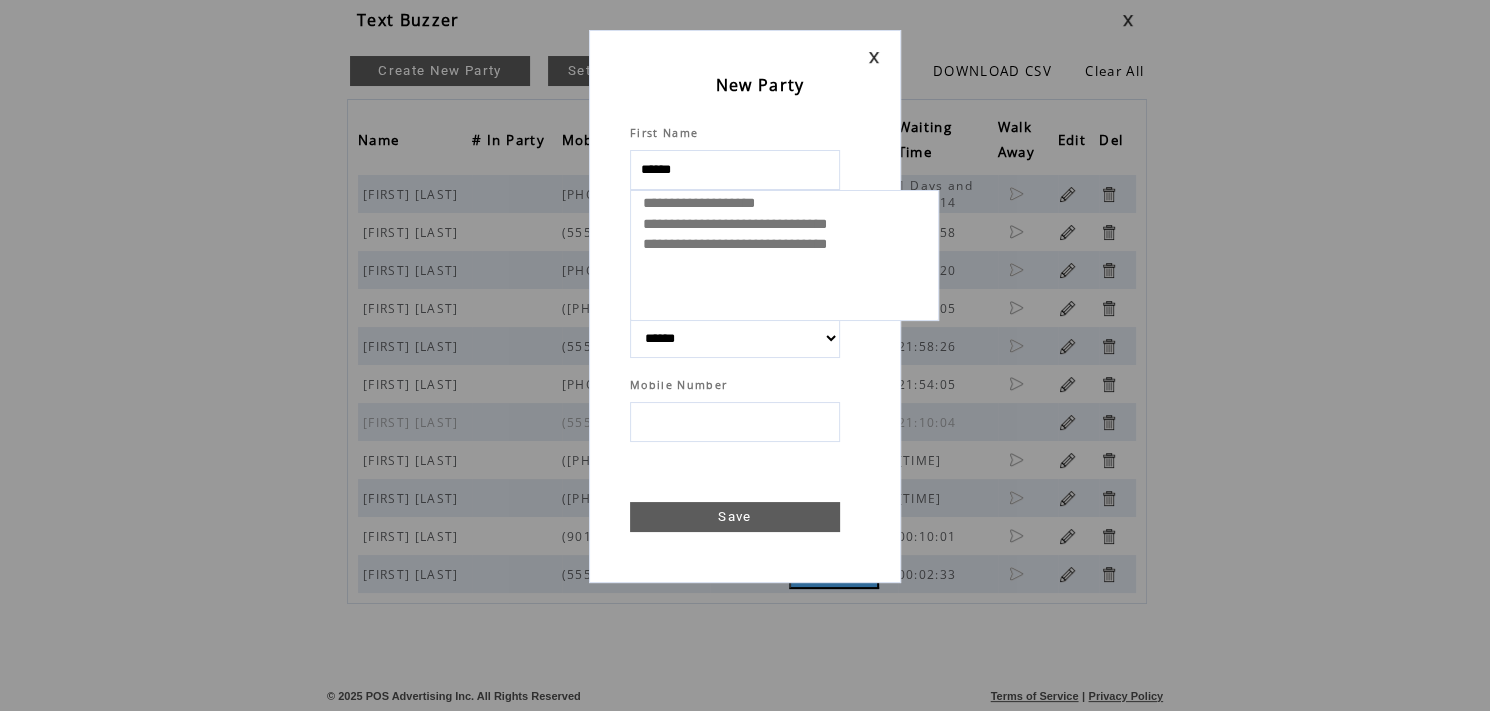 type on "*******" 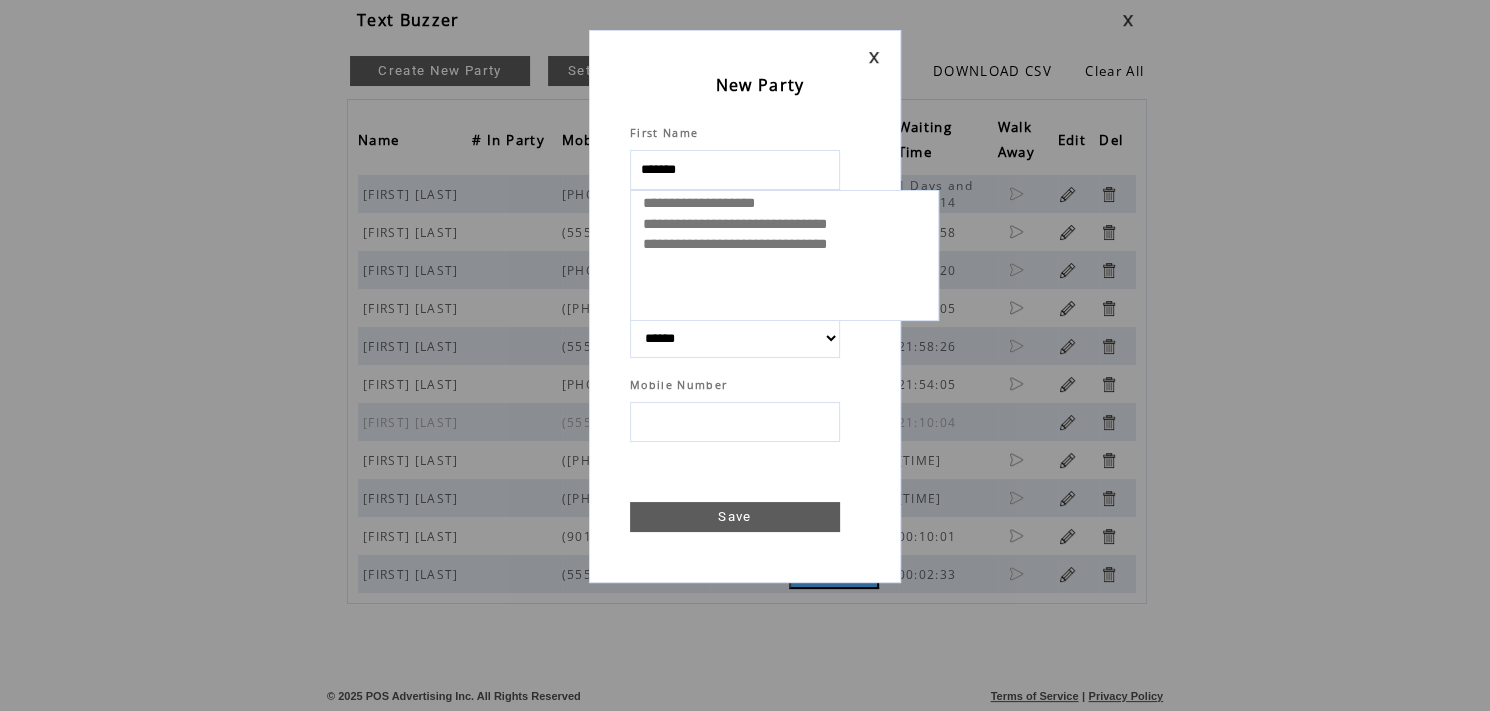 select 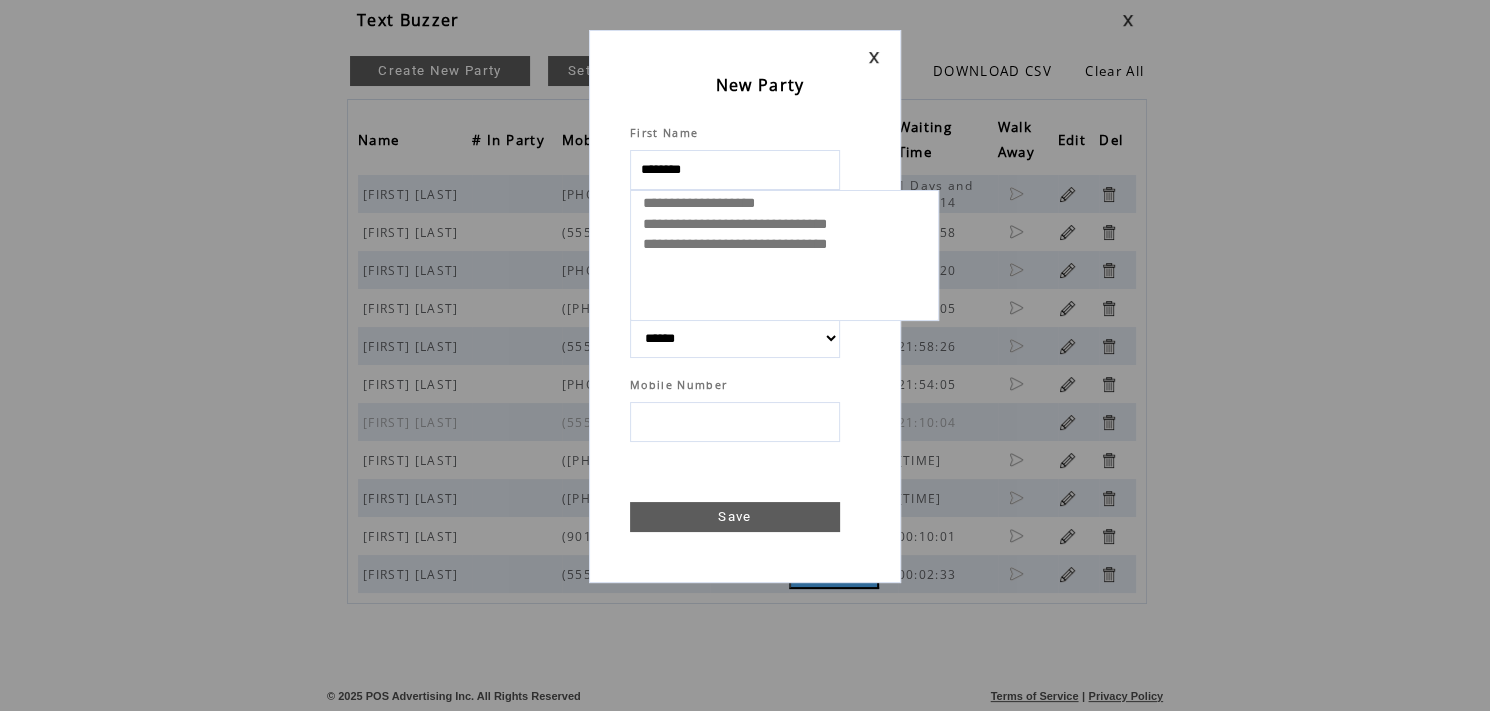 type on "*********" 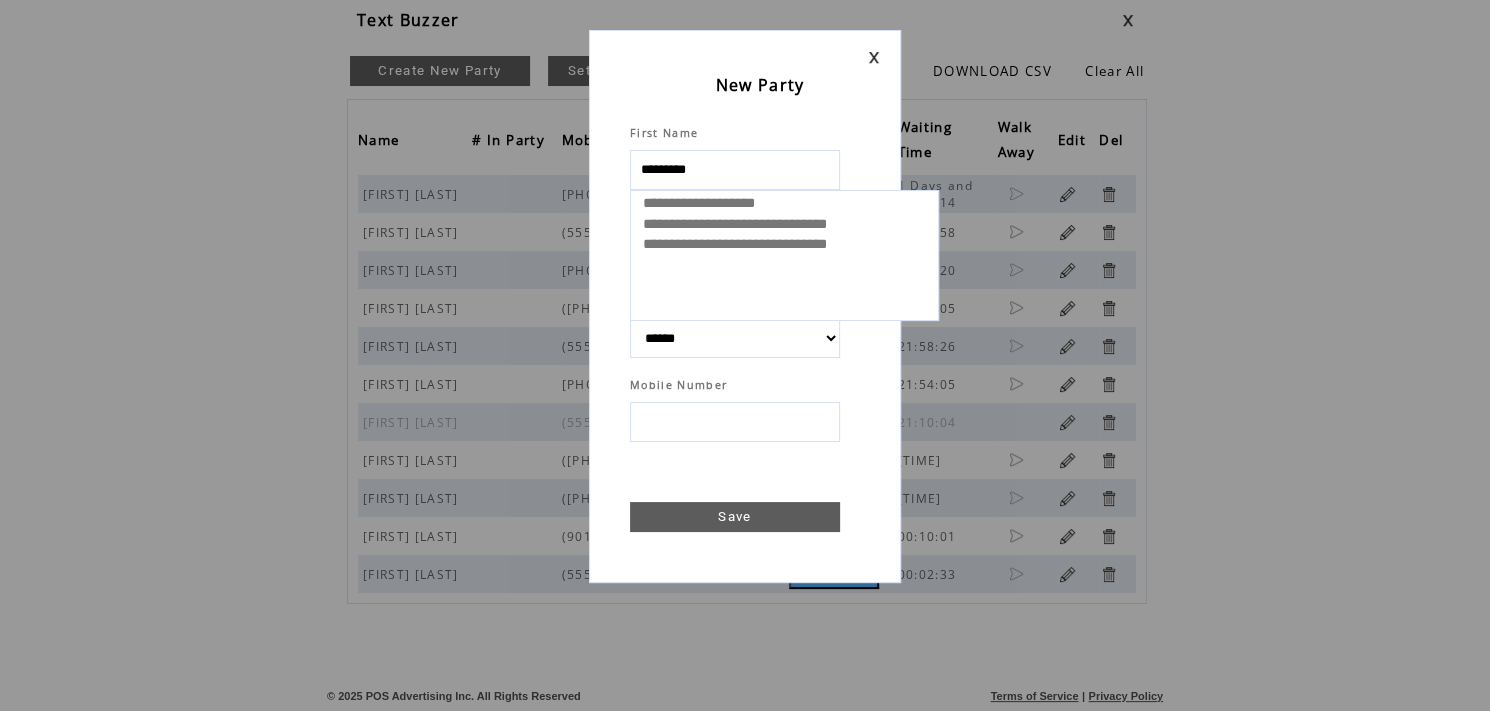 select 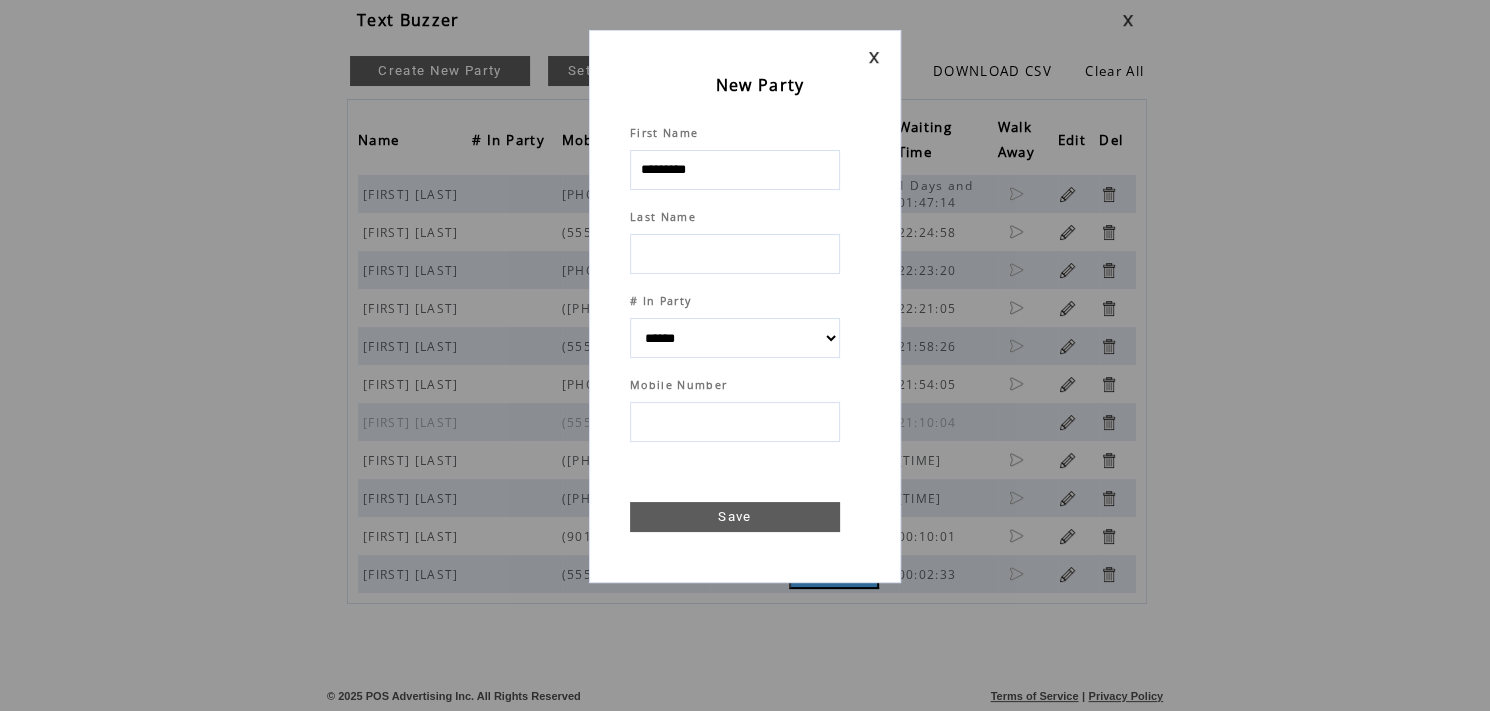 click at bounding box center (735, 254) 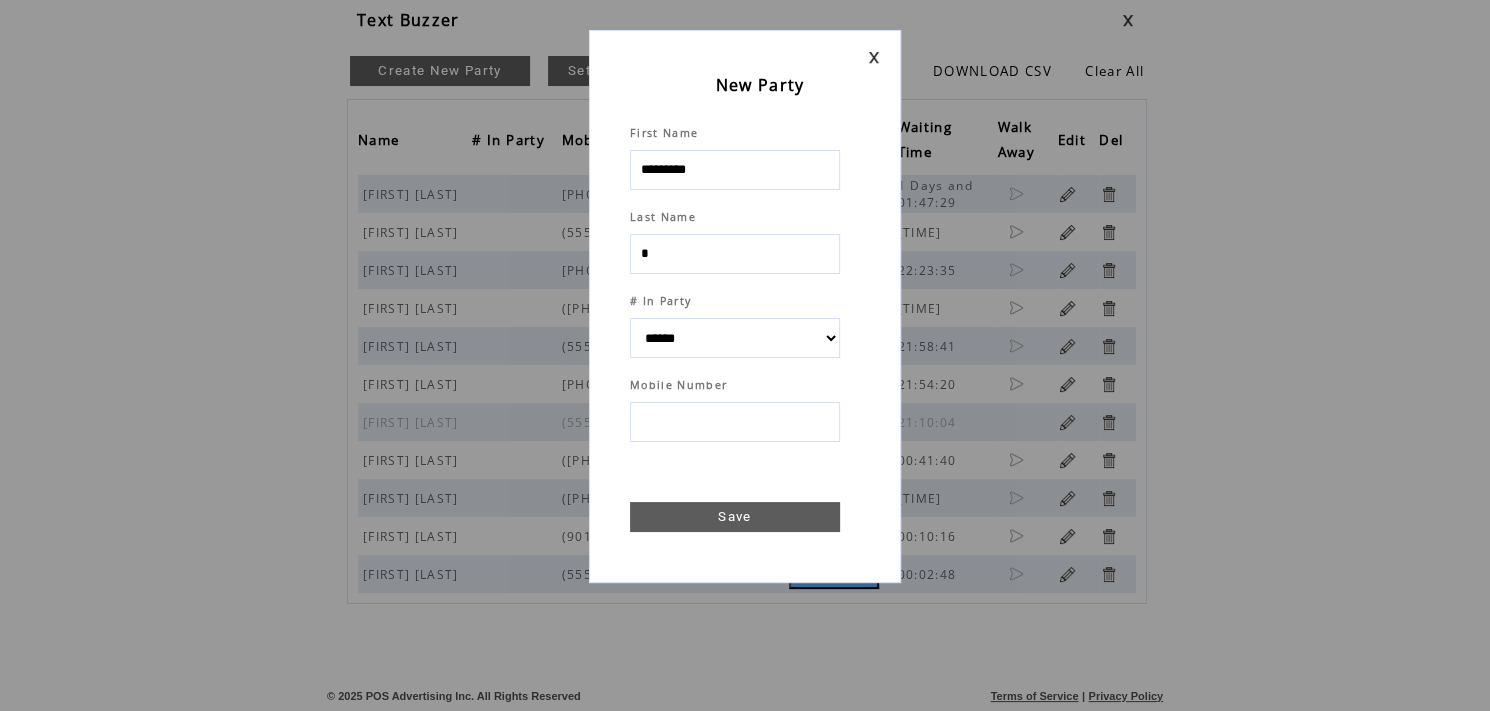 type on "**" 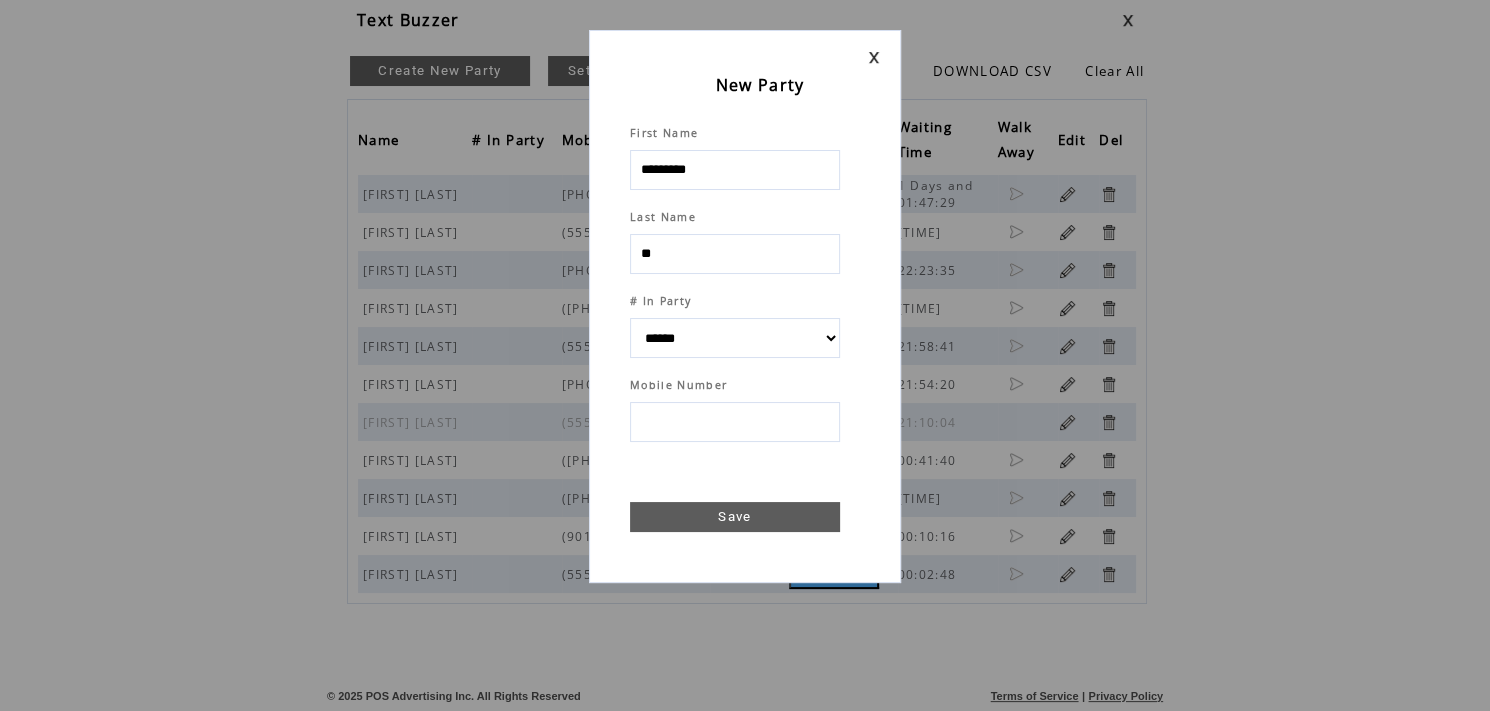 select 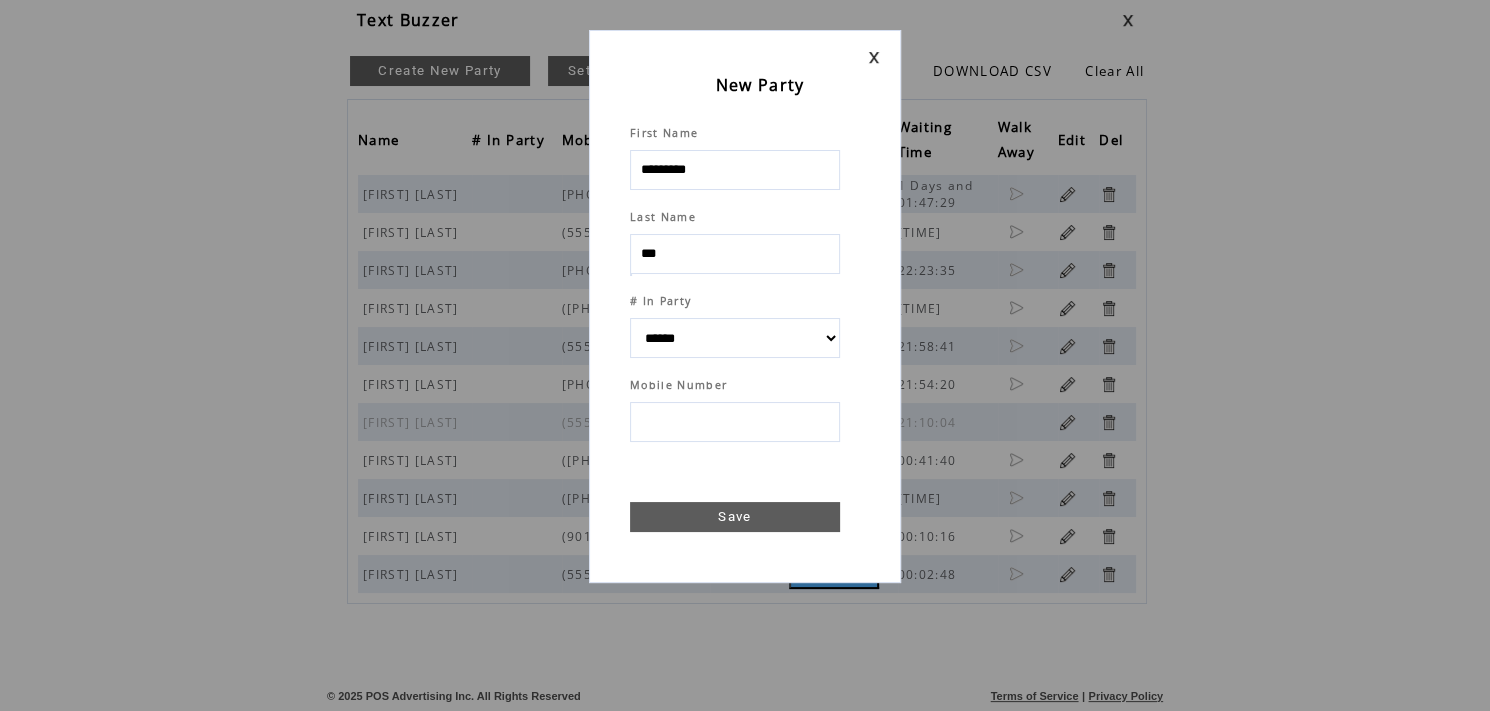type on "***" 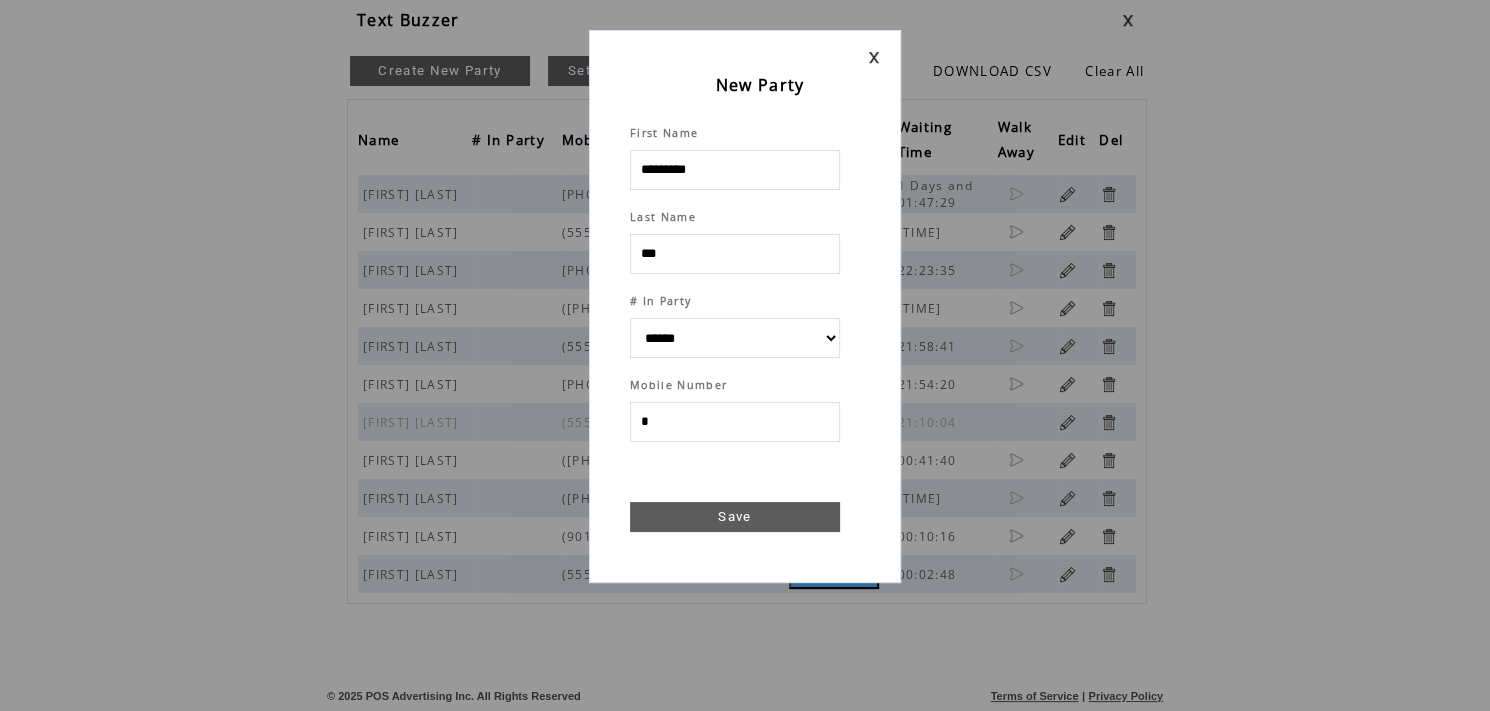 type on "**" 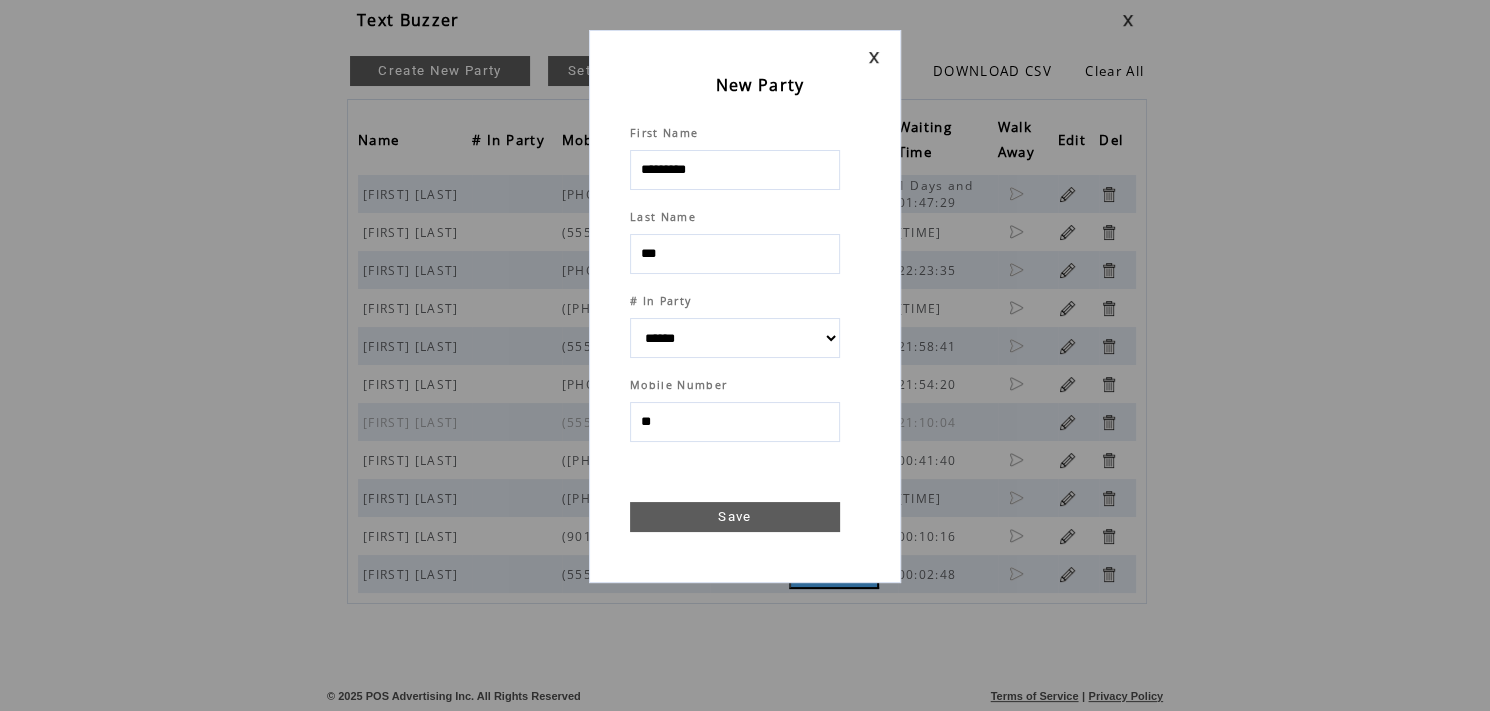 select 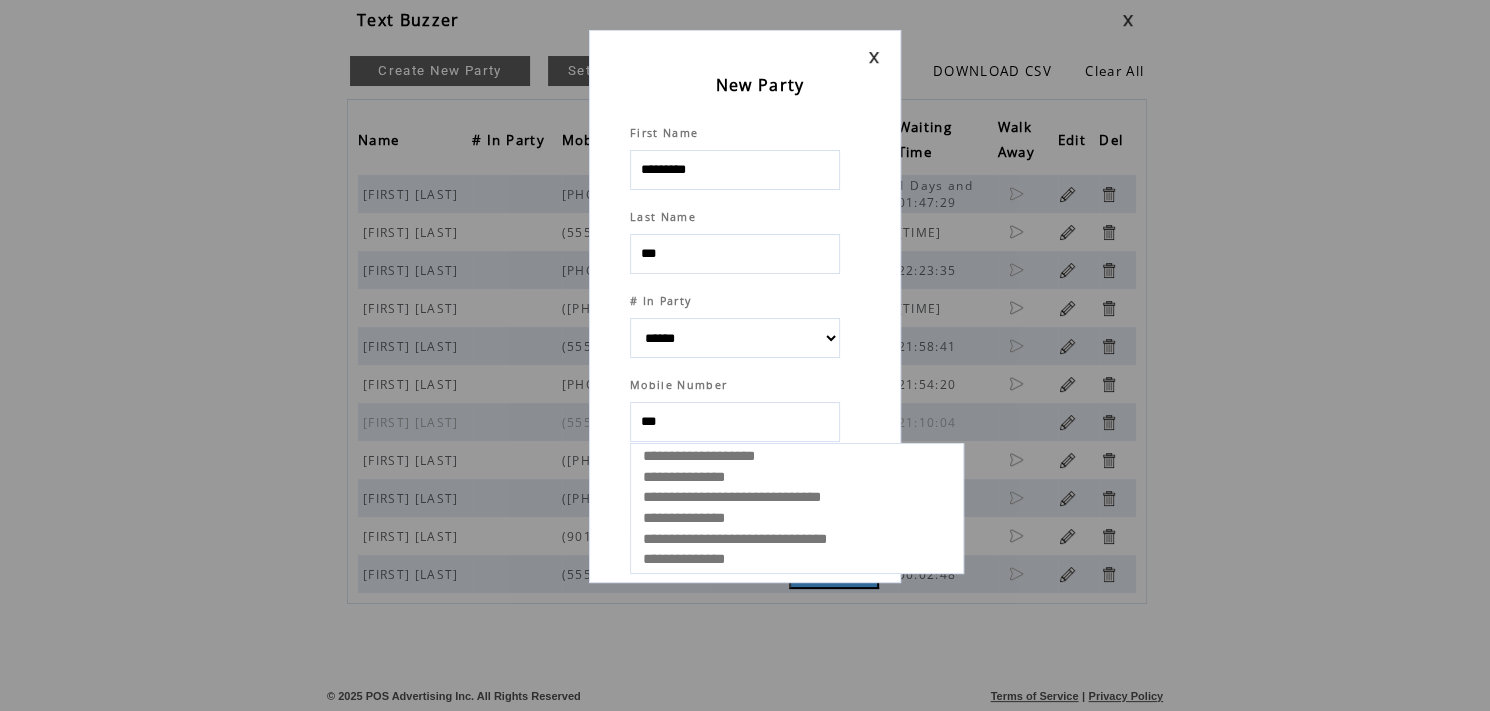 type on "****" 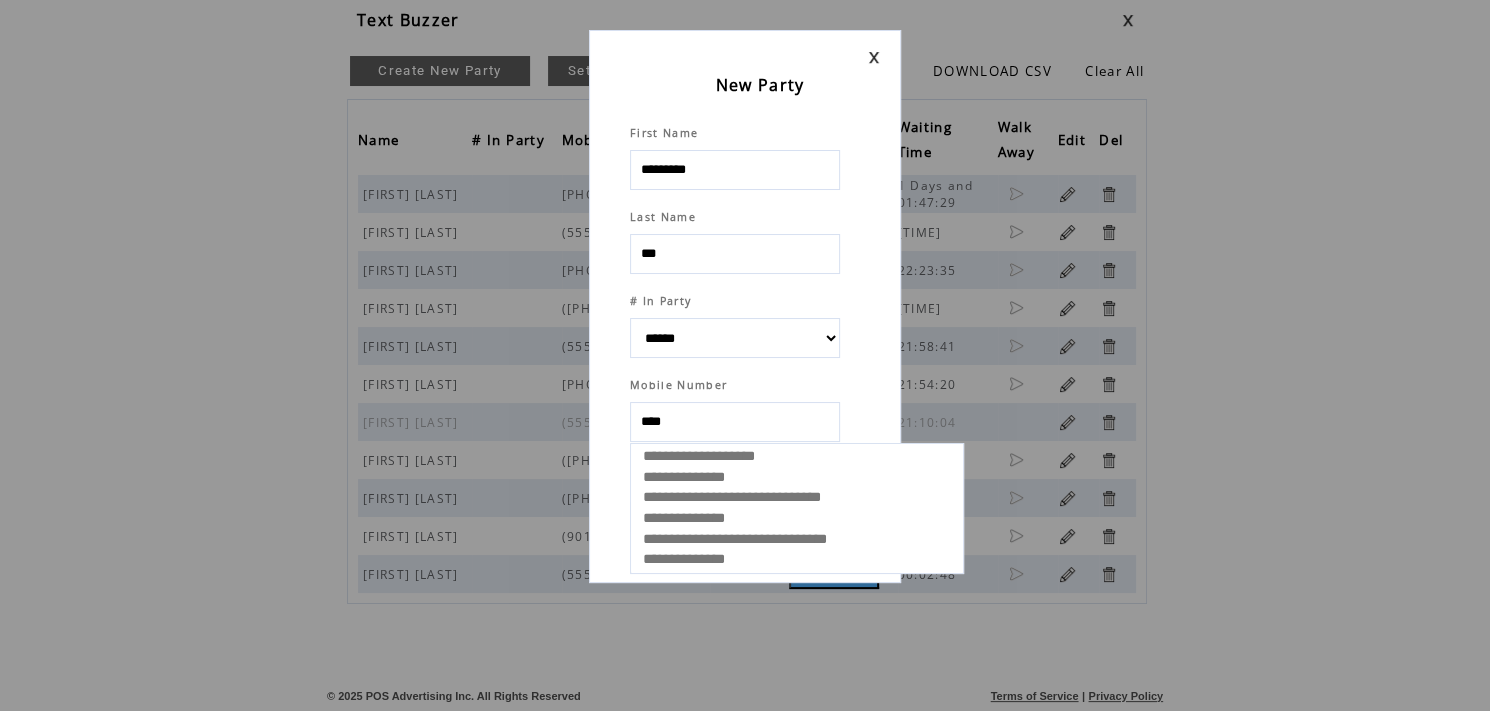 select 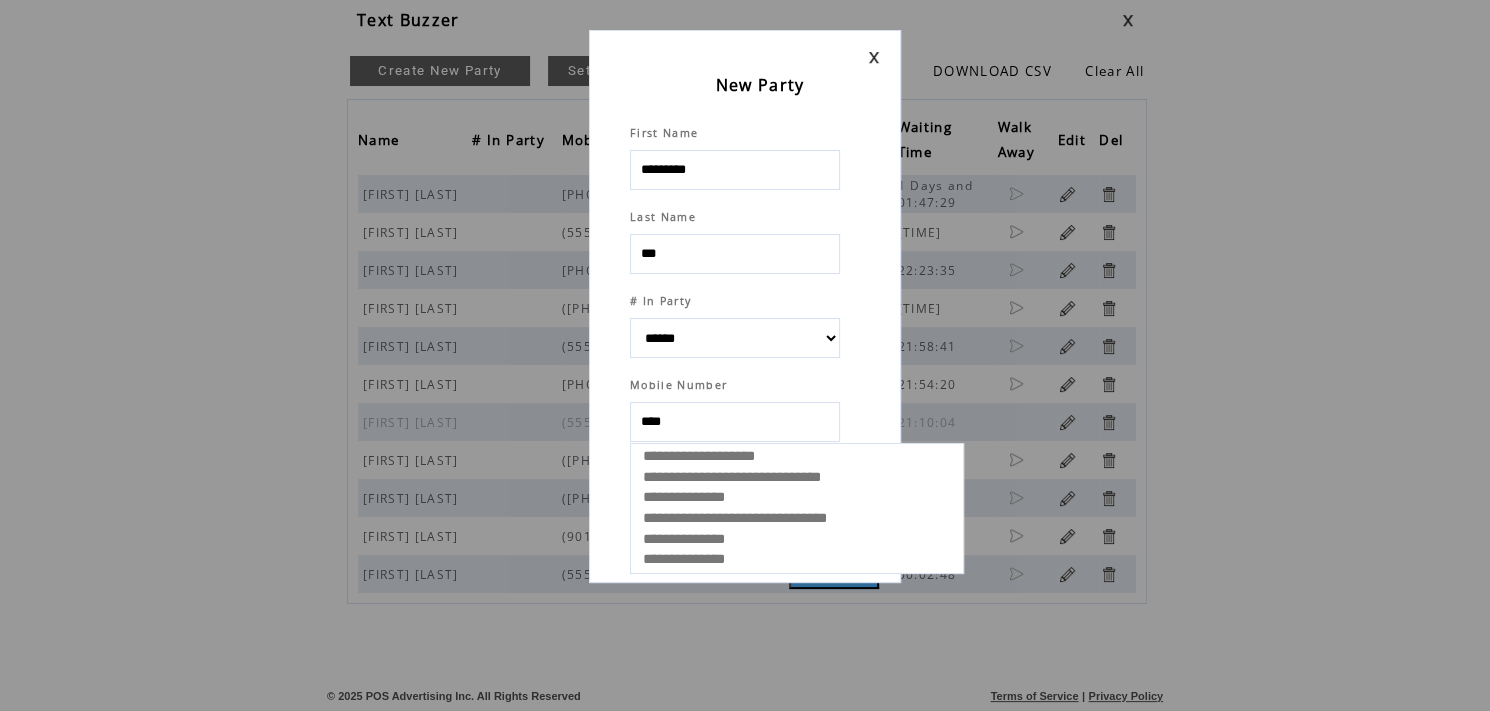 select 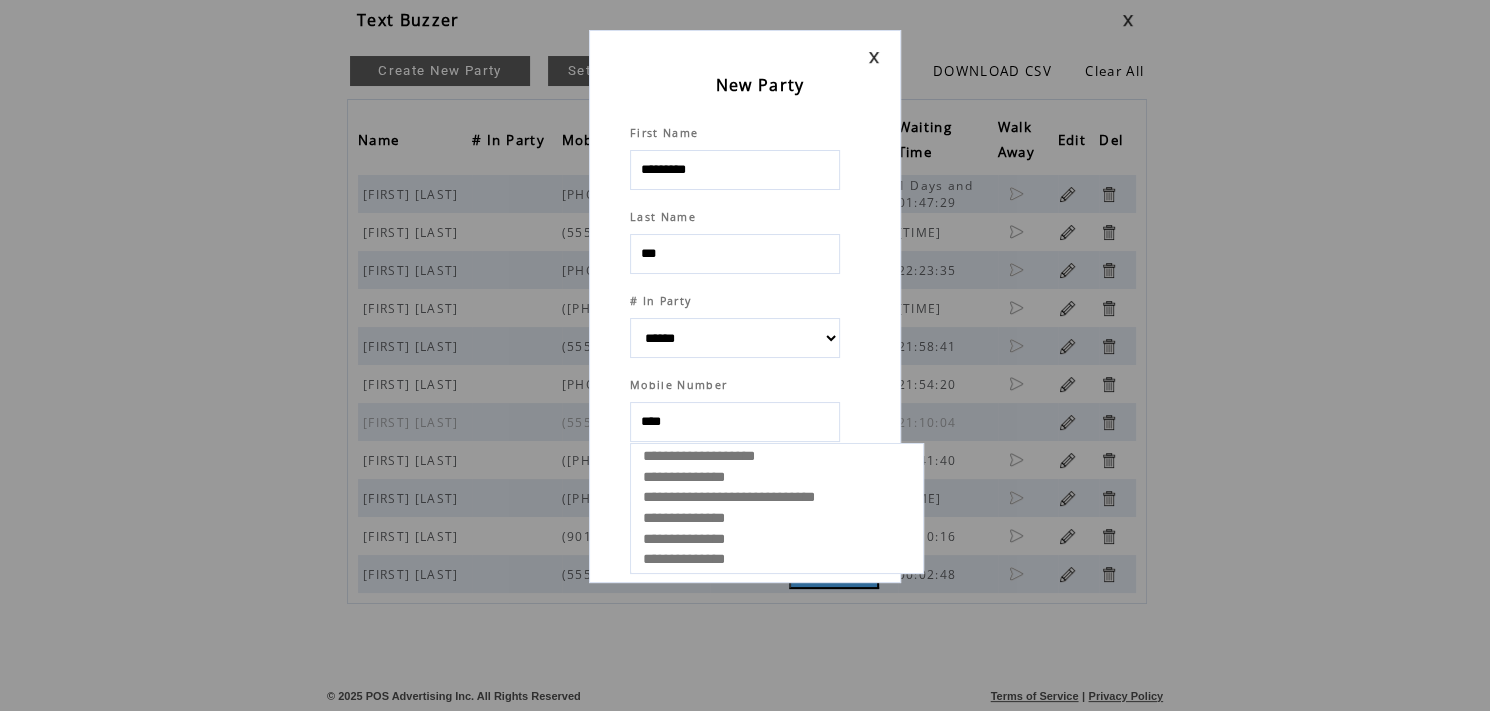type on "*****" 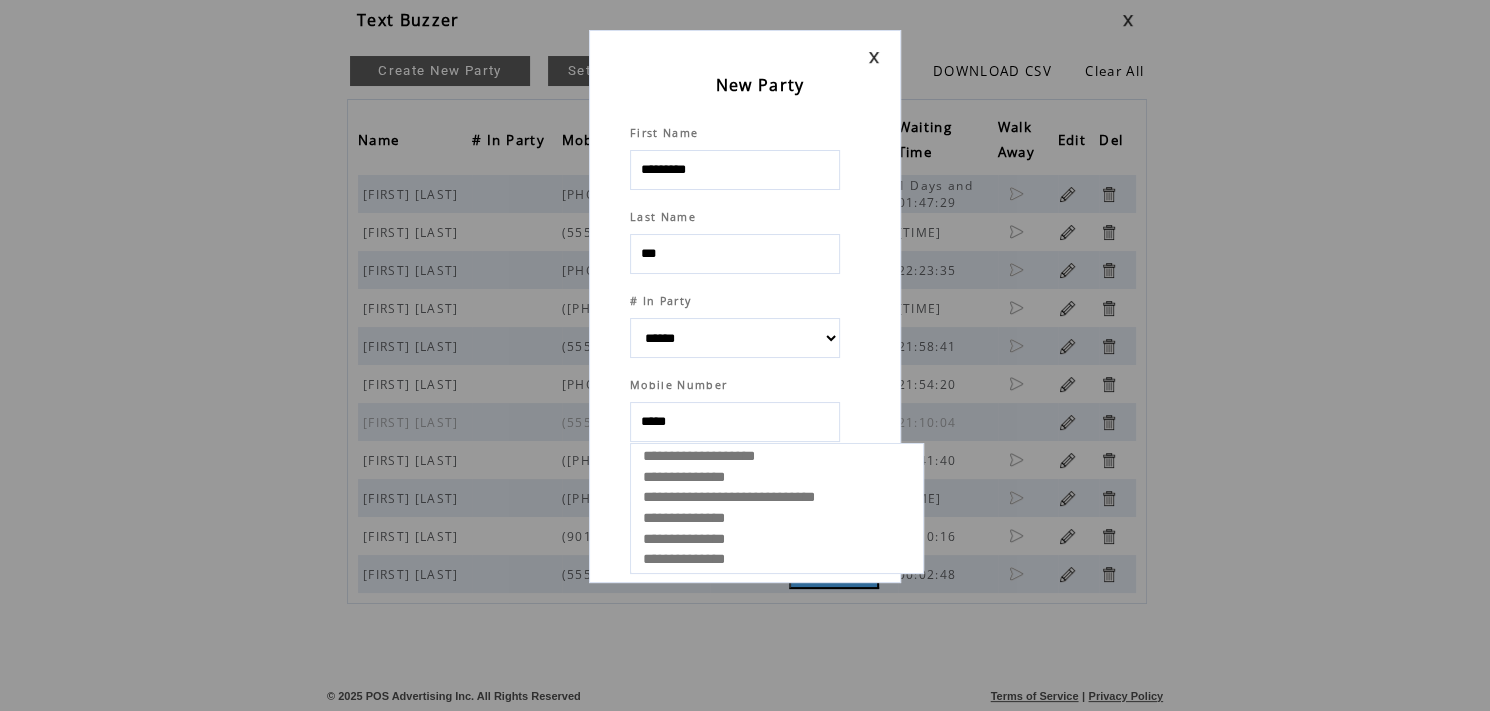 select 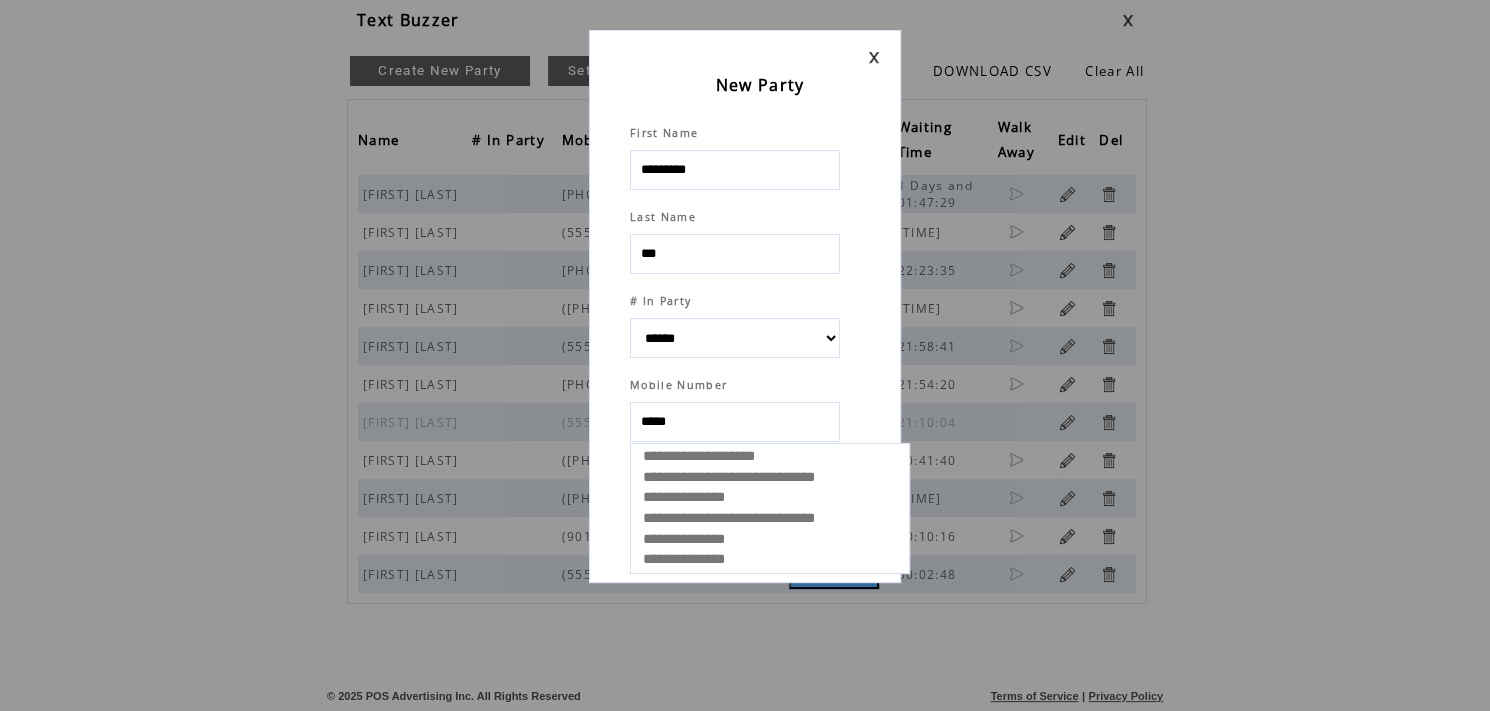 type on "******" 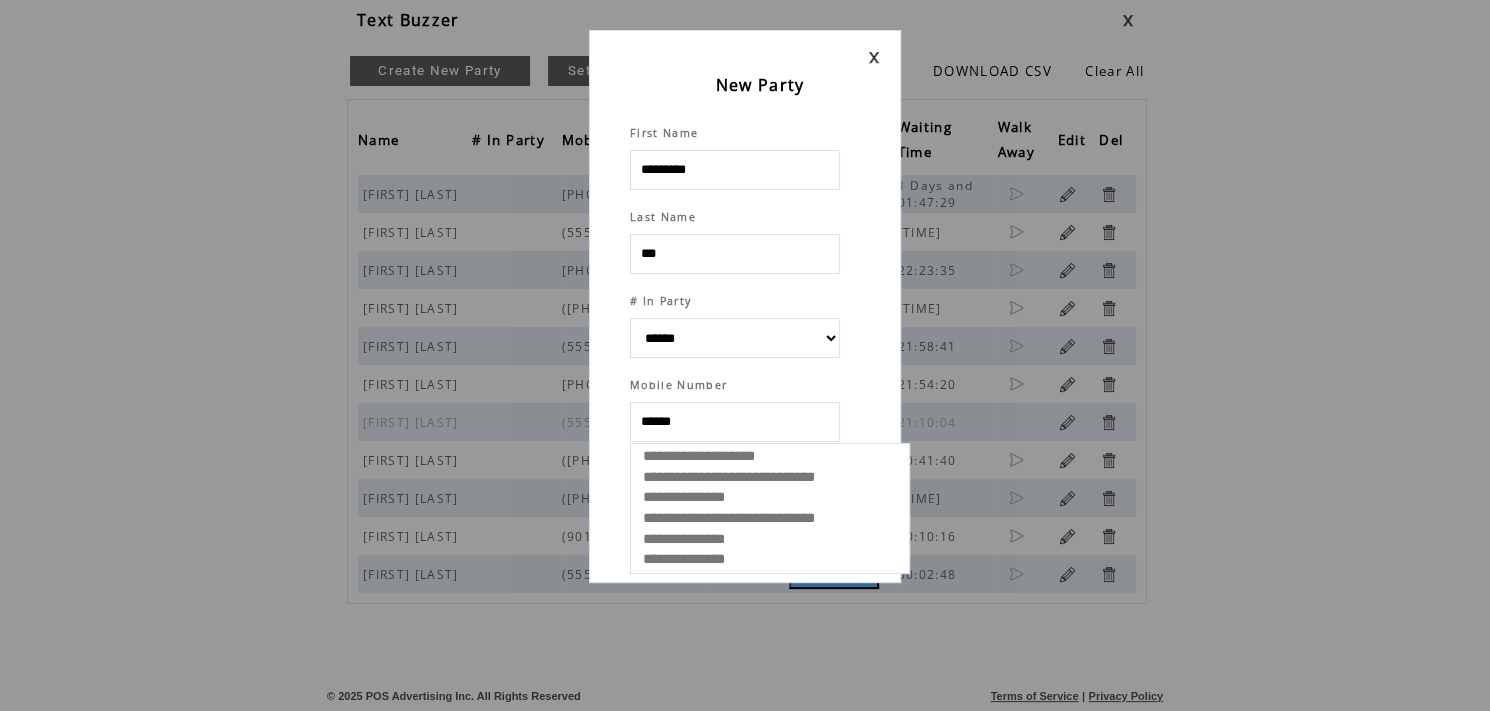 select 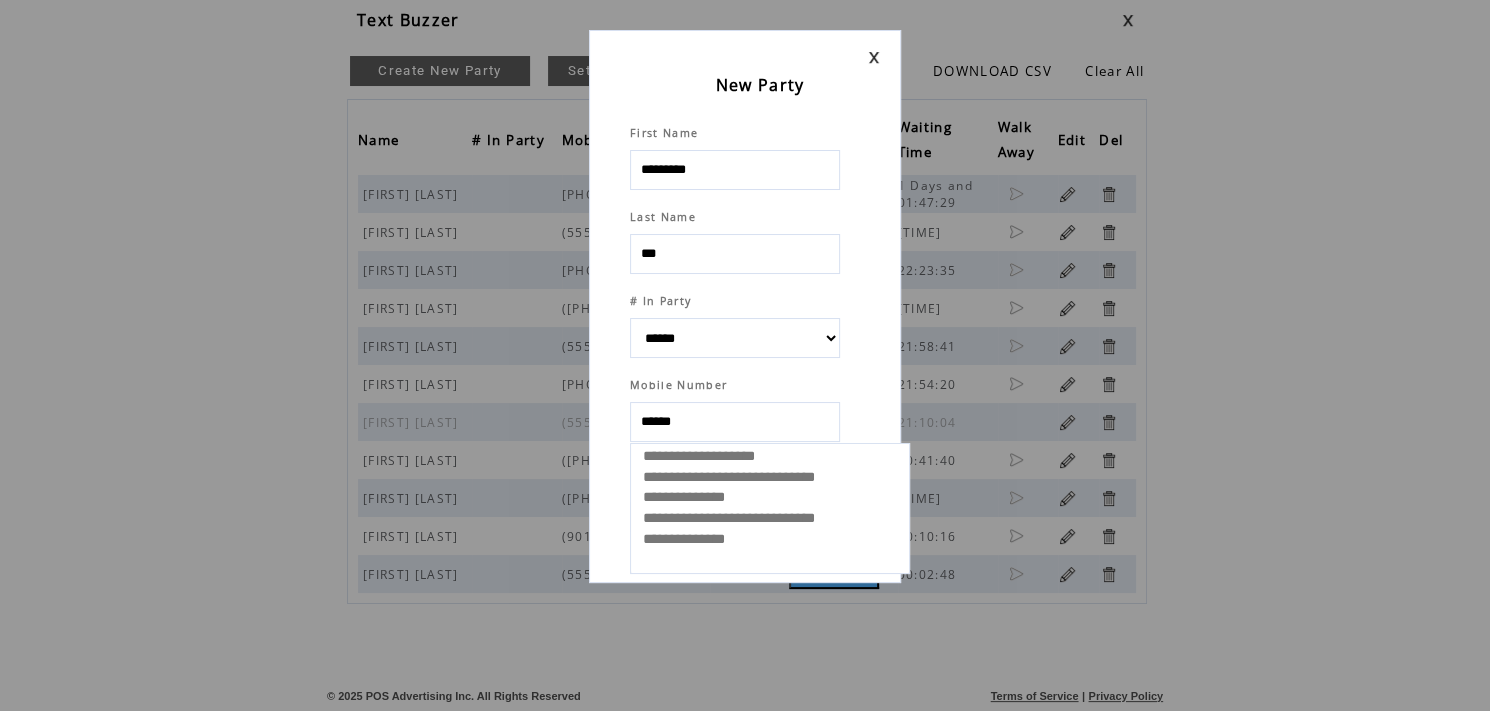 type on "*******" 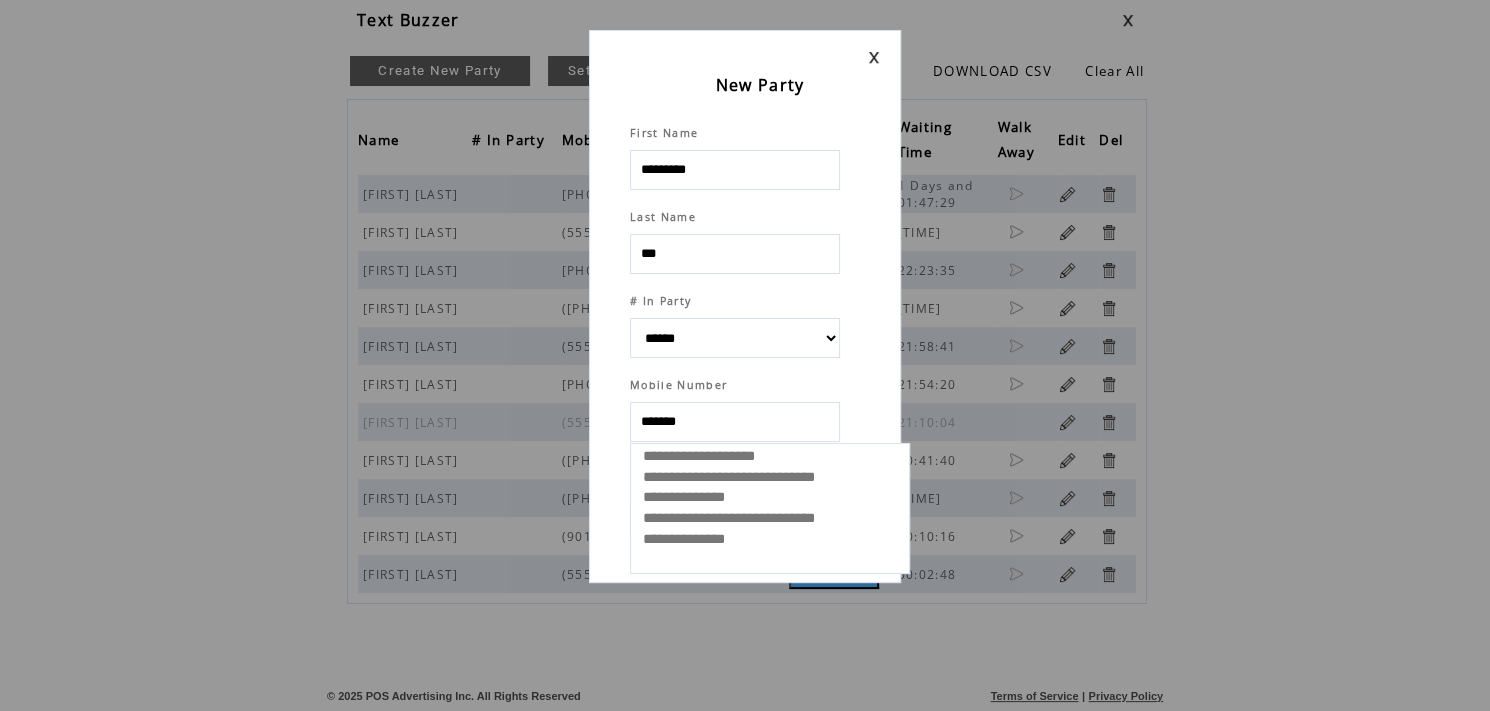 select 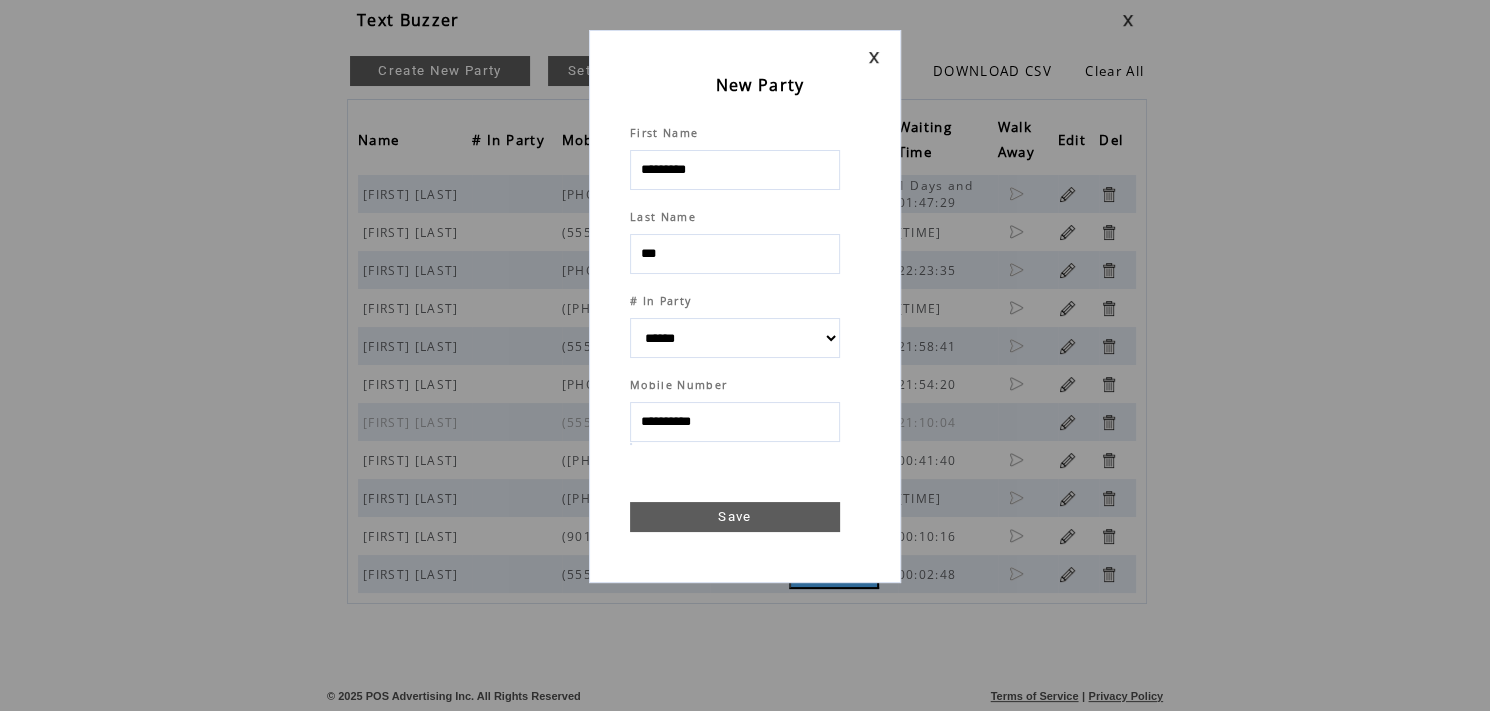 type on "**********" 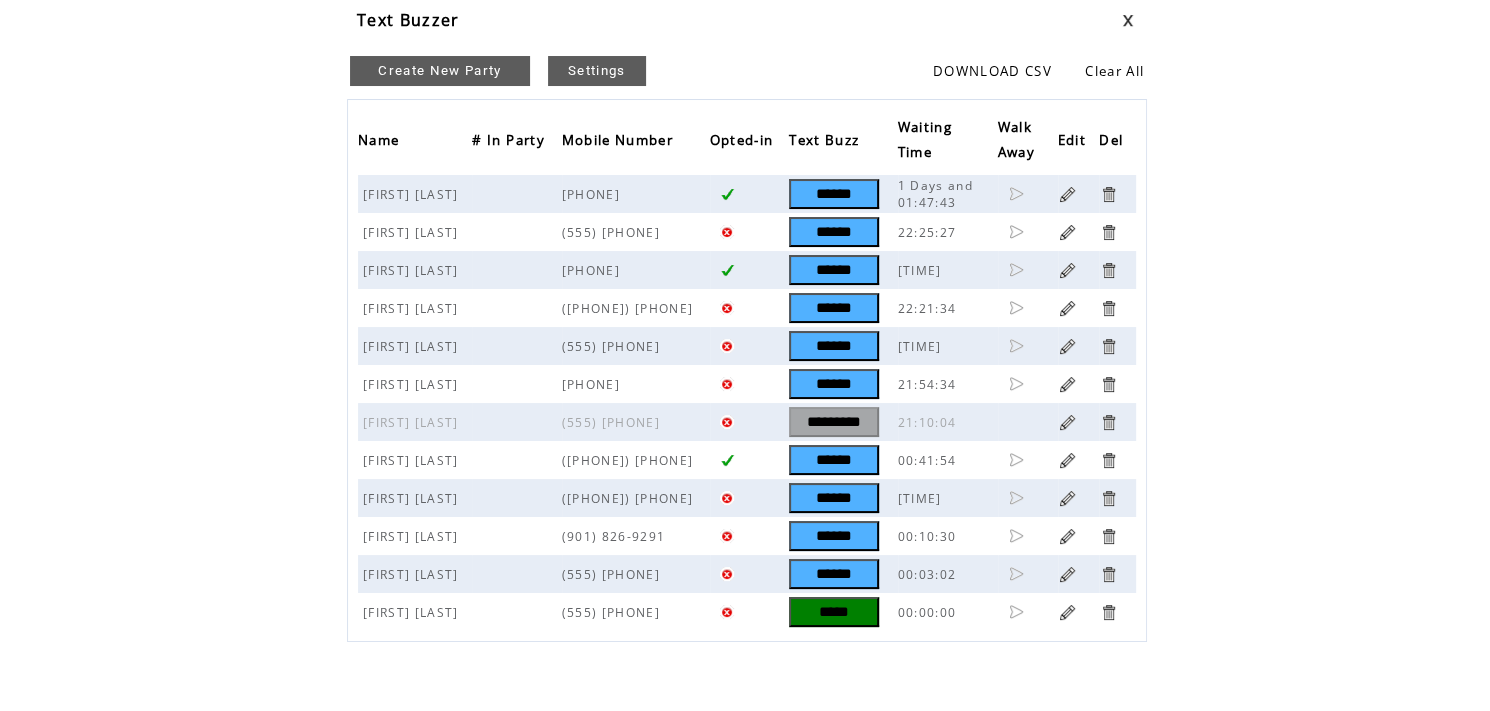 click on "*****" at bounding box center (834, 612) 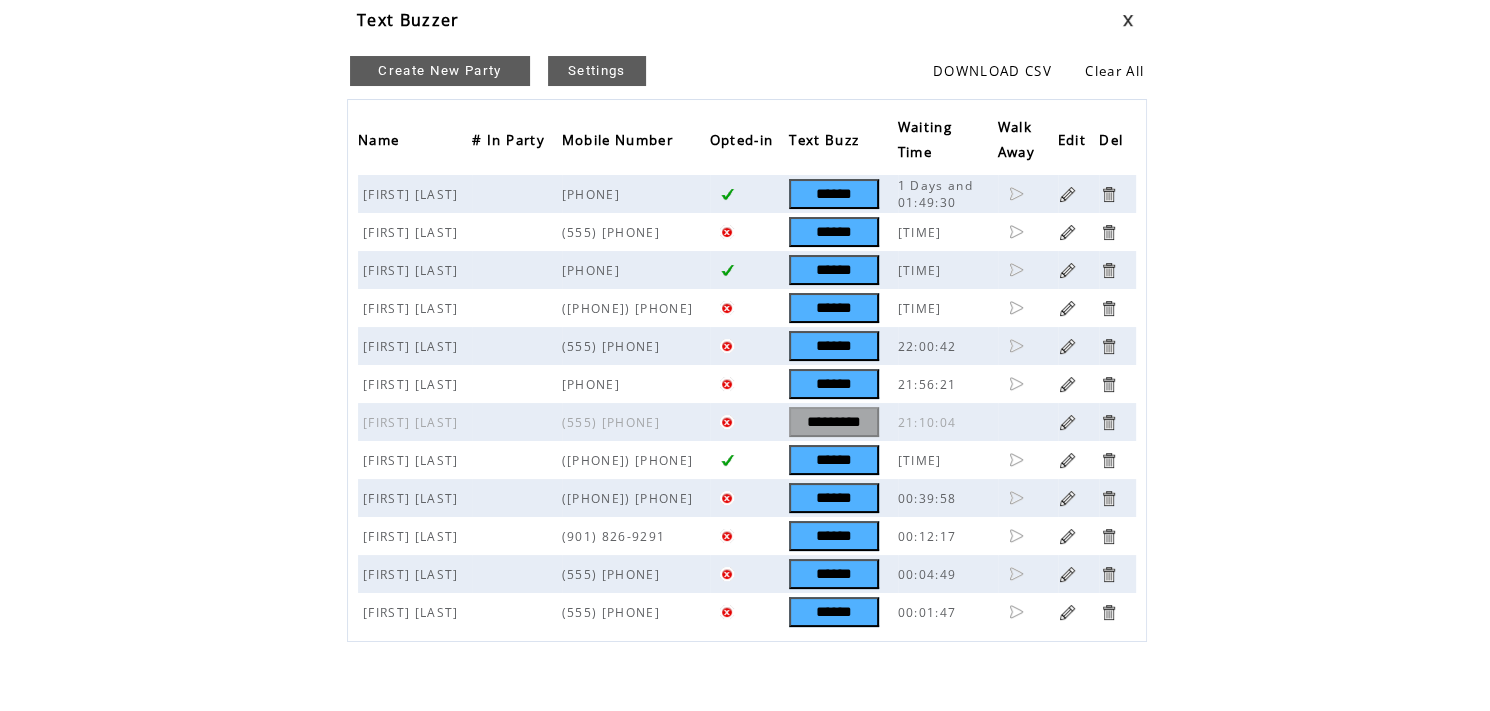 click on "Create New Party" at bounding box center [440, 71] 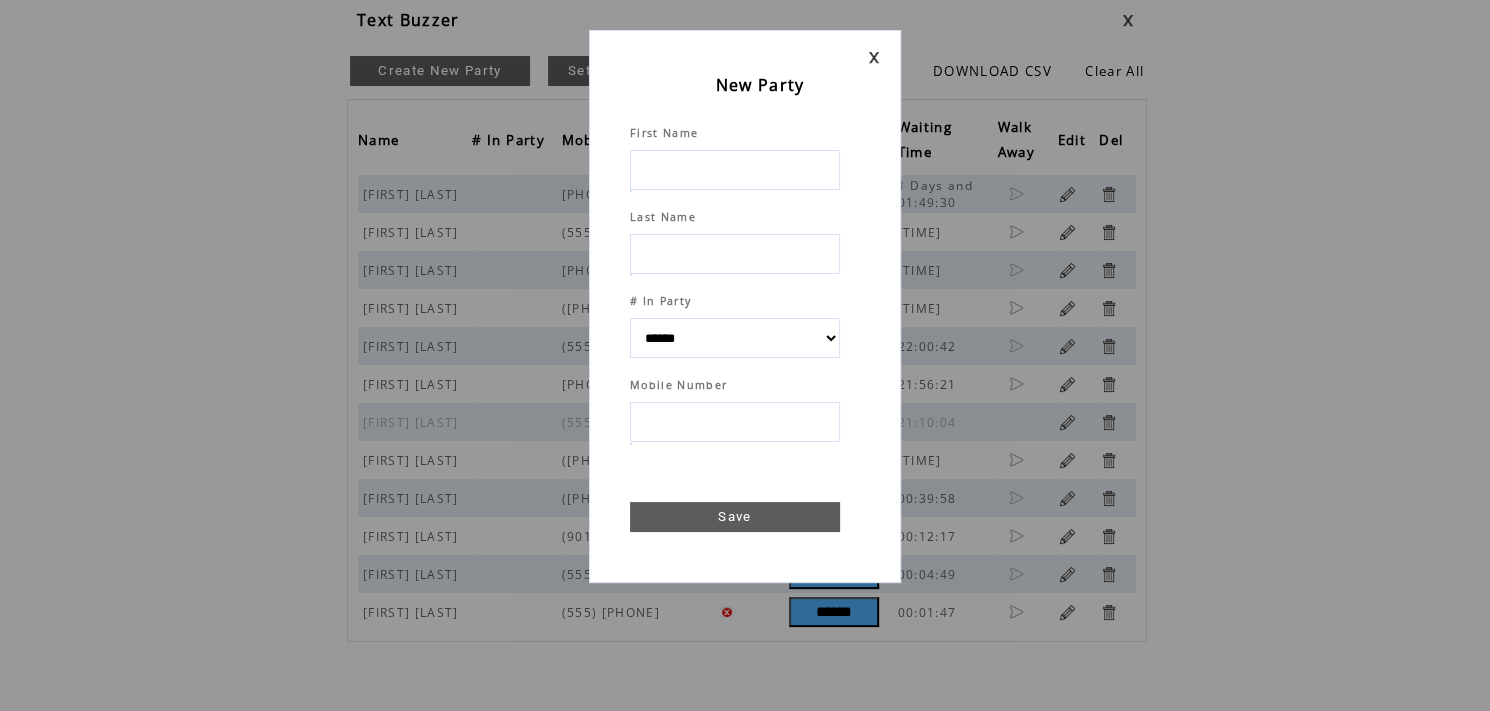 click at bounding box center (735, 170) 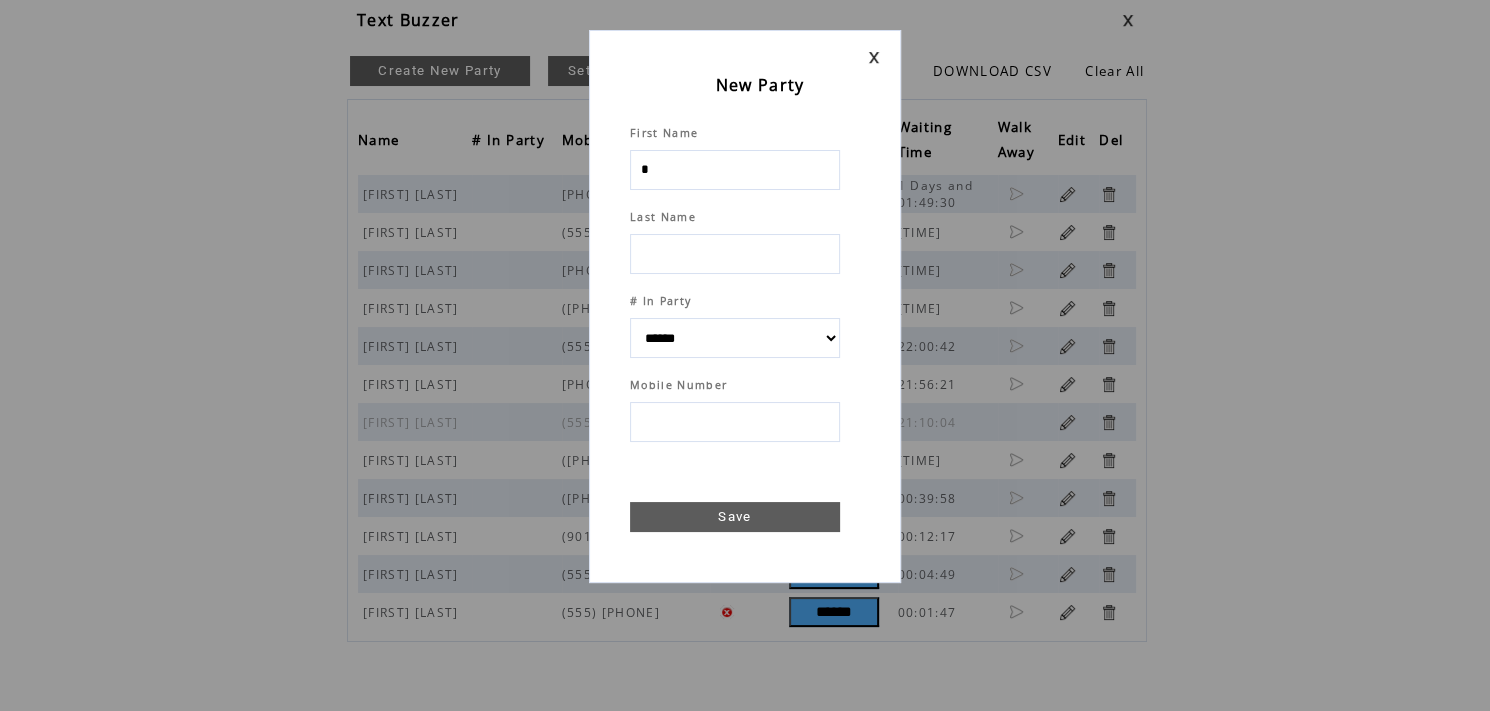 type on "**" 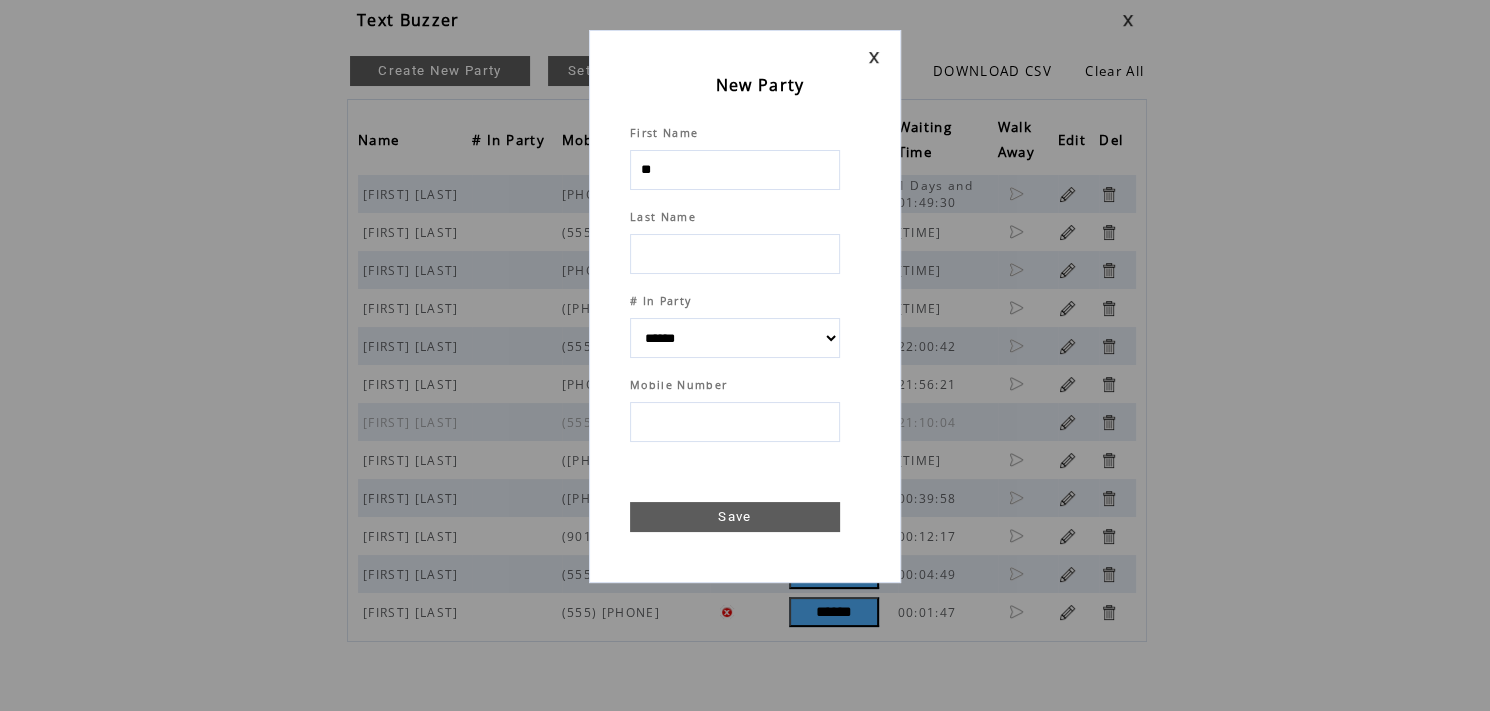 select 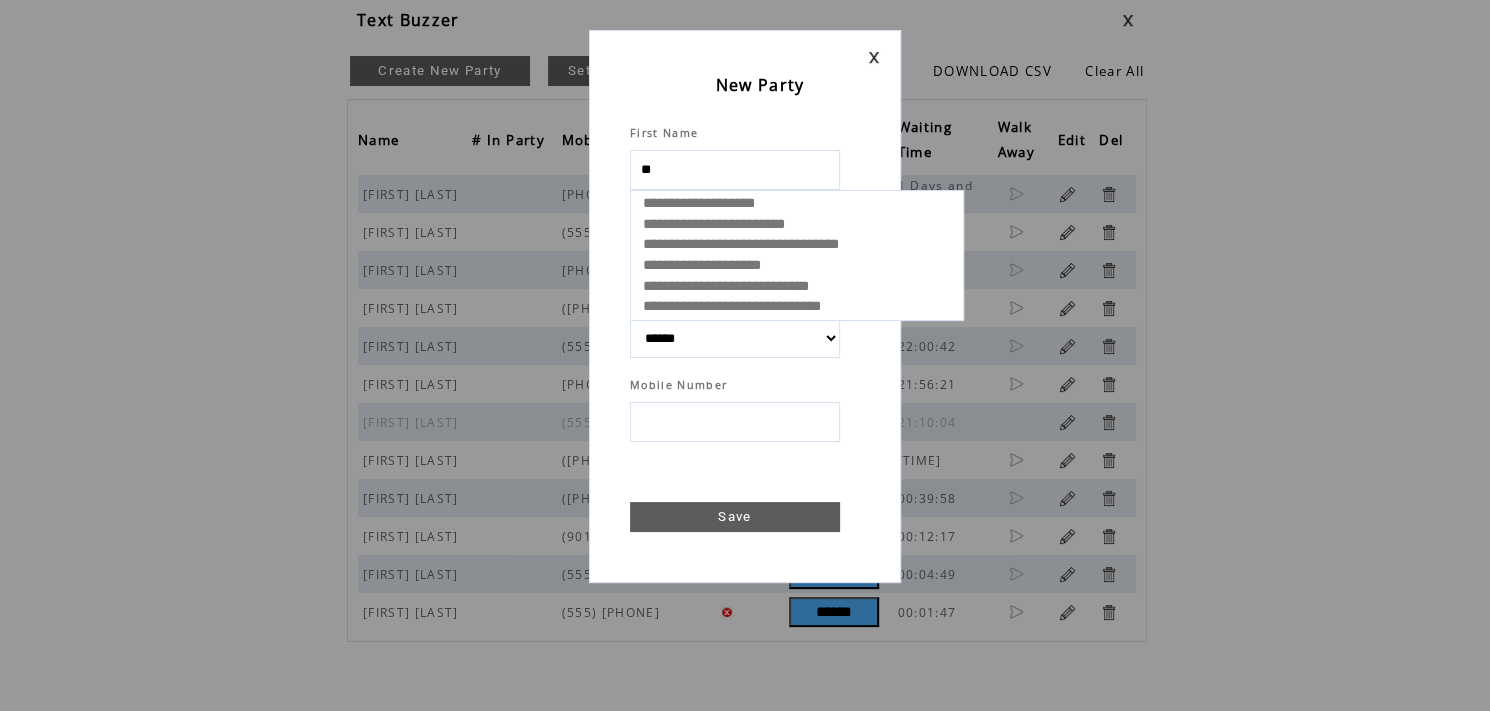 select 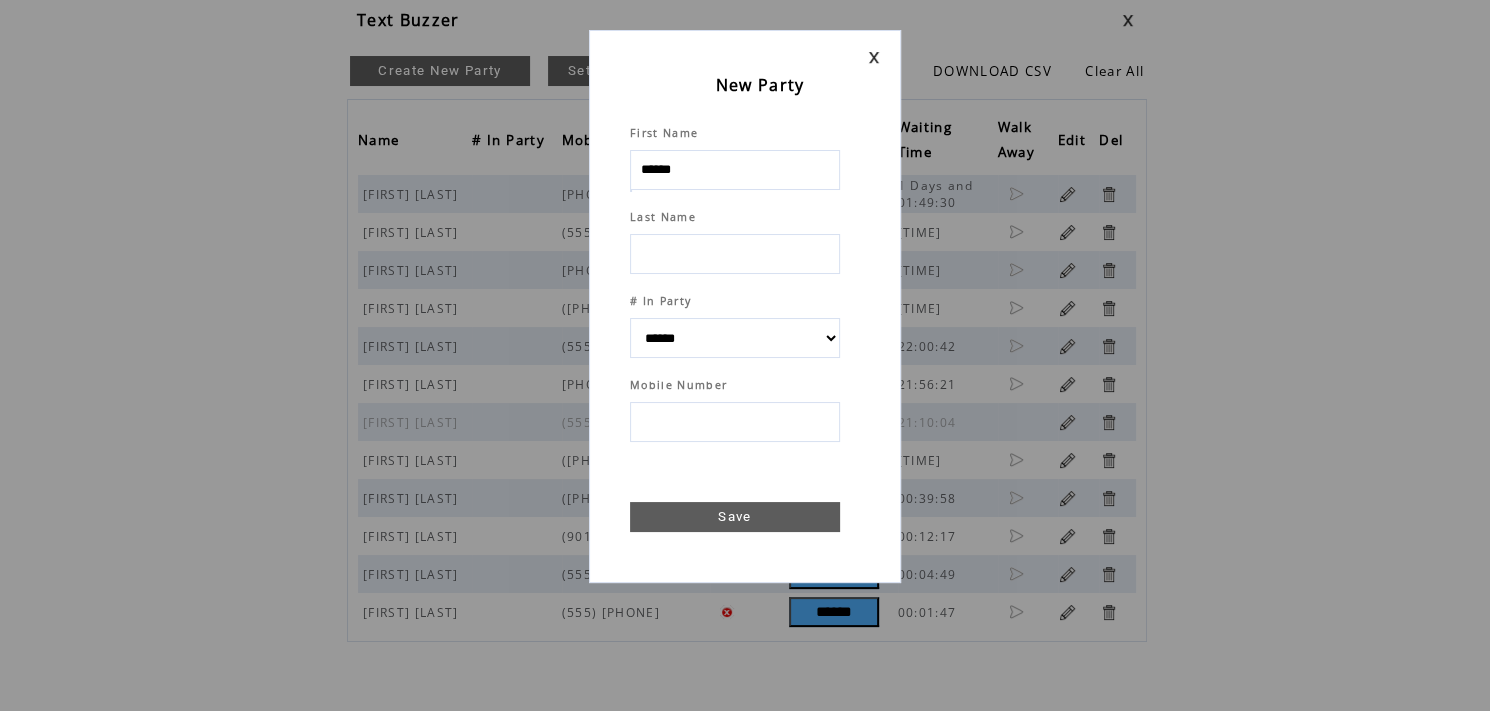 type on "******" 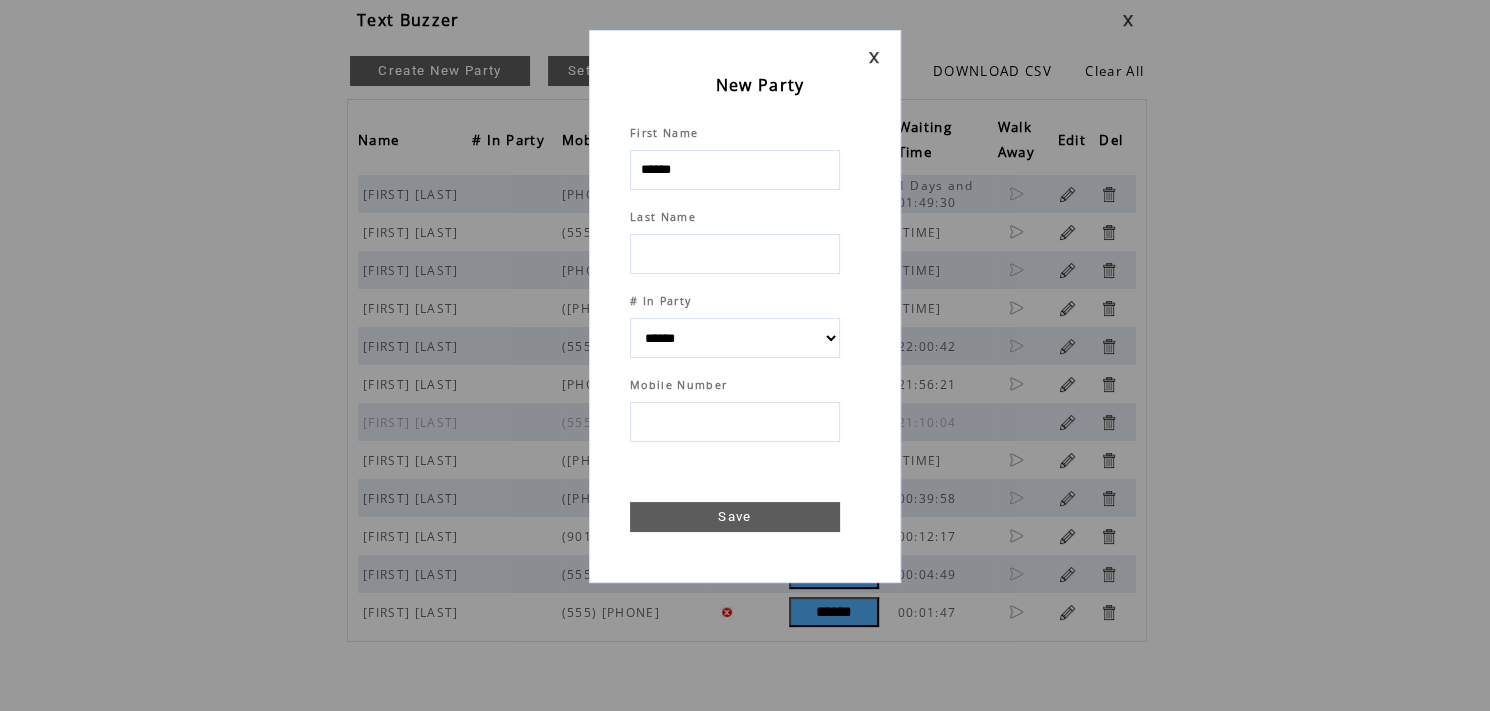 type on "*" 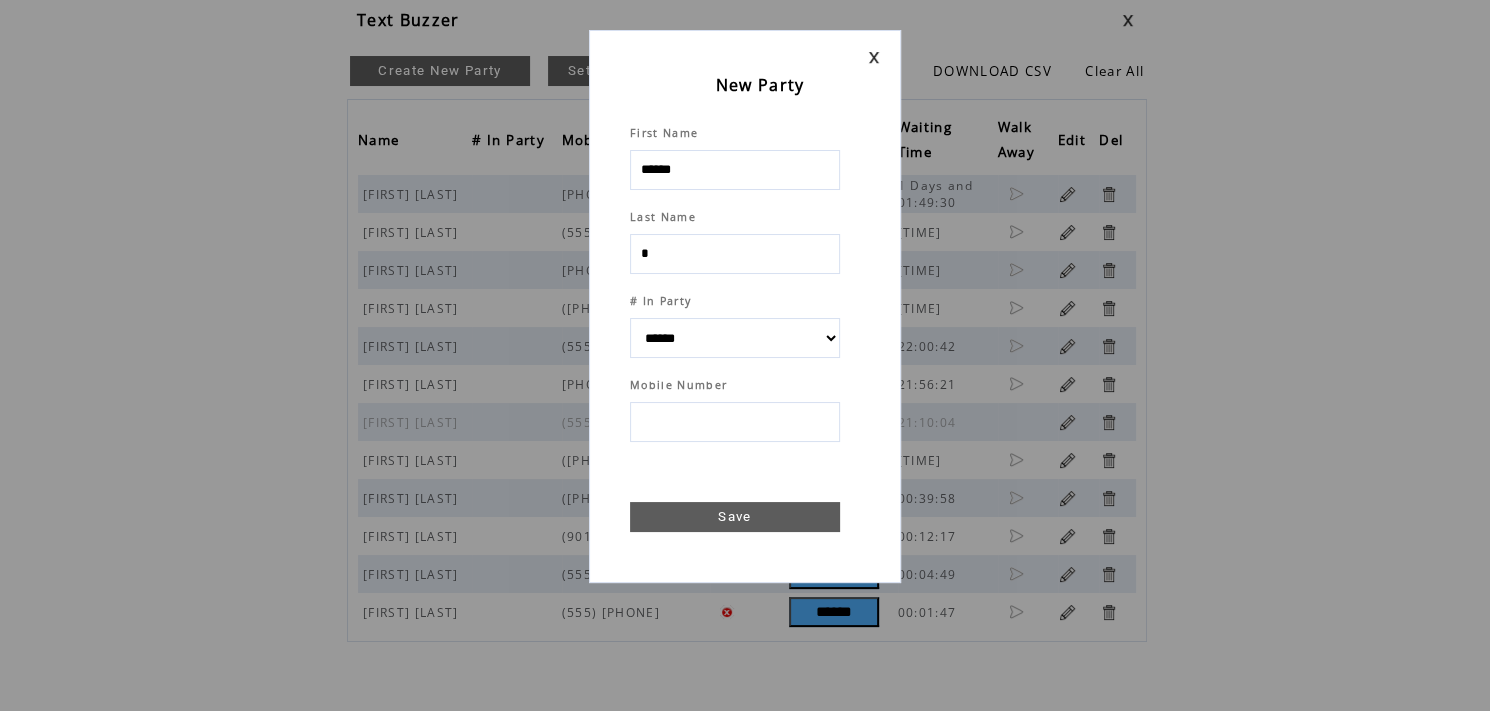 select 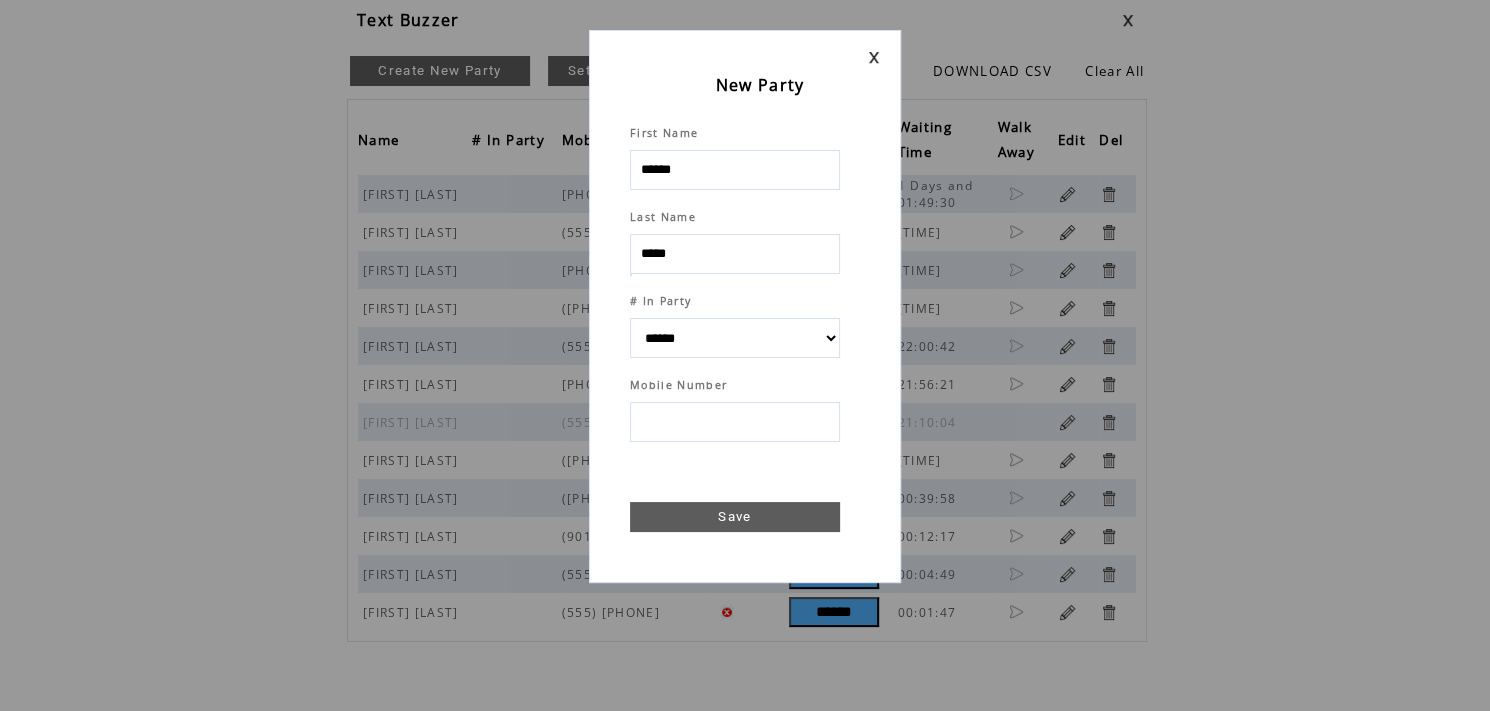 type on "*****" 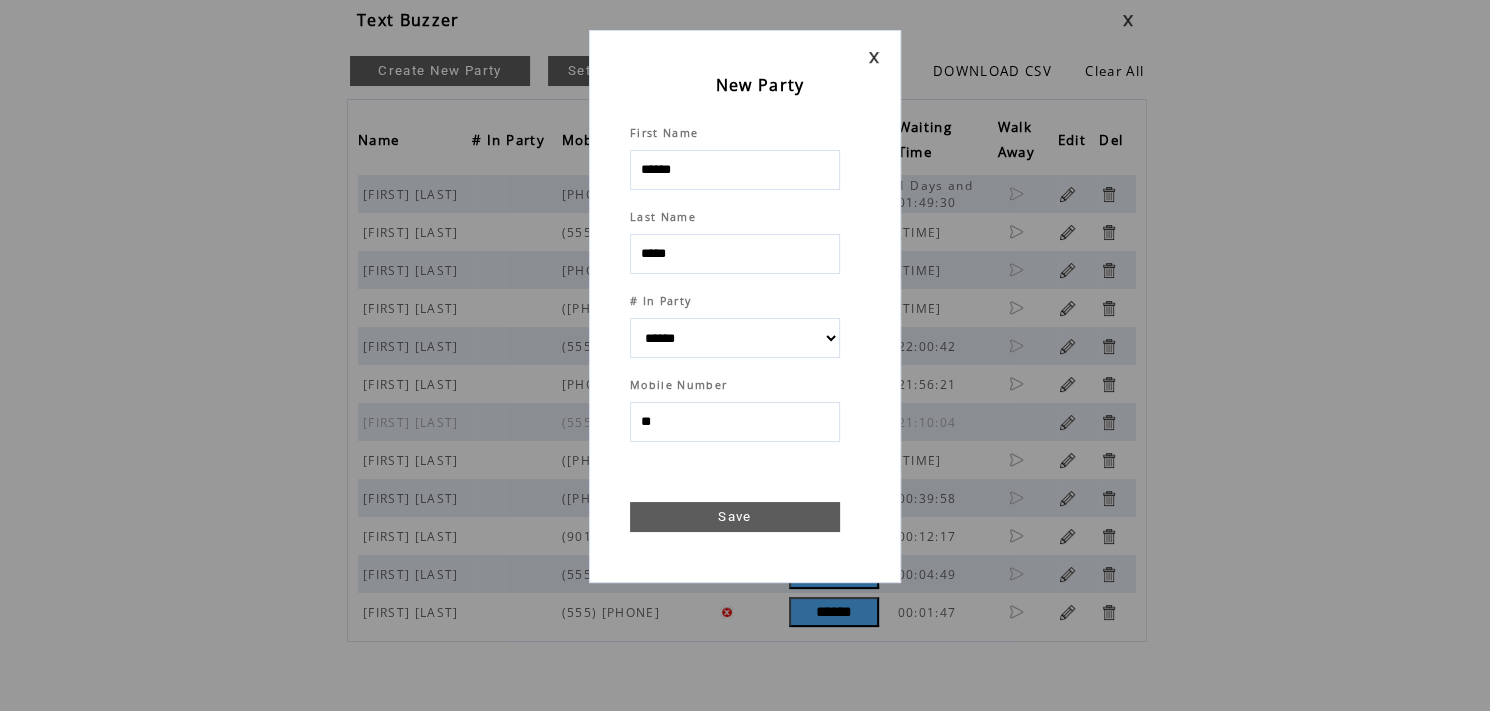type on "***" 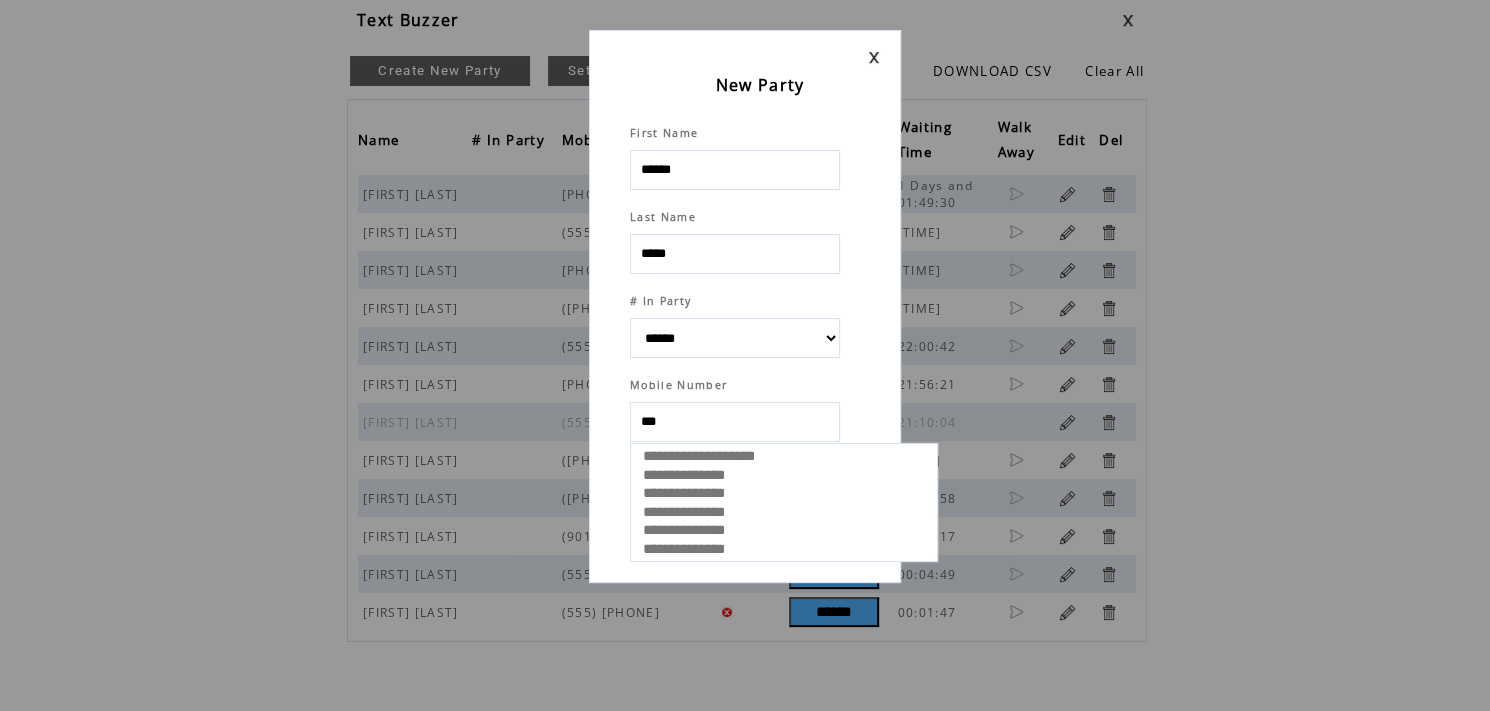 select 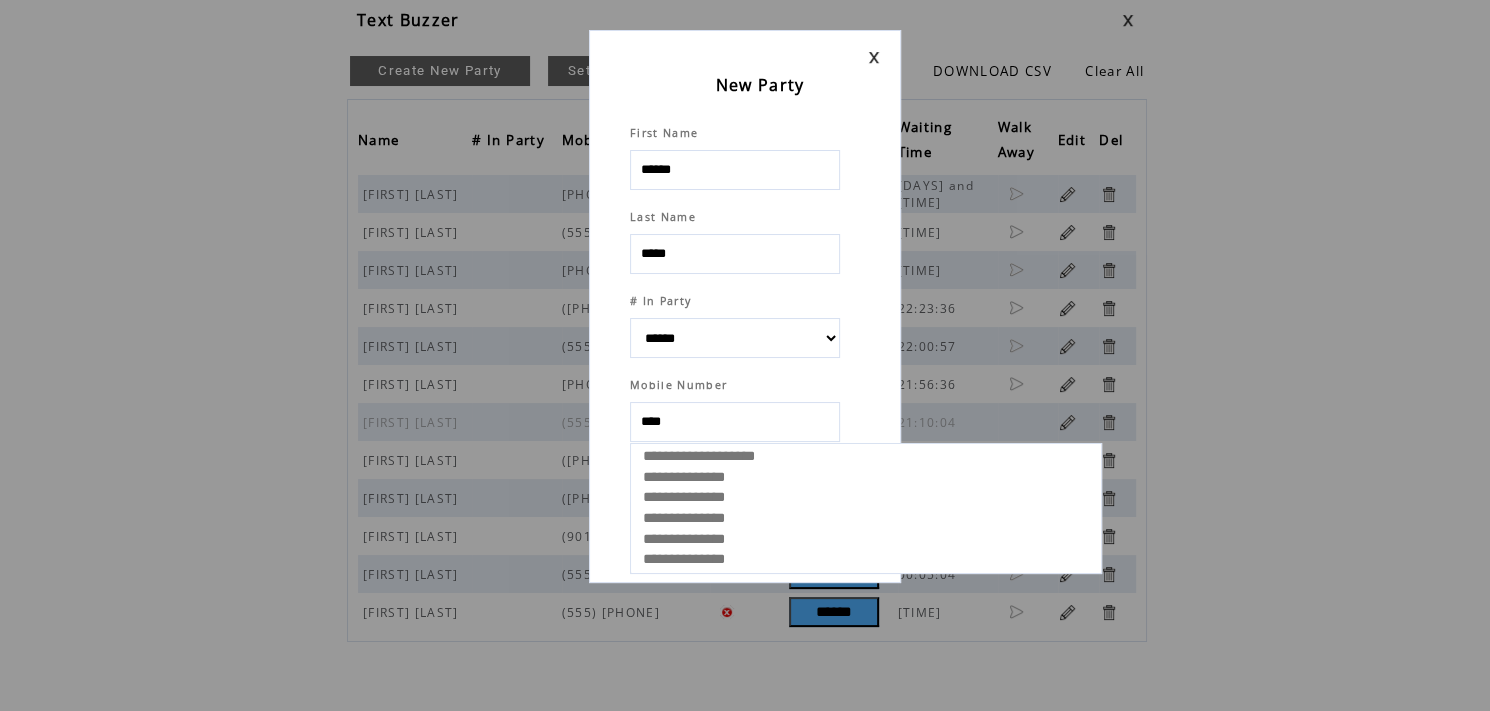 type on "*****" 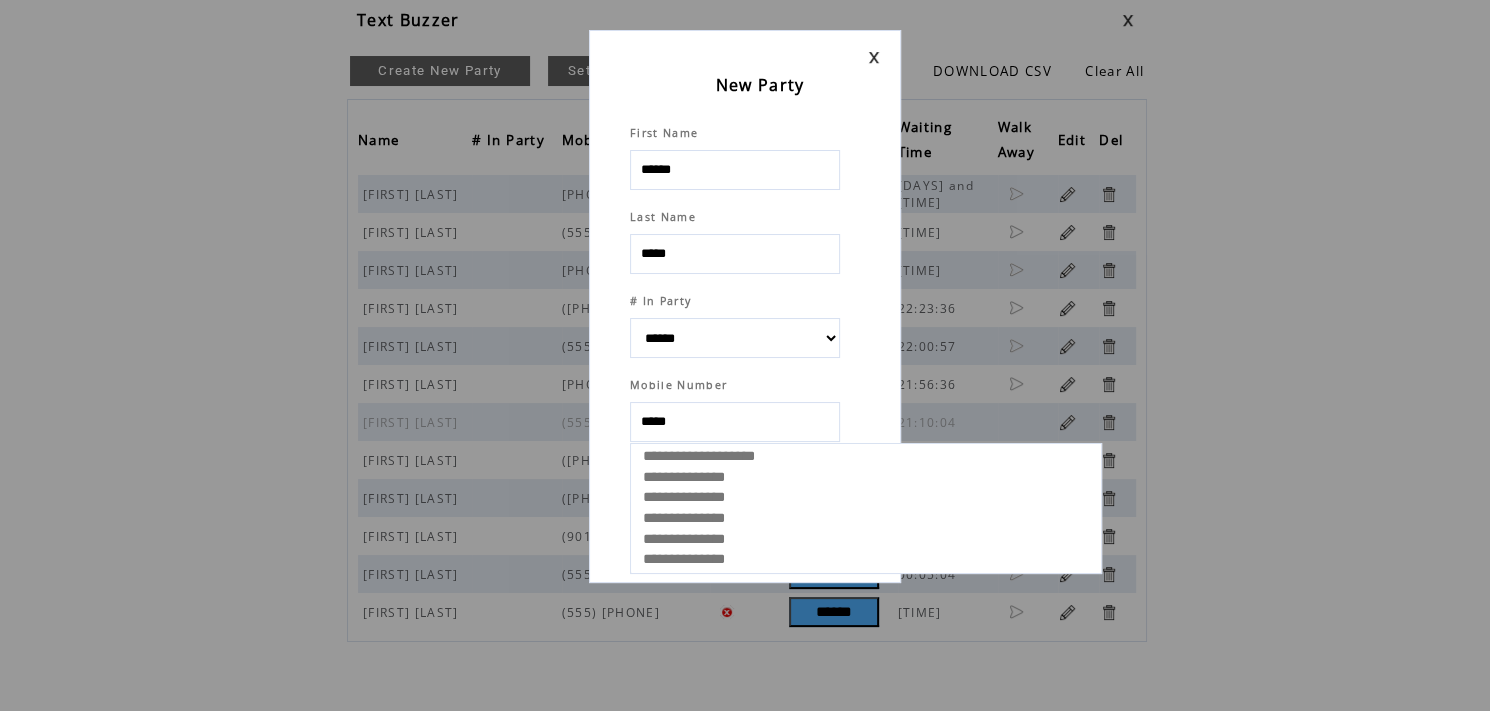 select 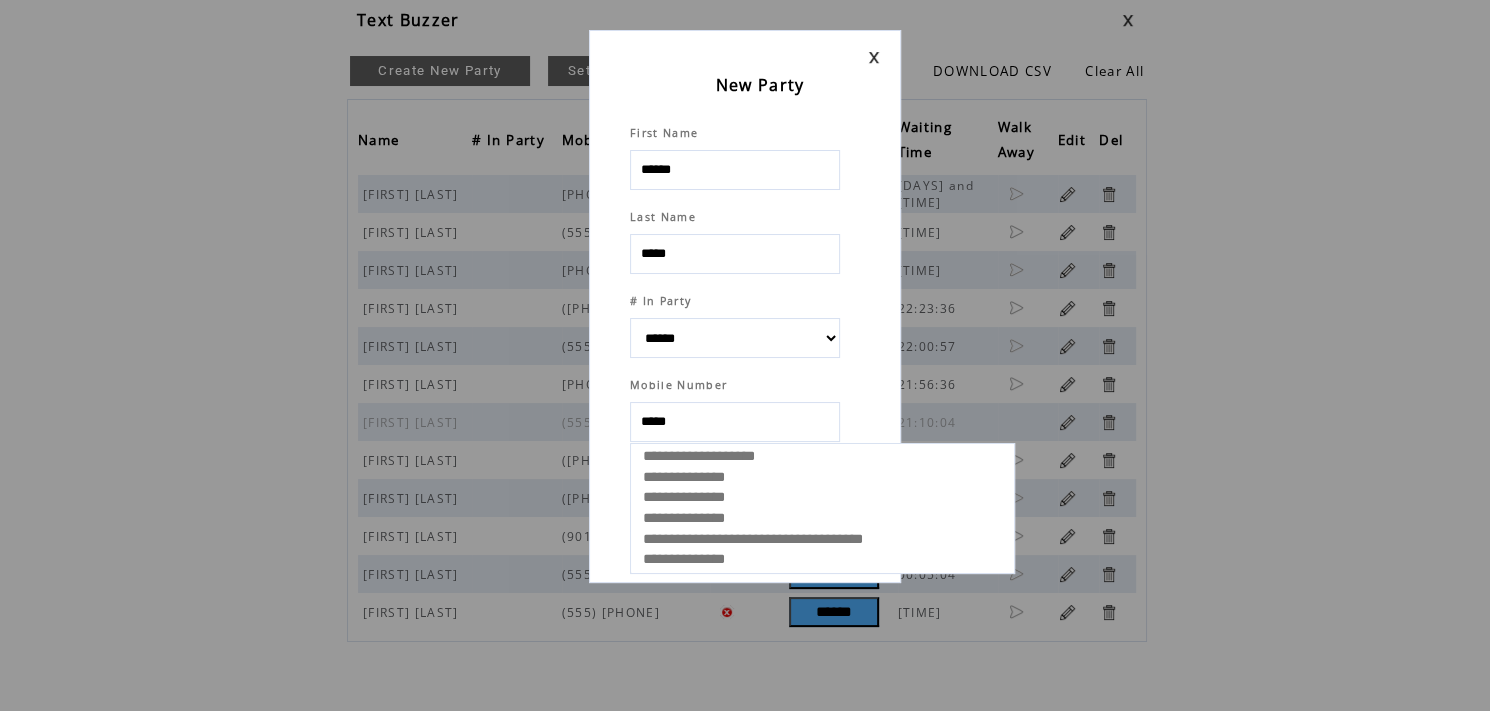 type on "******" 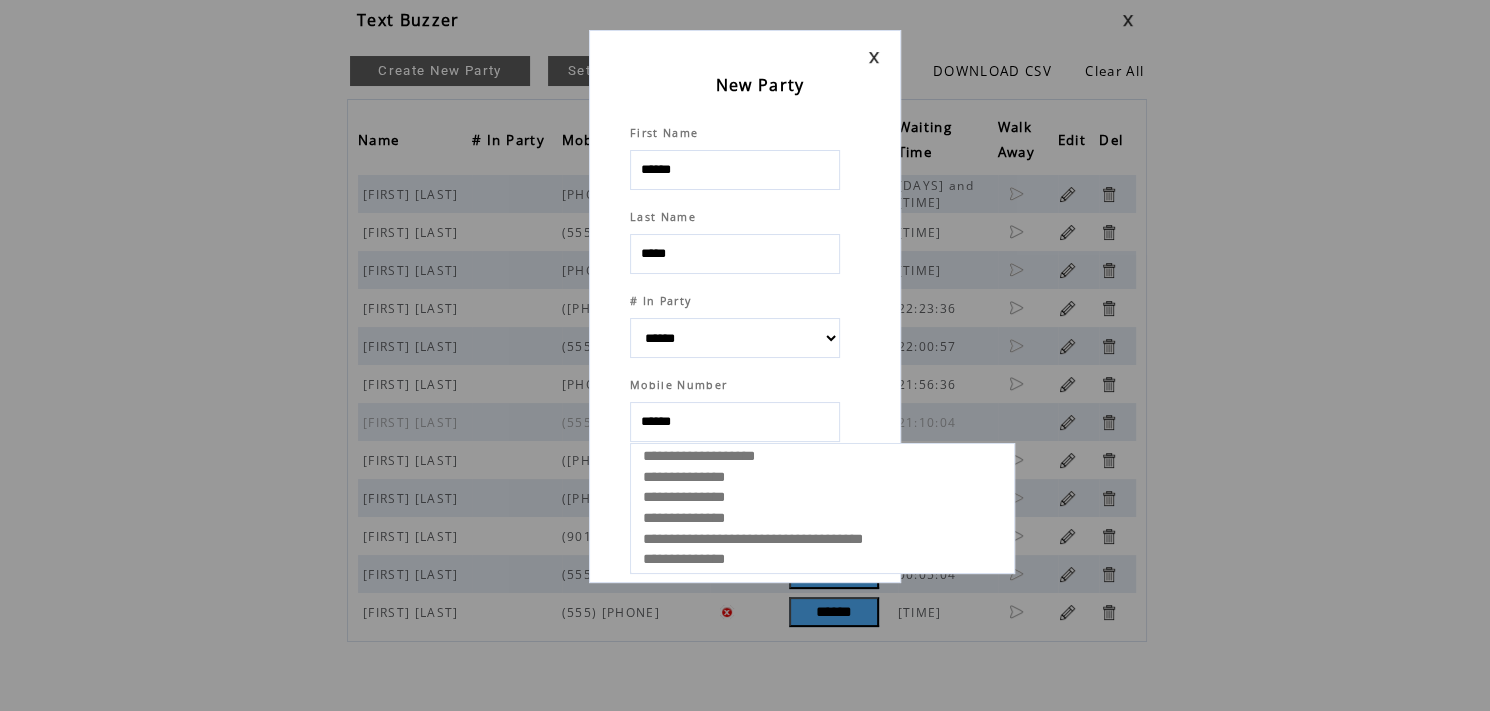 select 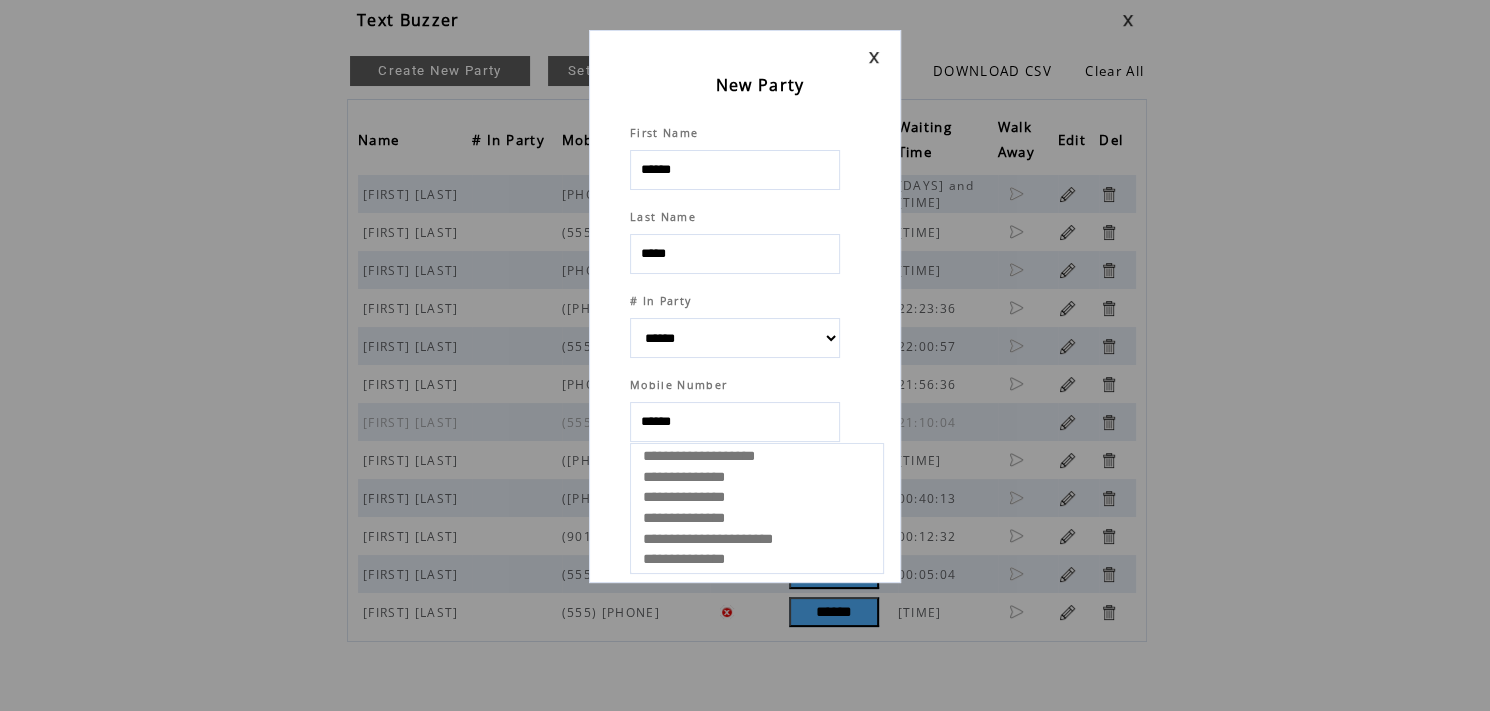 select 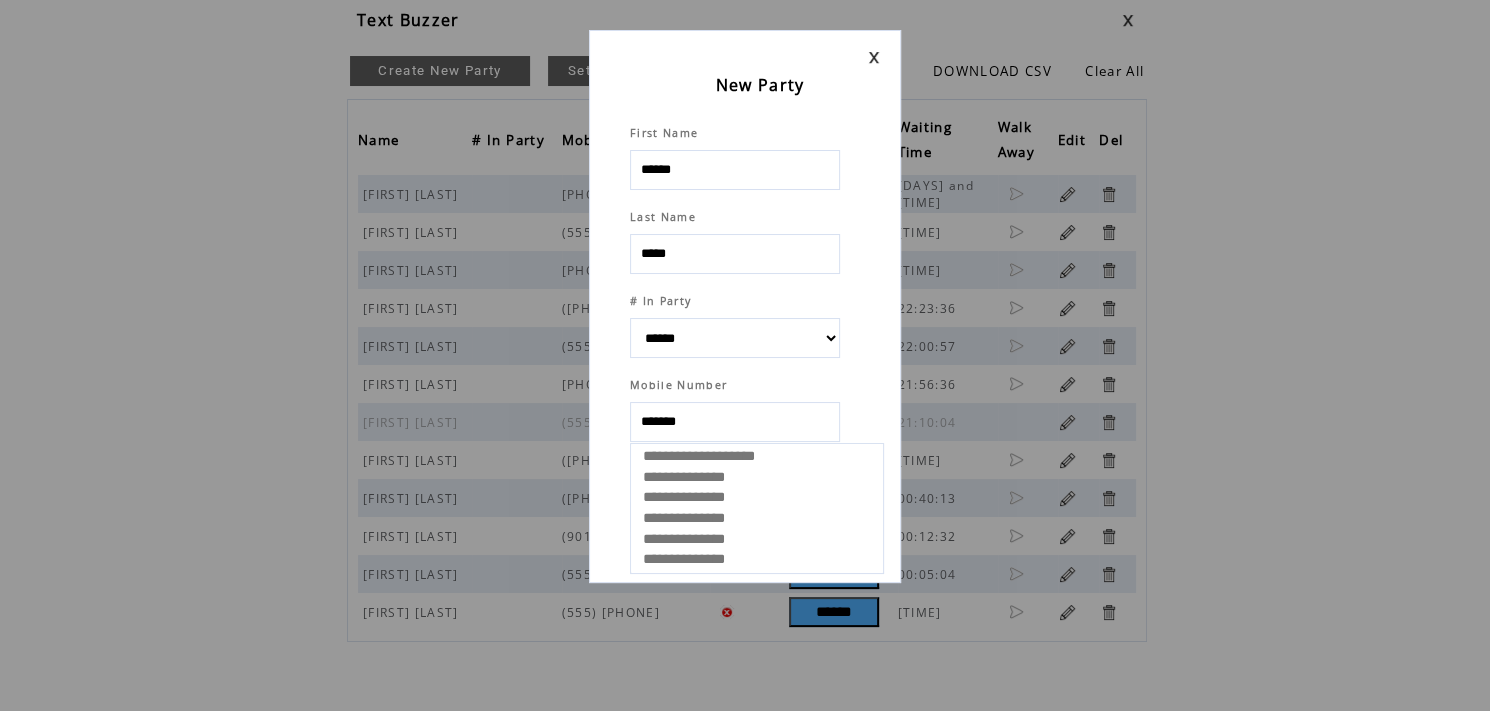 type on "********" 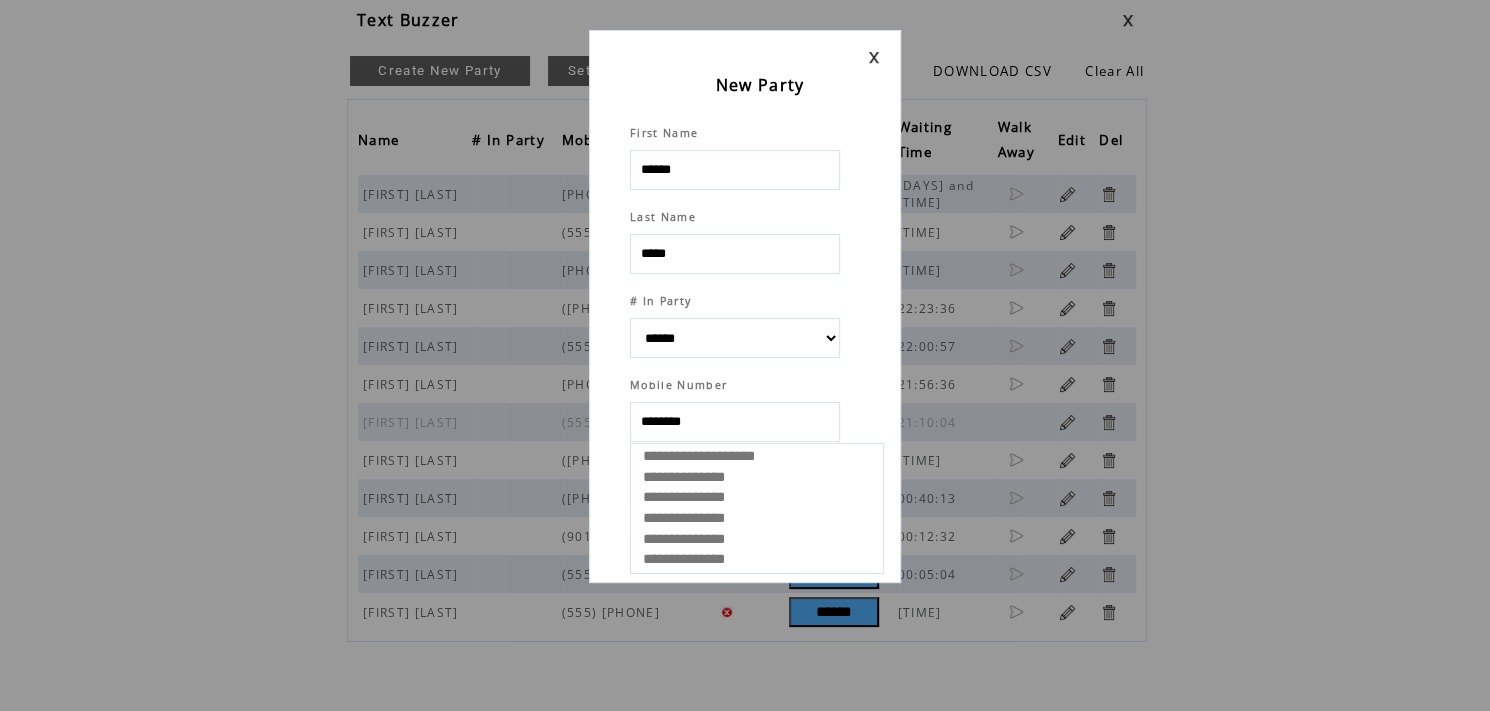 select 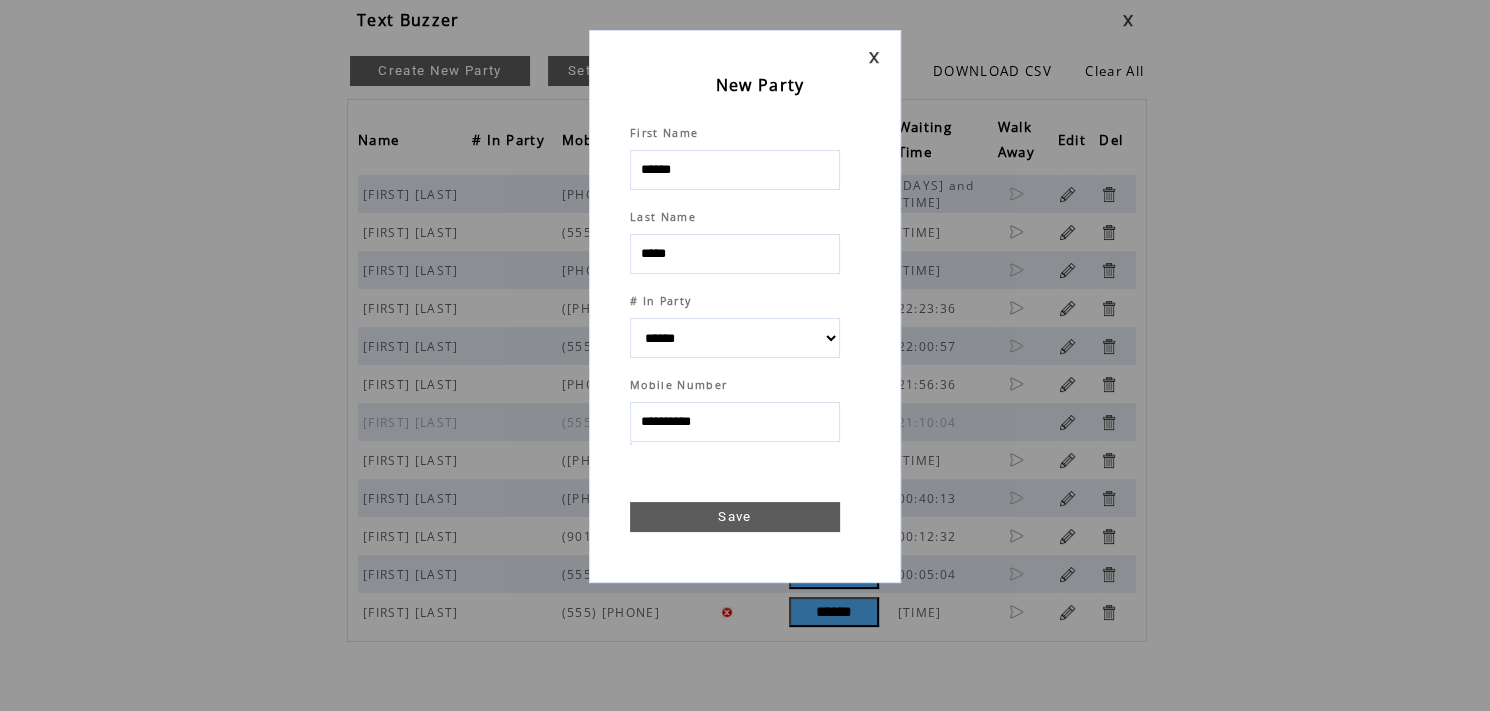 type on "**********" 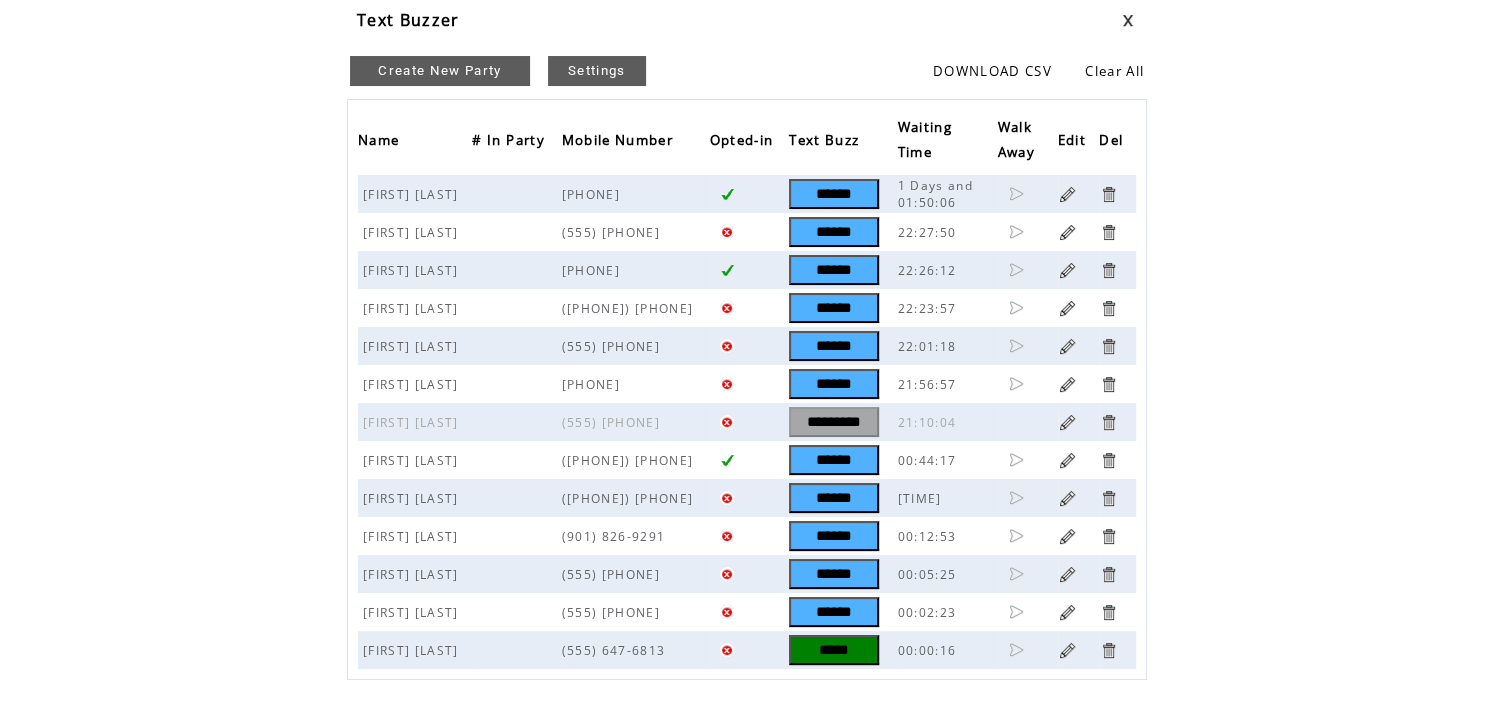 click on "*****" at bounding box center [834, 650] 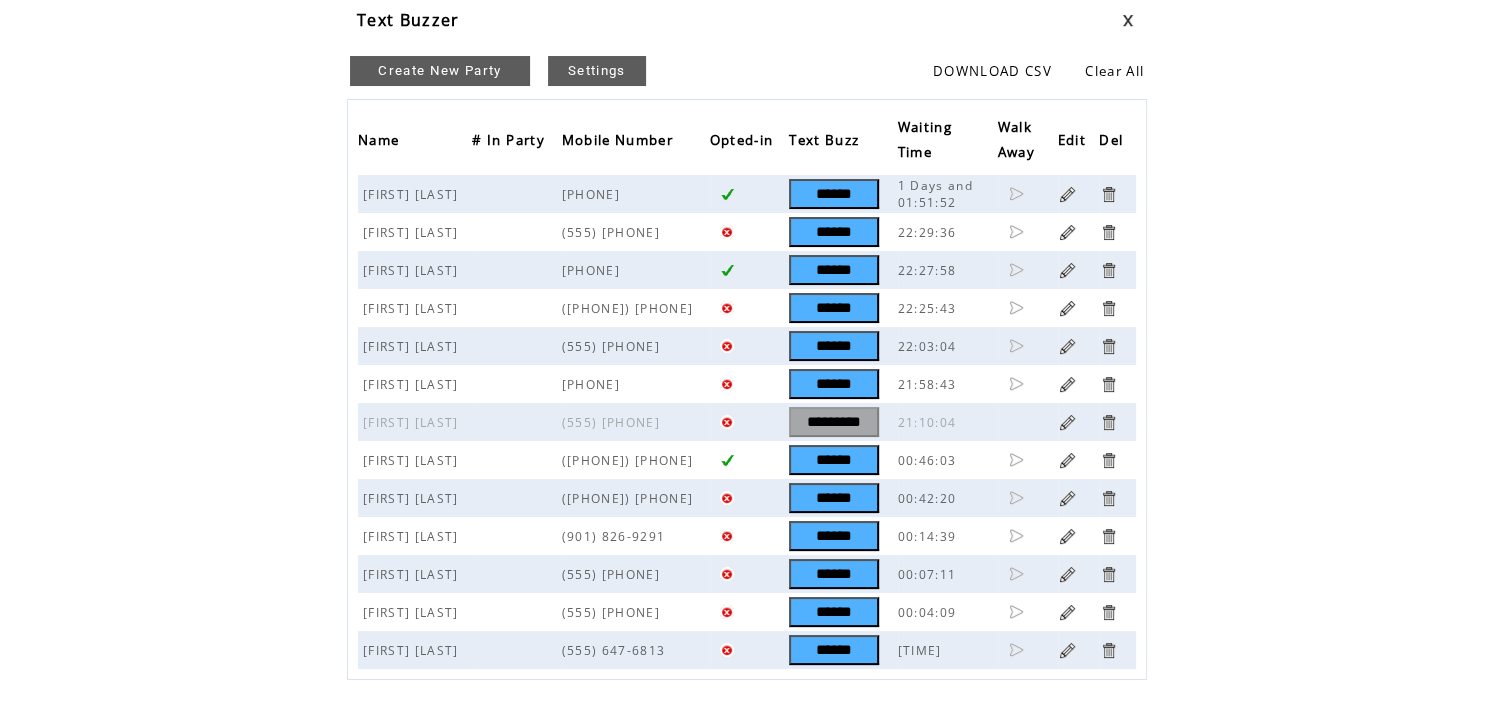 click on "Create New Party" at bounding box center (440, 71) 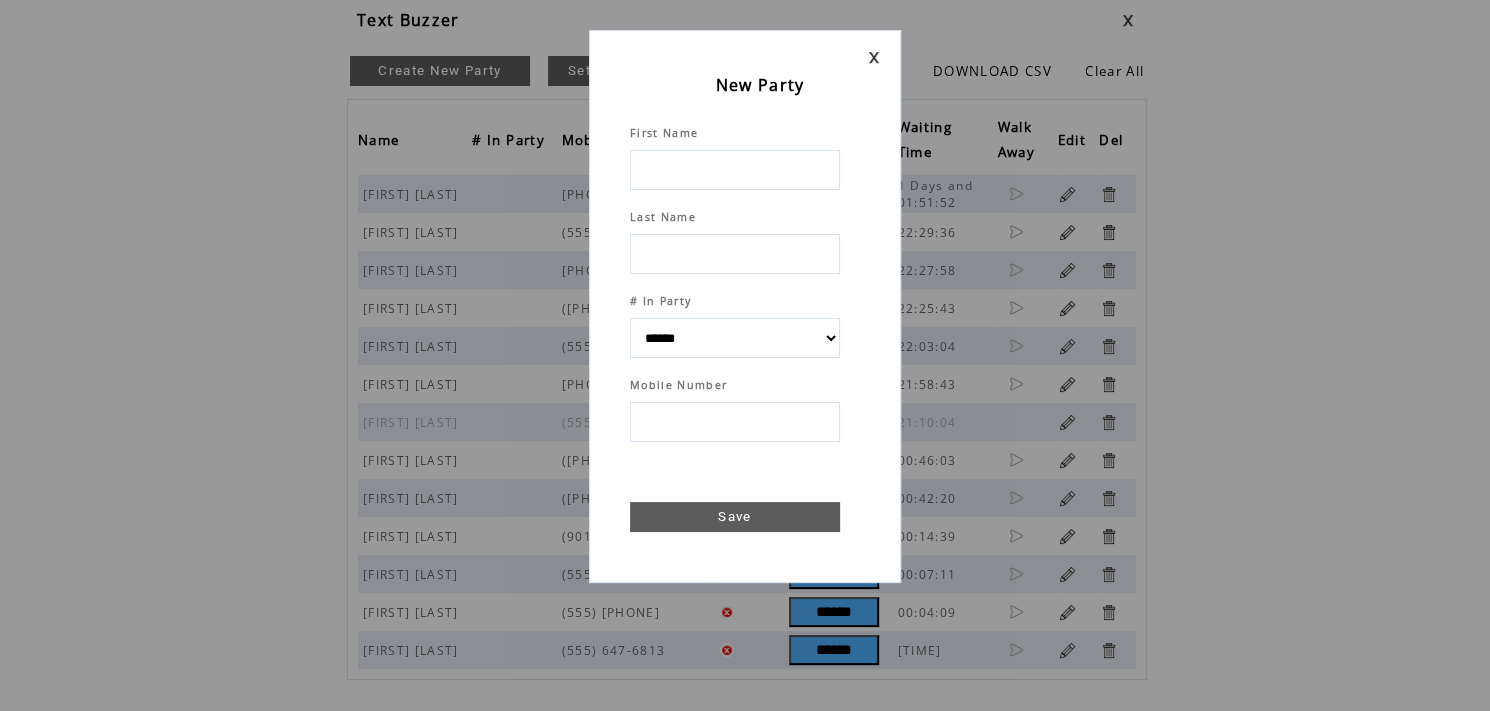 click at bounding box center [735, 170] 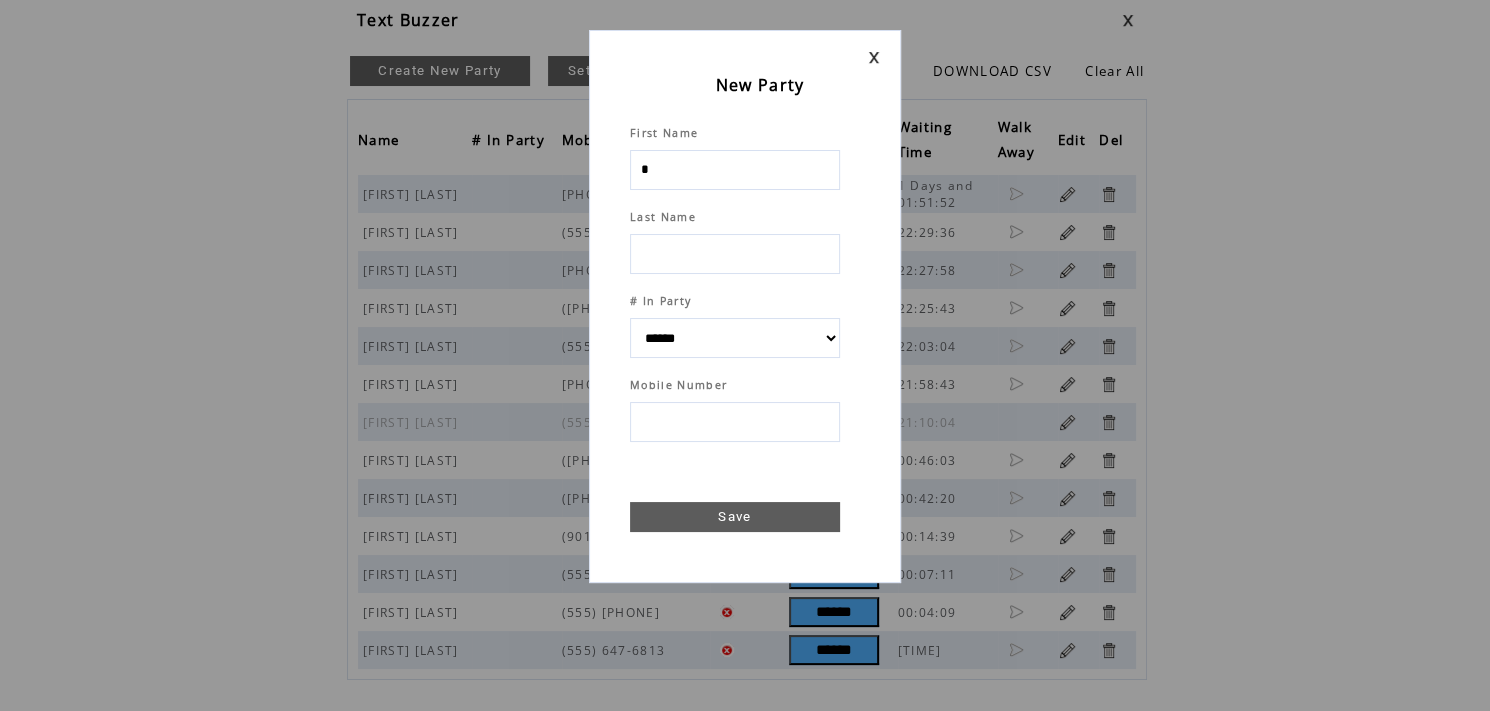 type on "**" 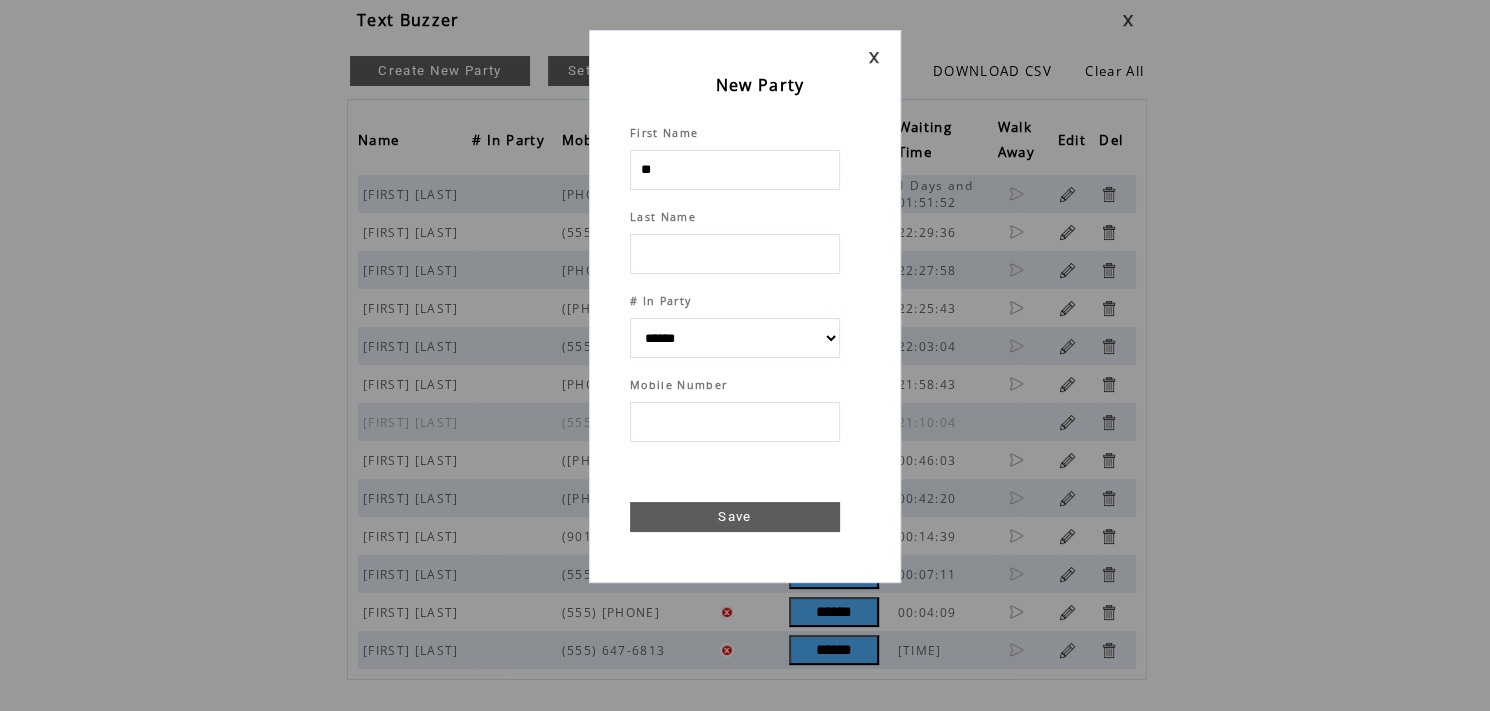 select 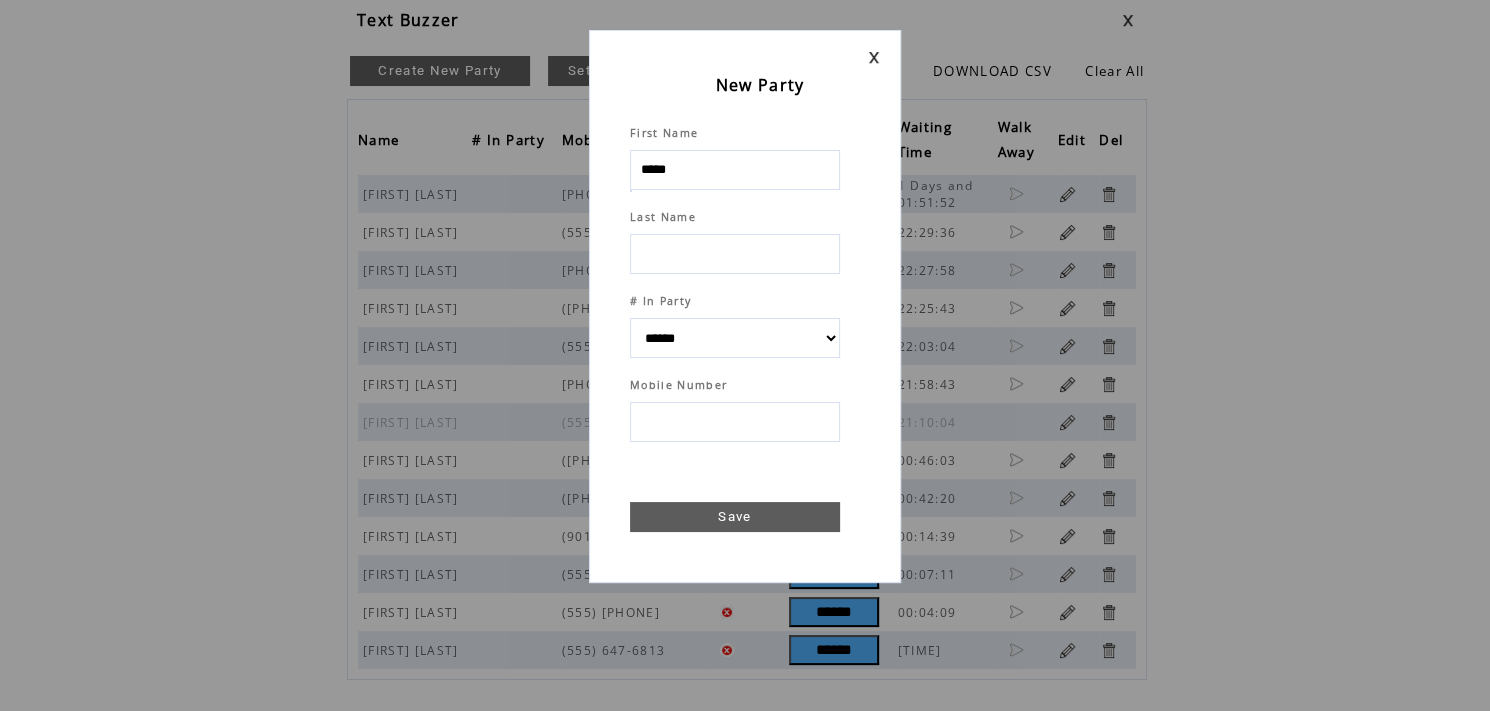 type on "*****" 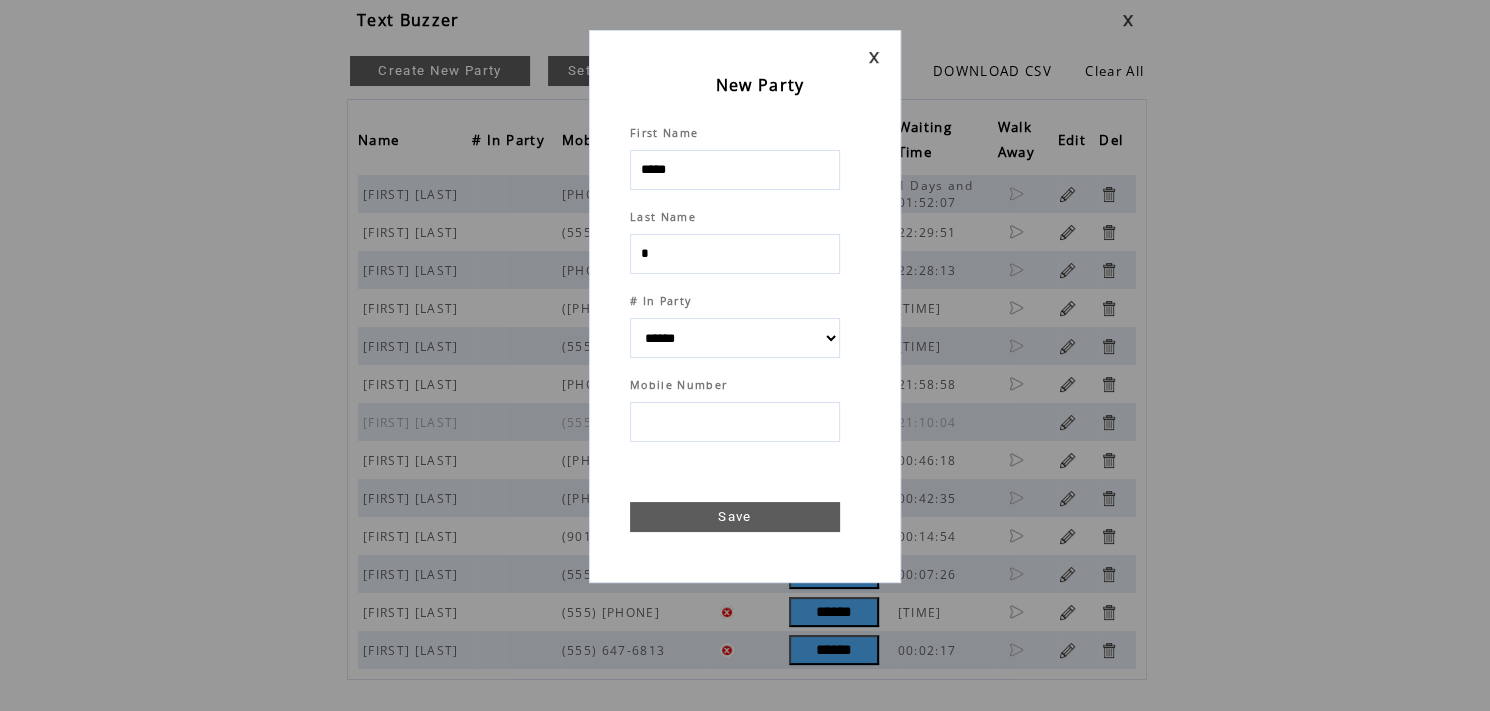 type on "**" 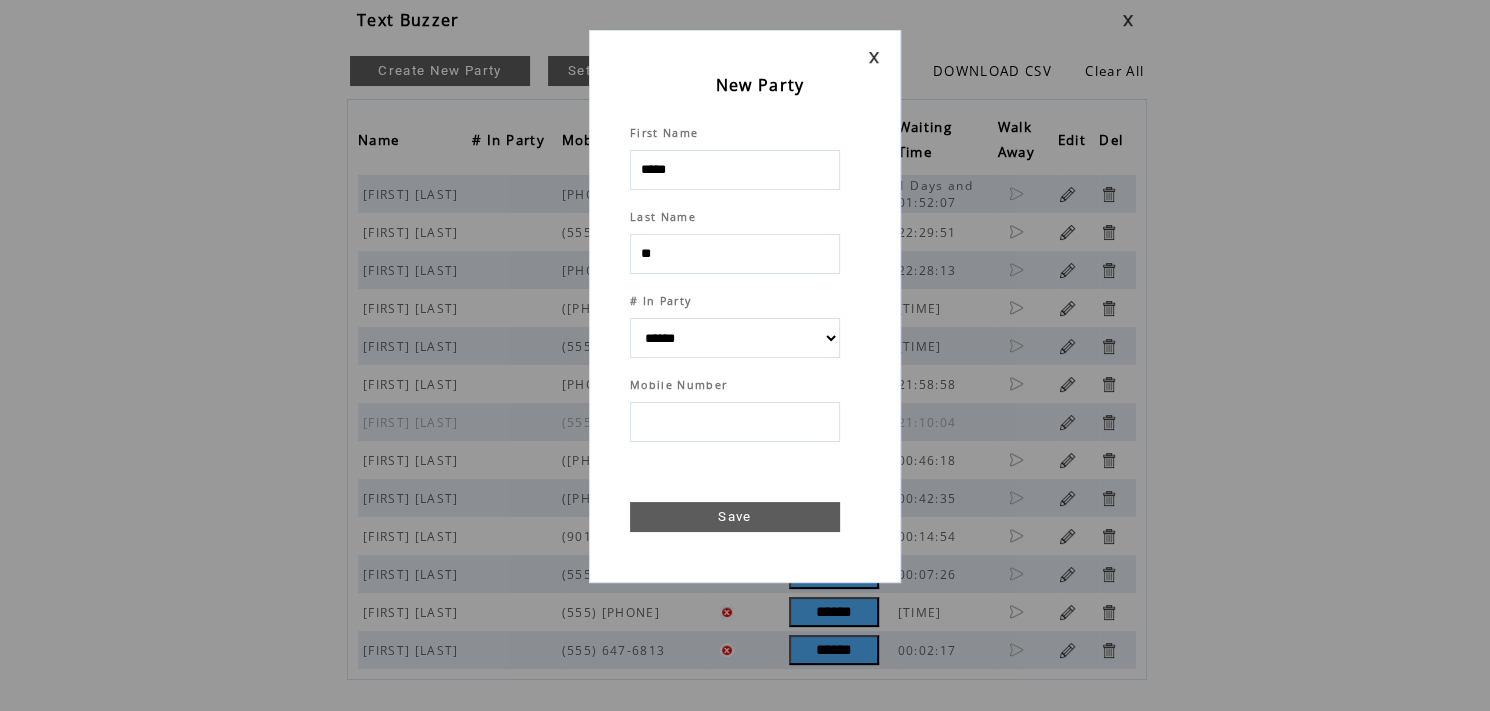 select 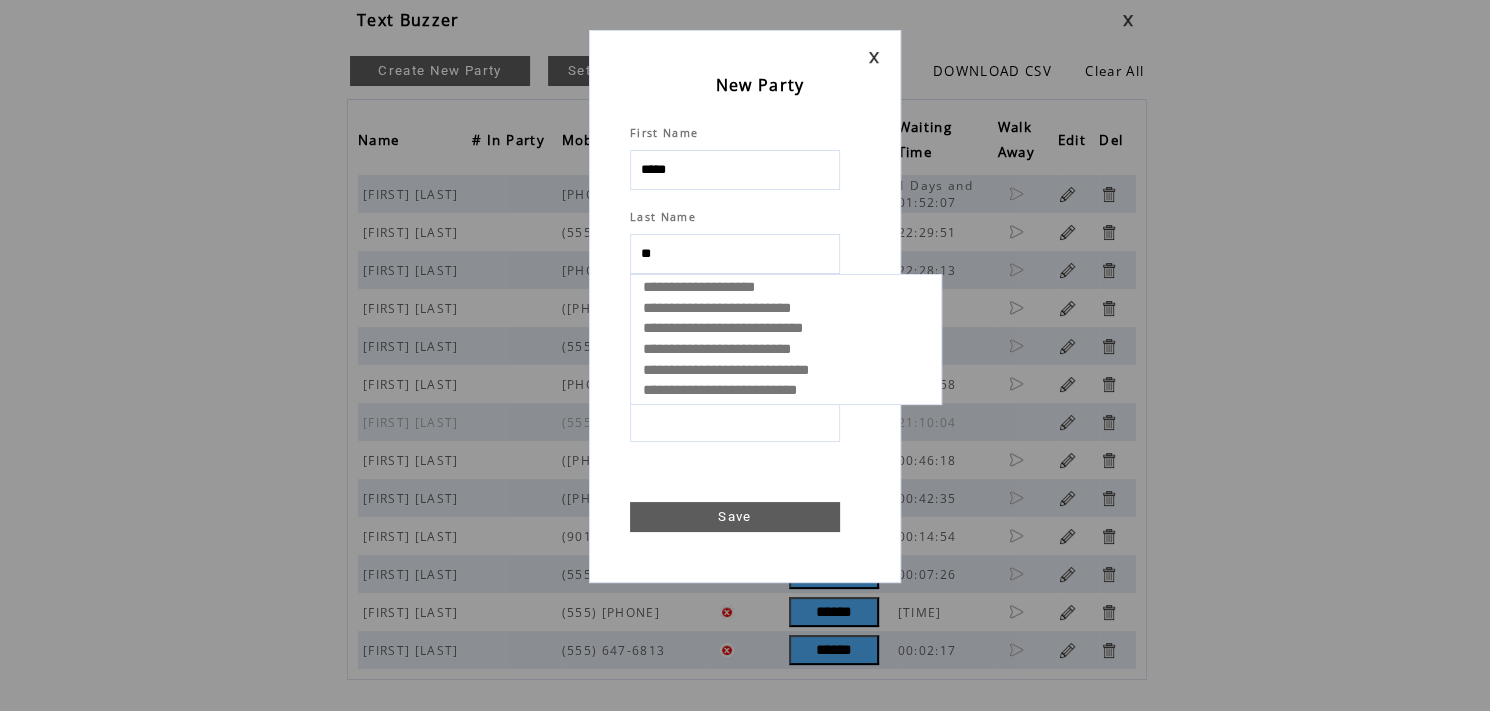 type on "***" 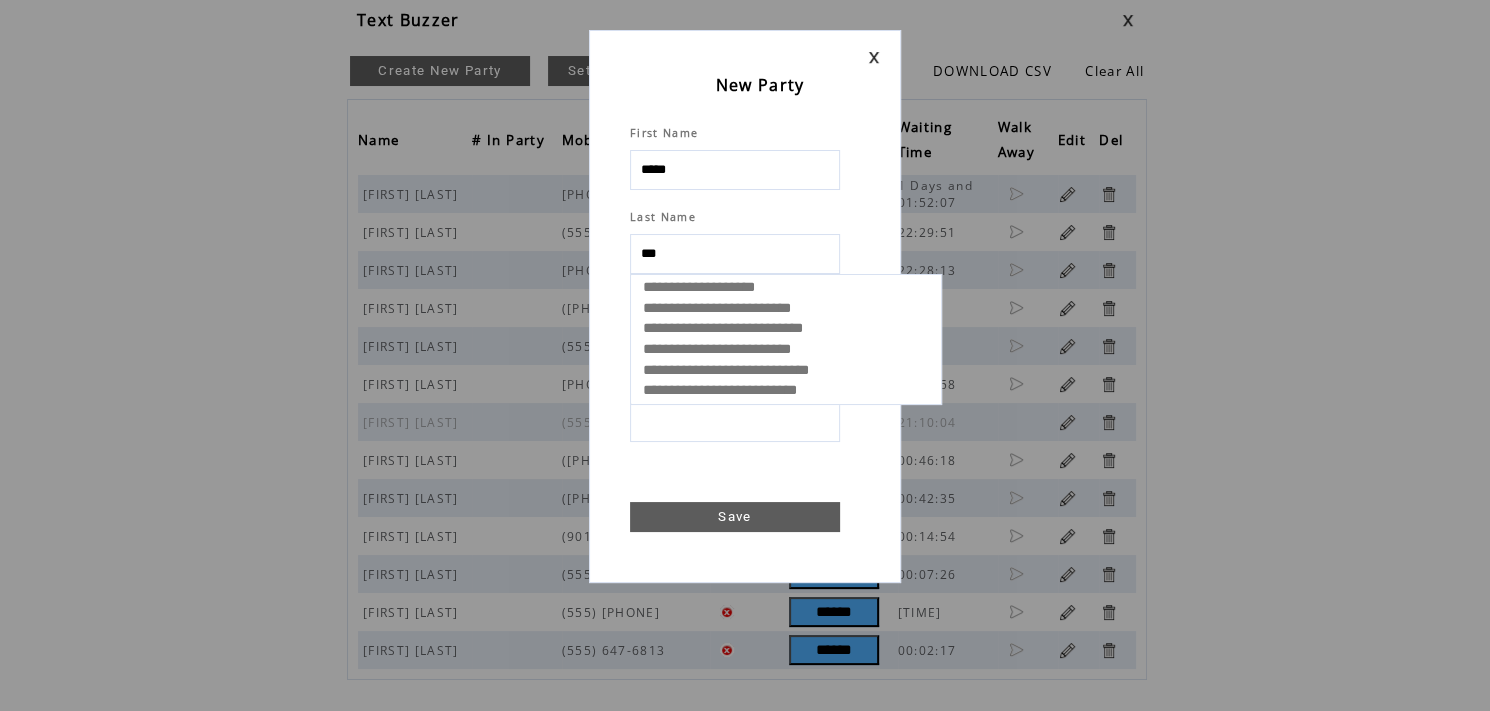select 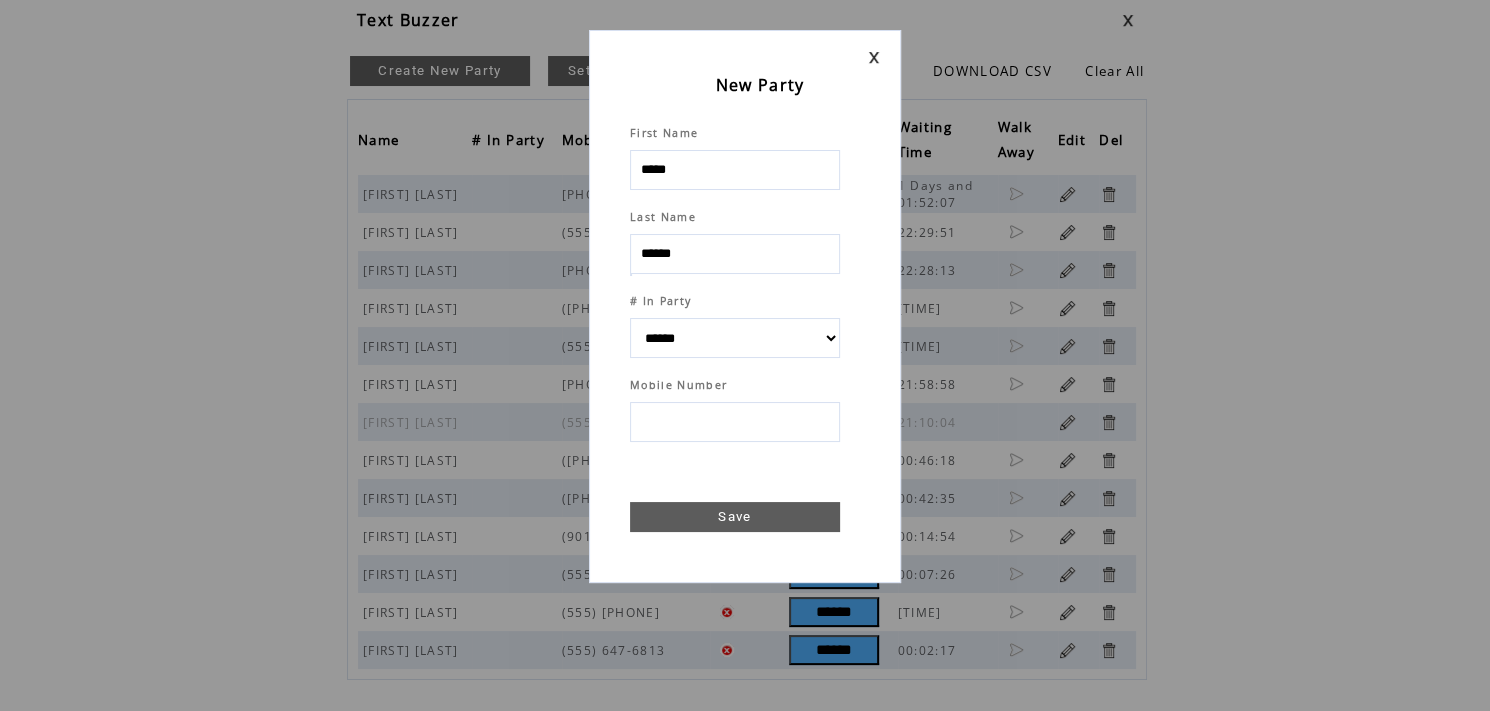 type on "******" 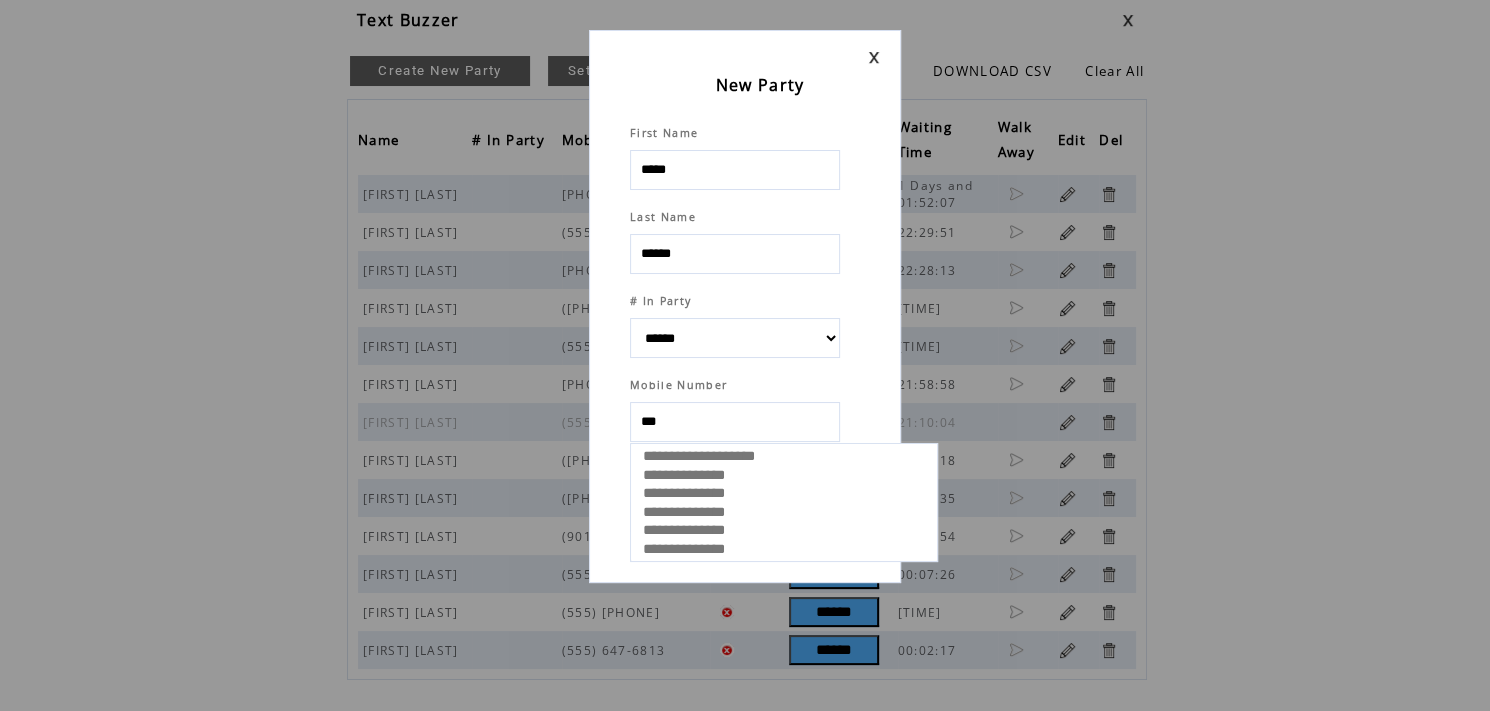type on "****" 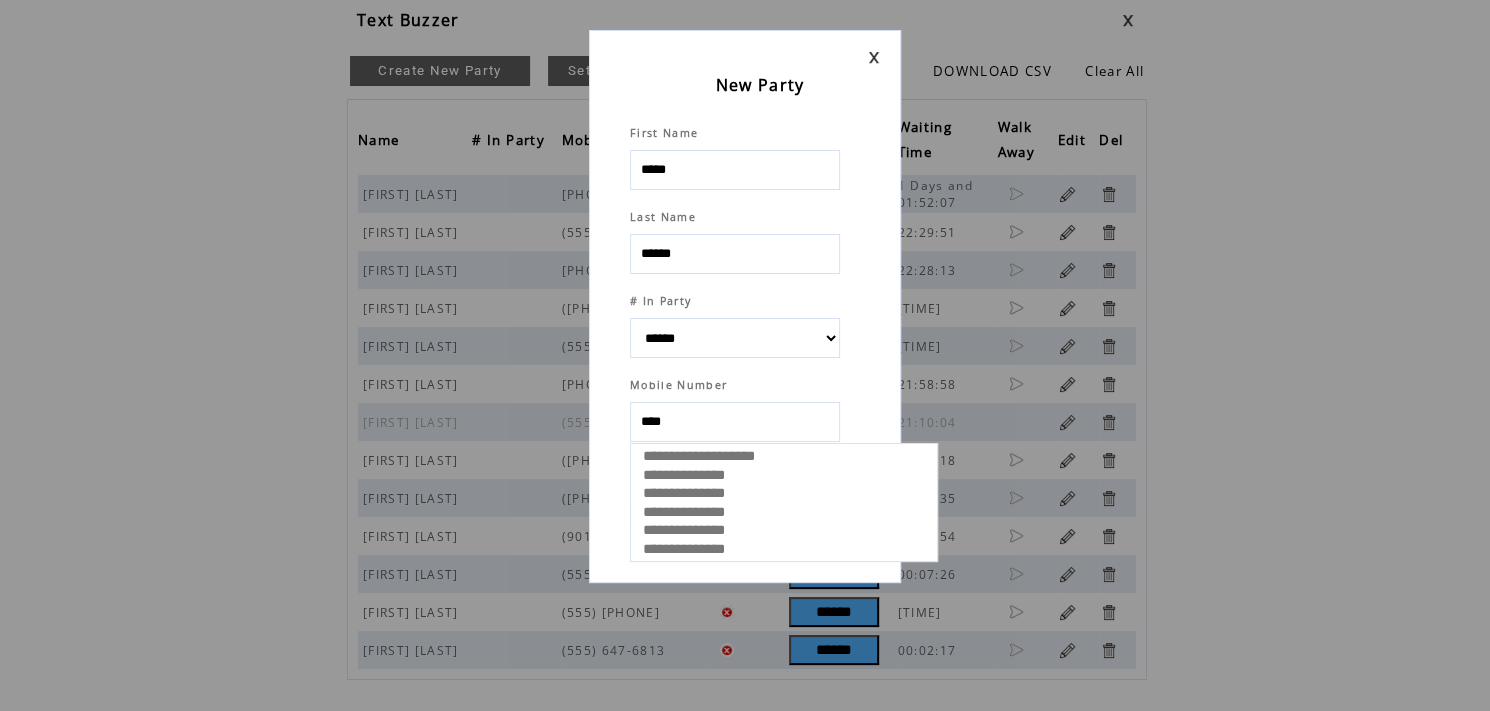 select 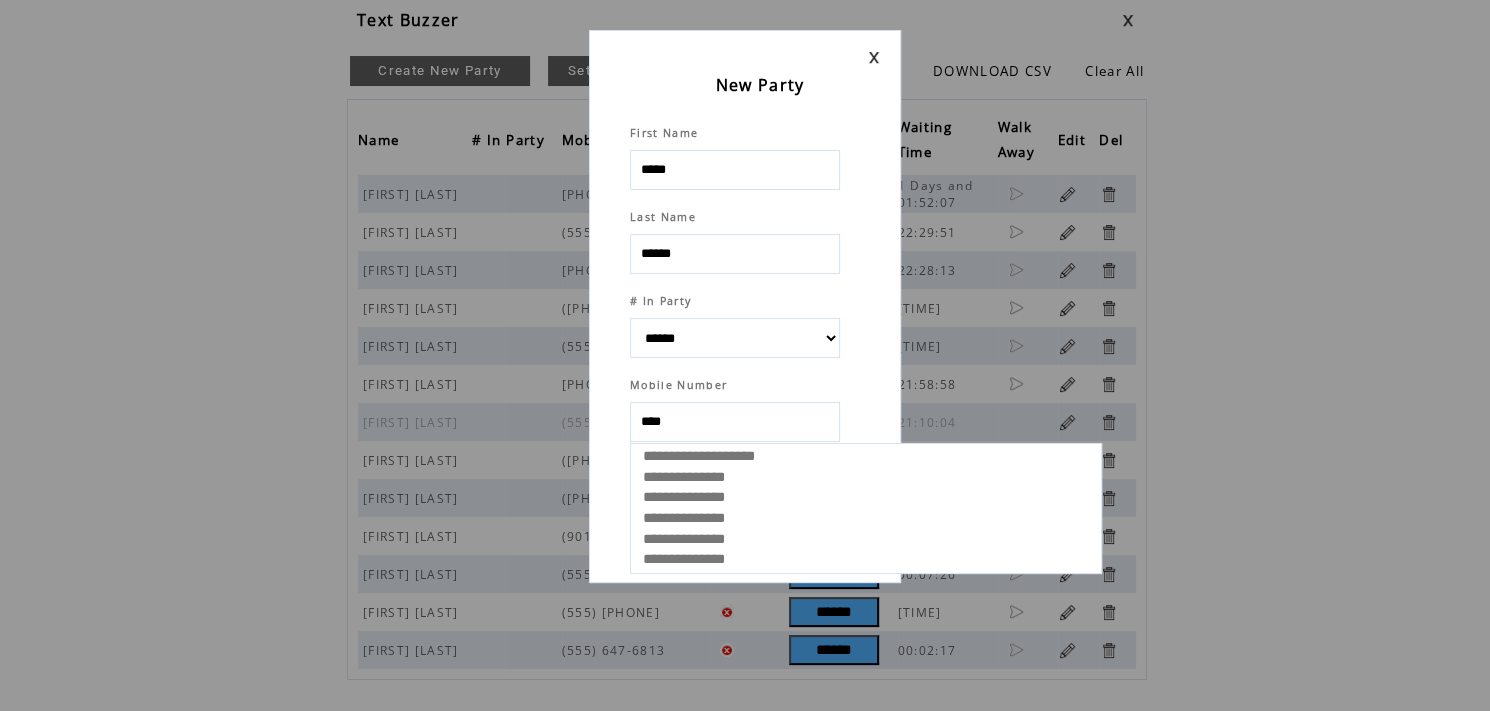 type on "*****" 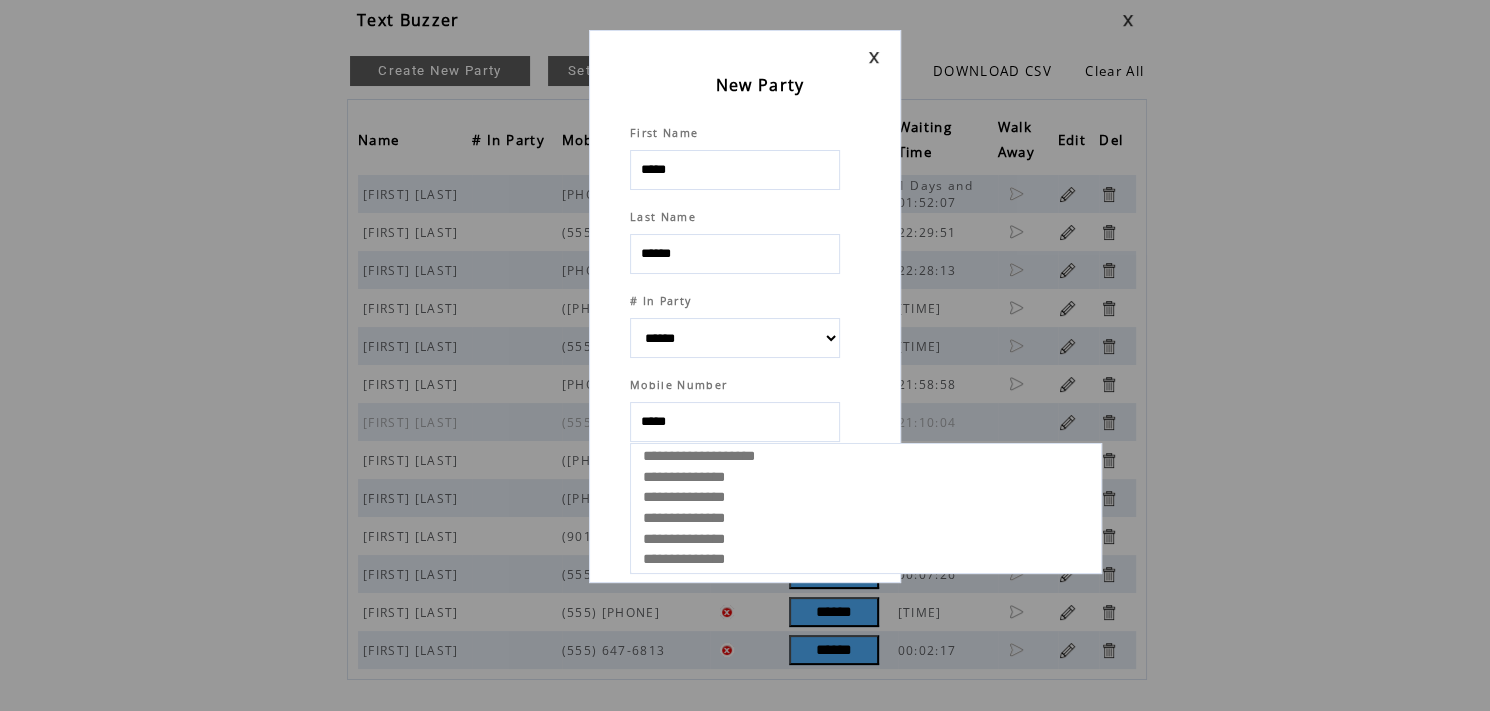 select 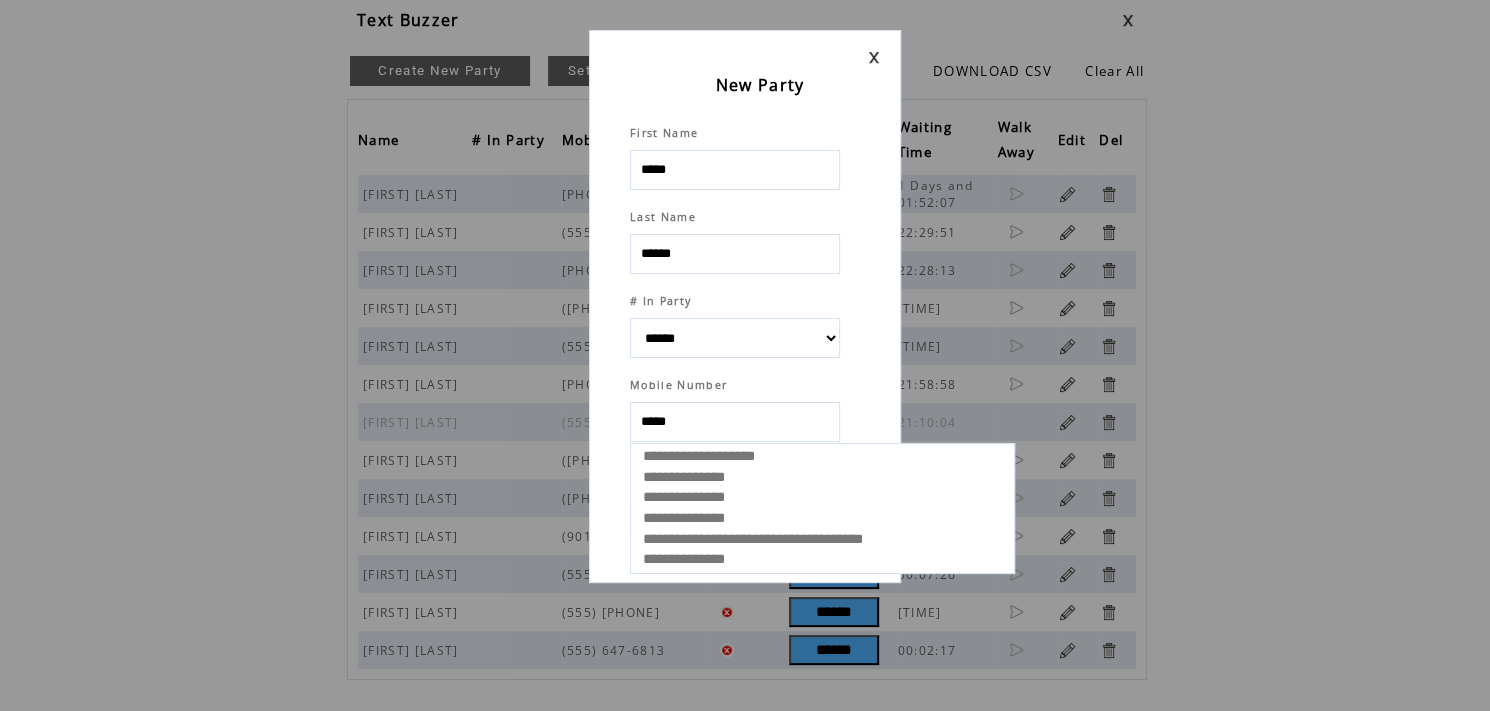 select 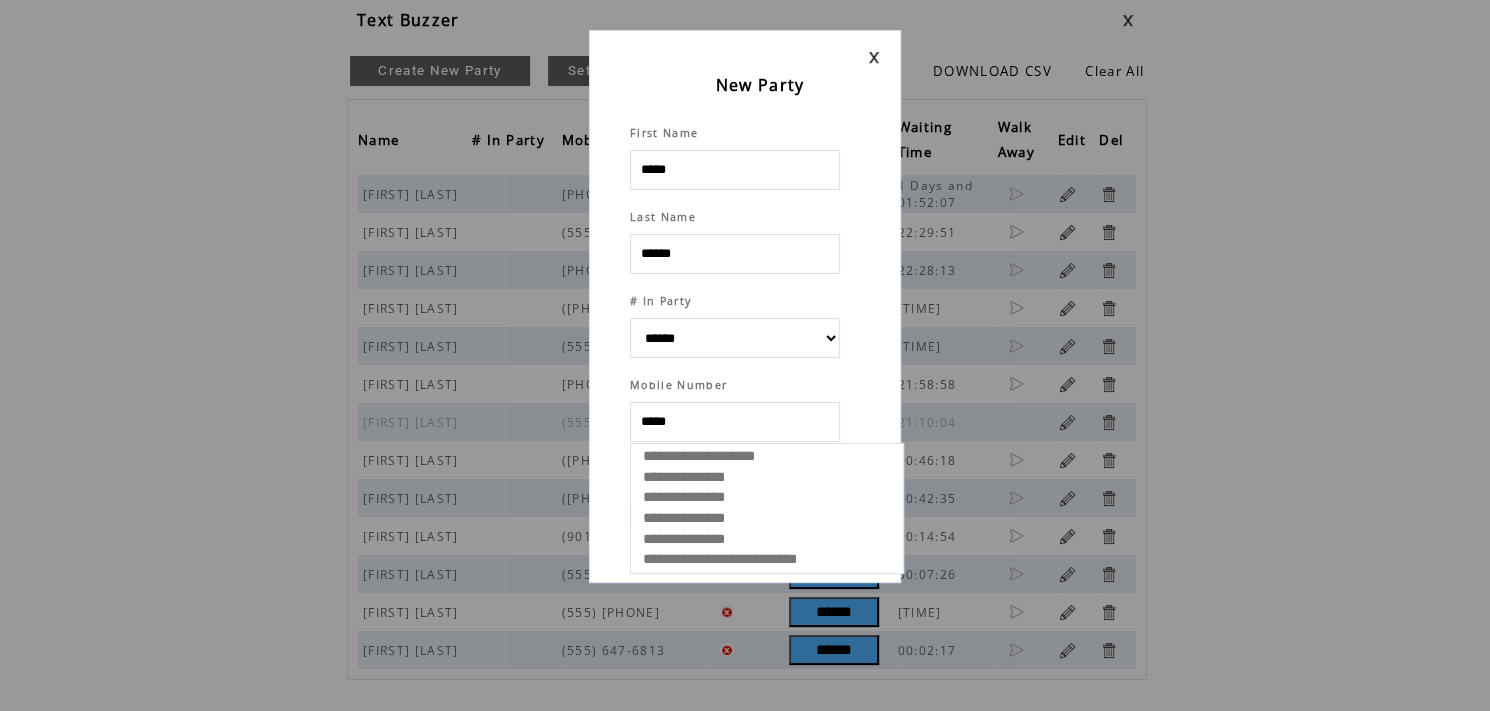 type on "******" 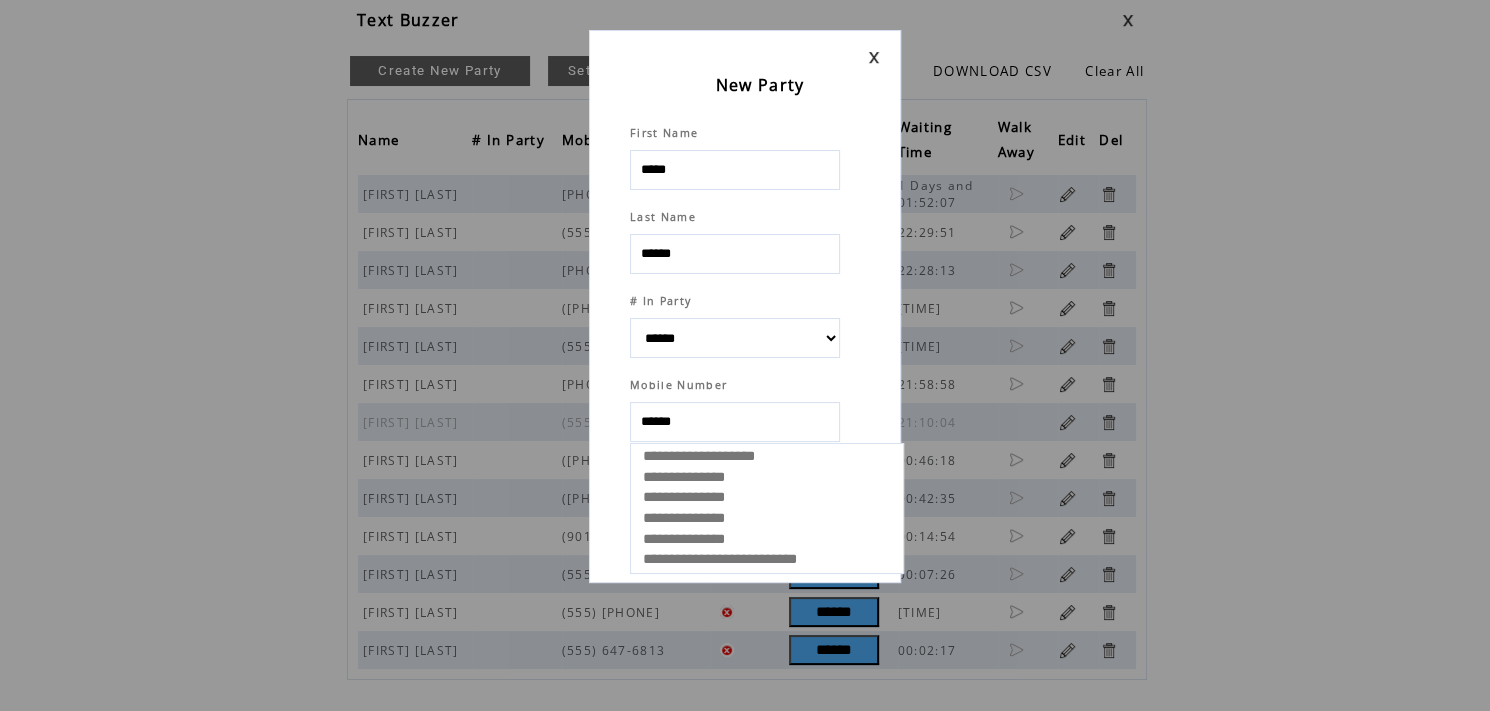 select 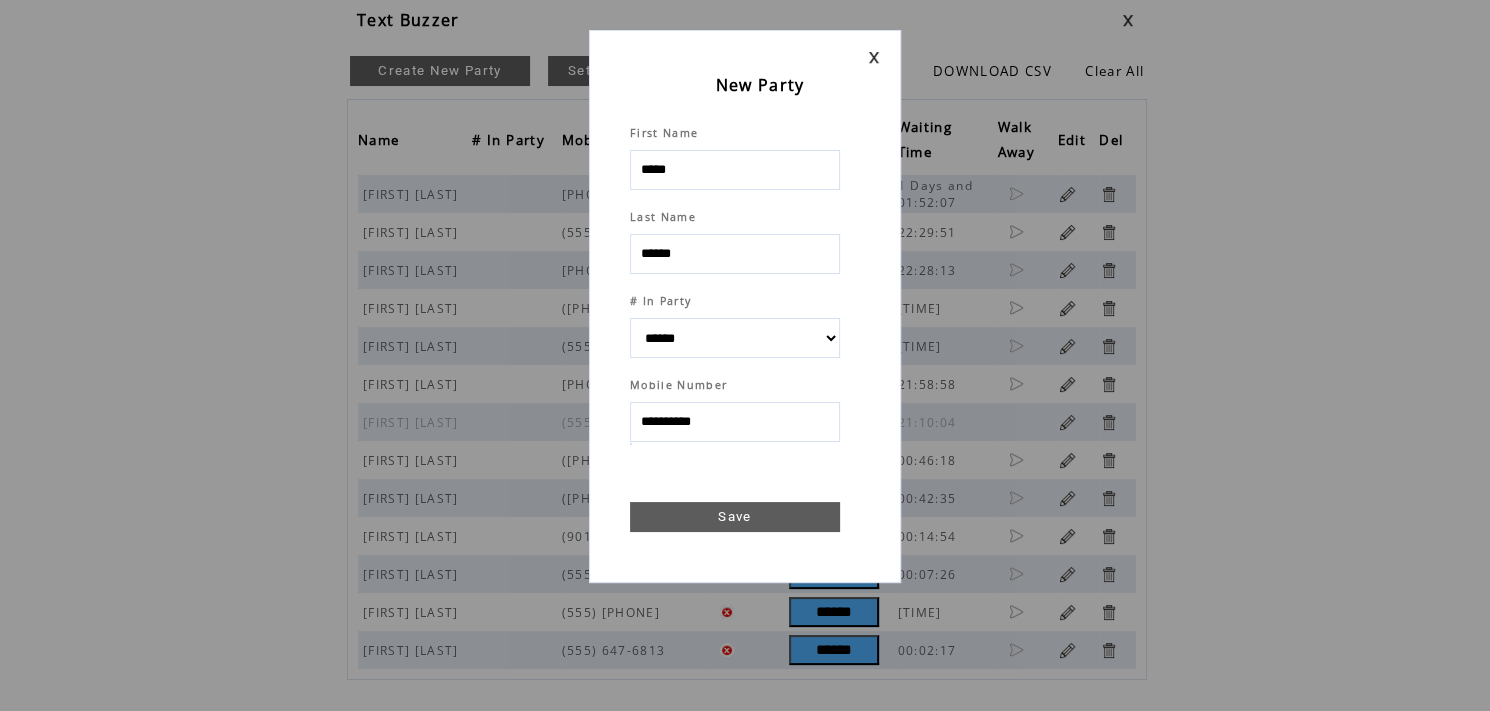 type on "**********" 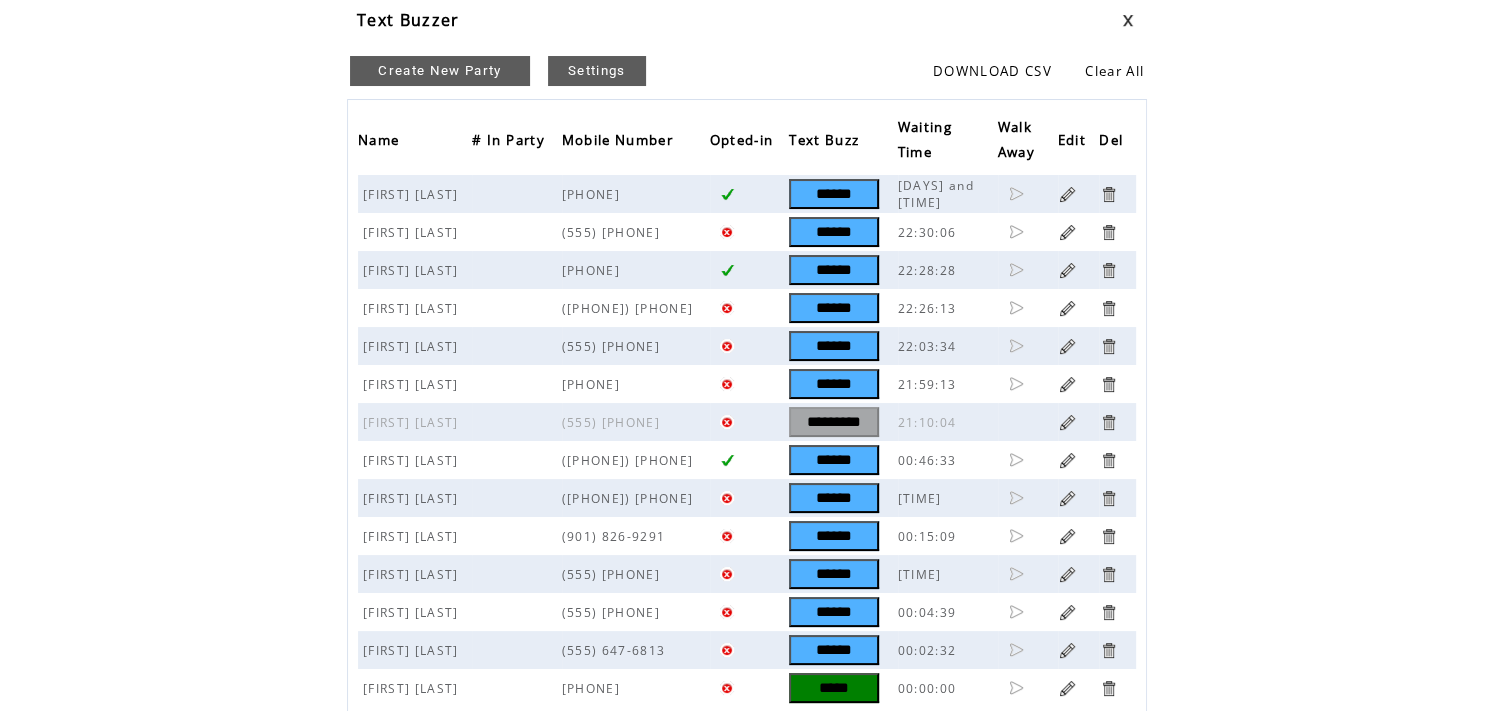 click on "*****" at bounding box center (834, 688) 